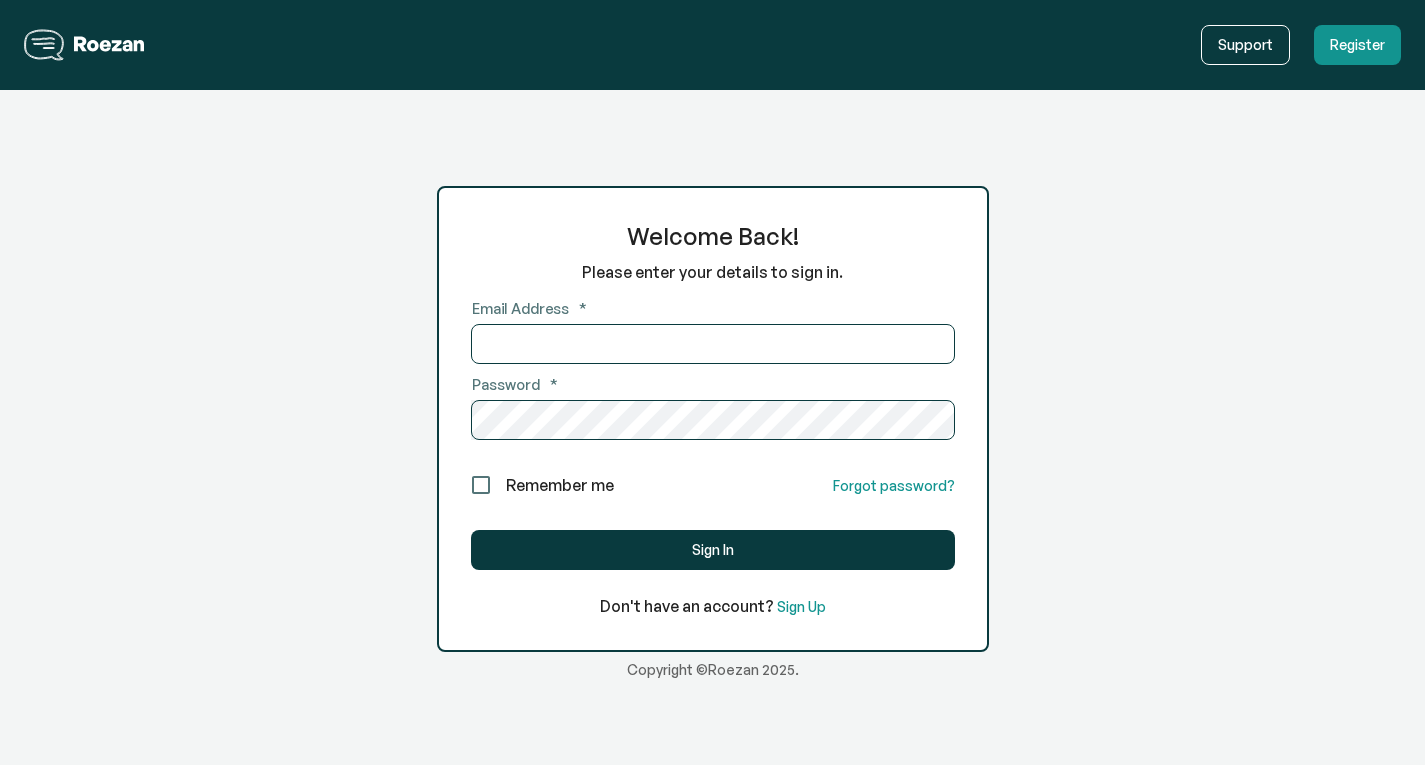 scroll, scrollTop: 0, scrollLeft: 0, axis: both 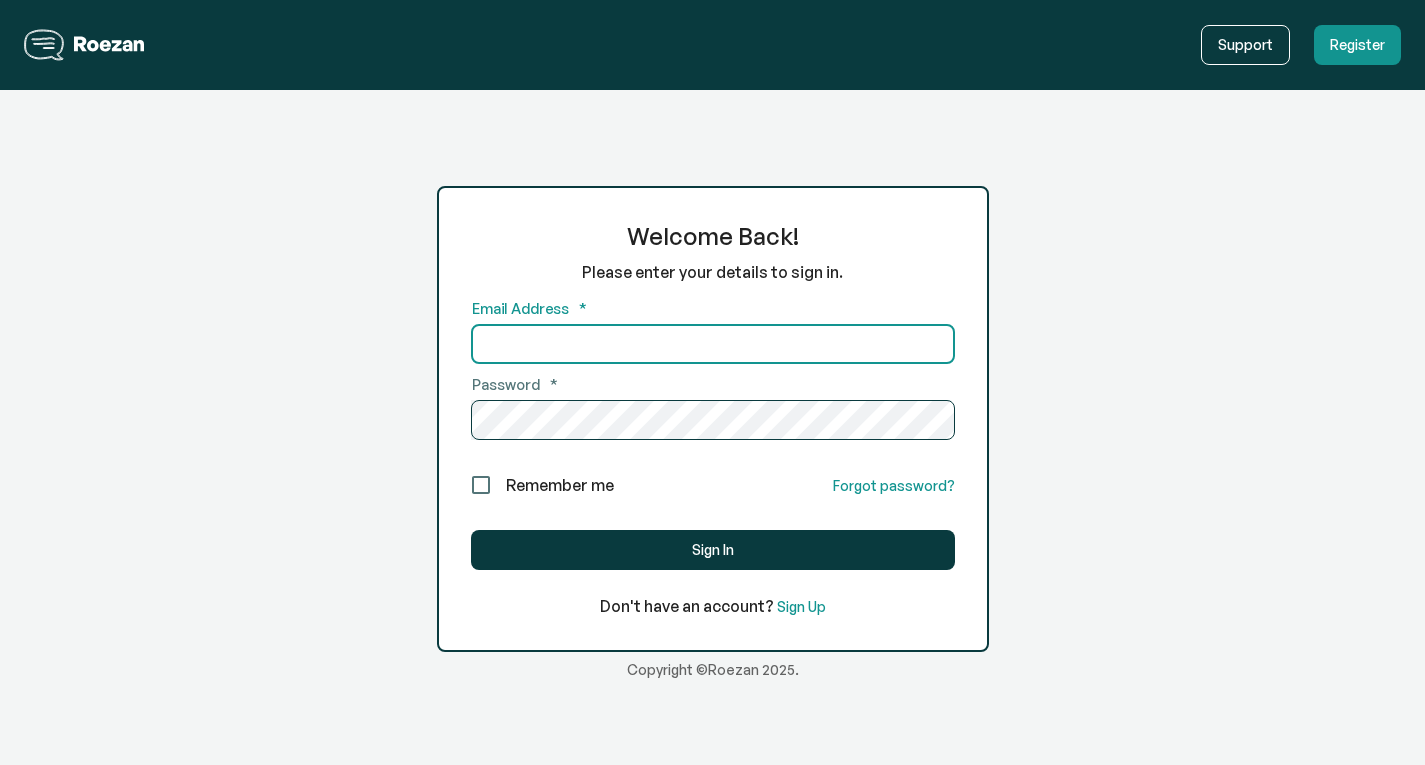 type on "[EMAIL]" 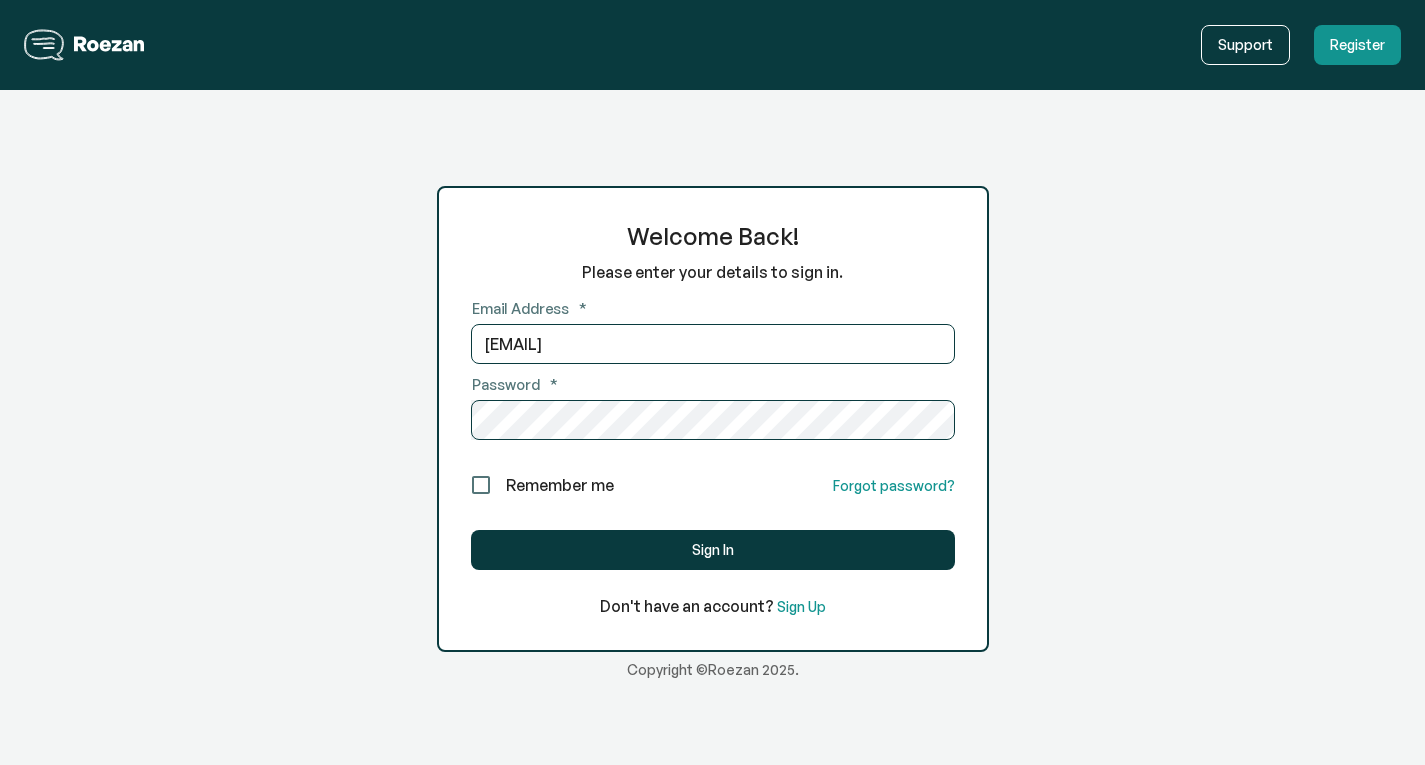 click on "Remember me" at bounding box center [560, 485] 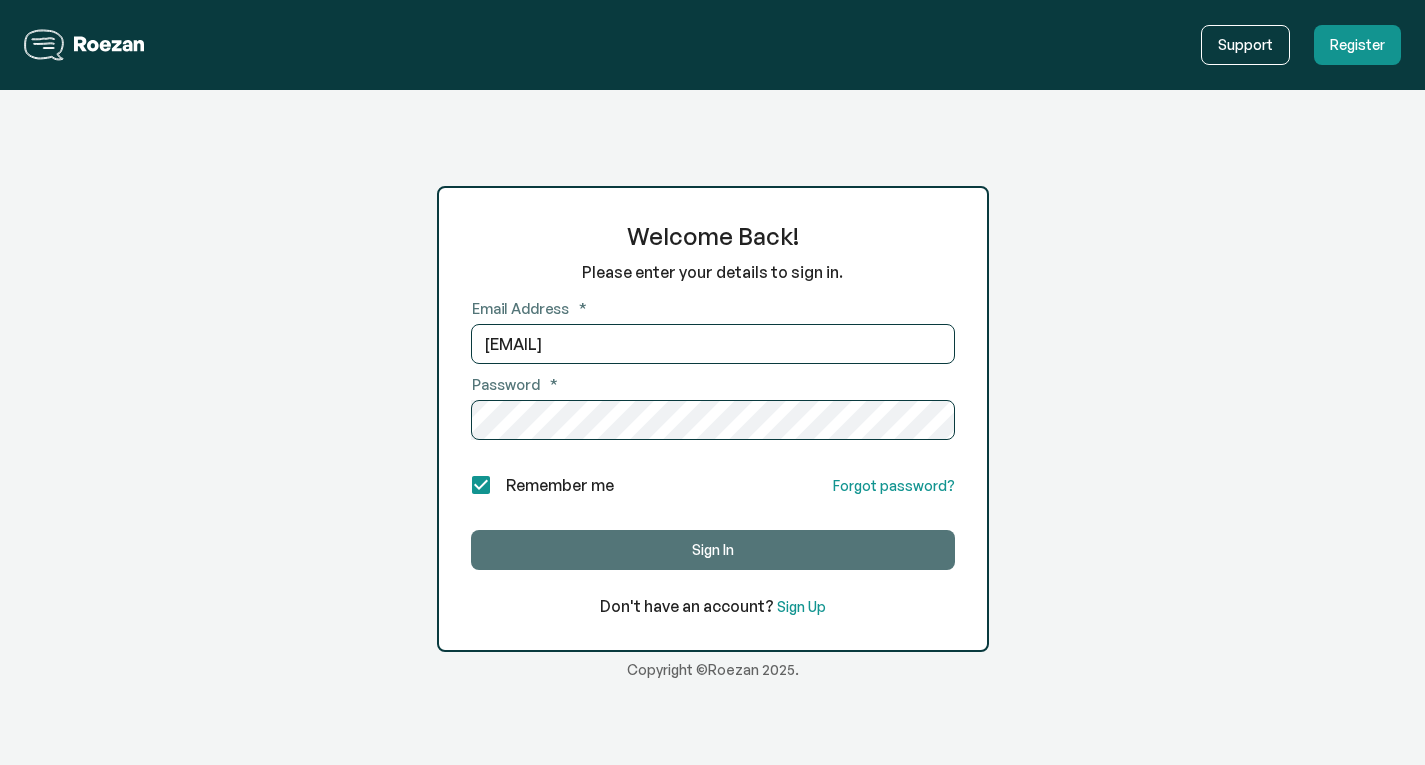 click on "Sign In" at bounding box center (713, 550) 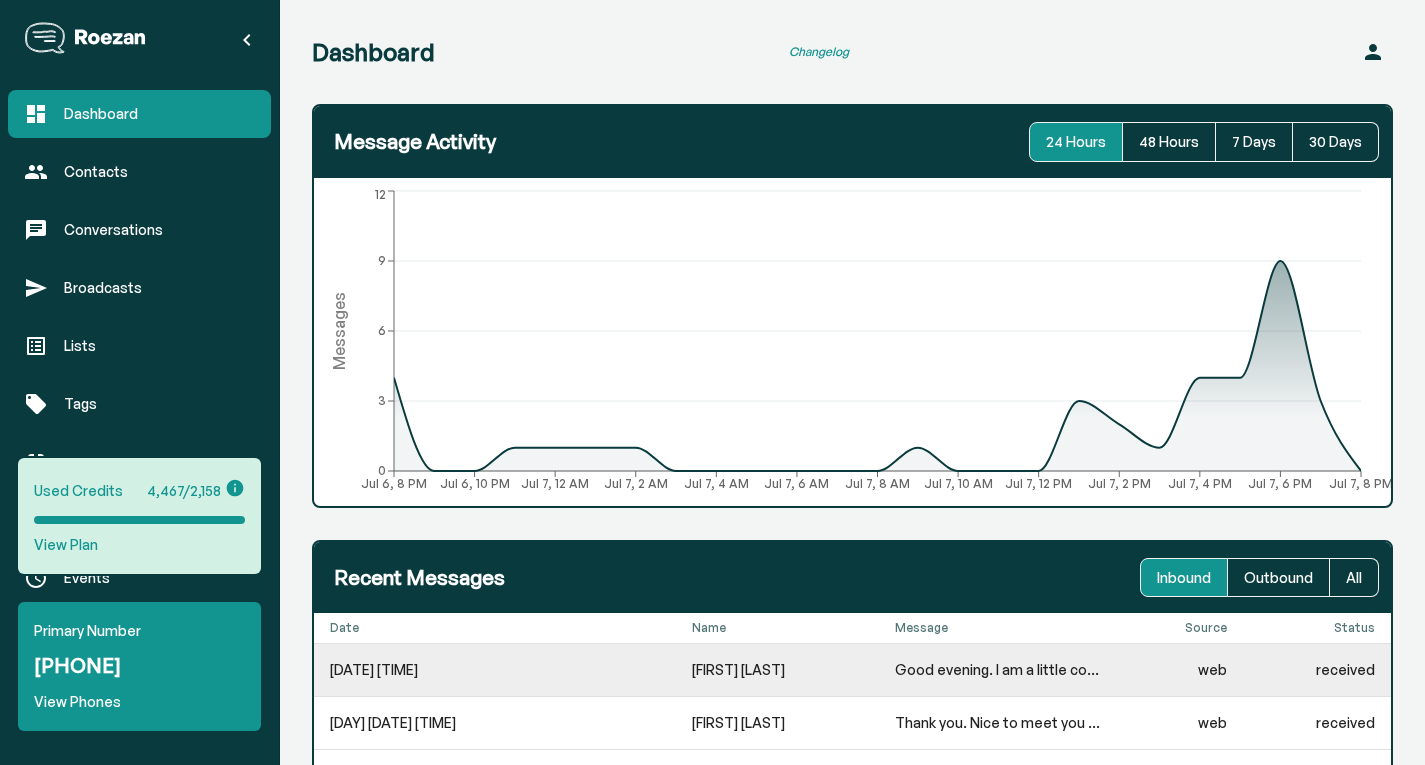 click on "Good evening.
I am a little confused because I  thought it was a free course.
Then, the further along     I went with reading , there I saw payment plans.
I would really like to know before Thursday exactly how much the class is because that will truly determine if I will continue or cancel." at bounding box center [1001, 670] 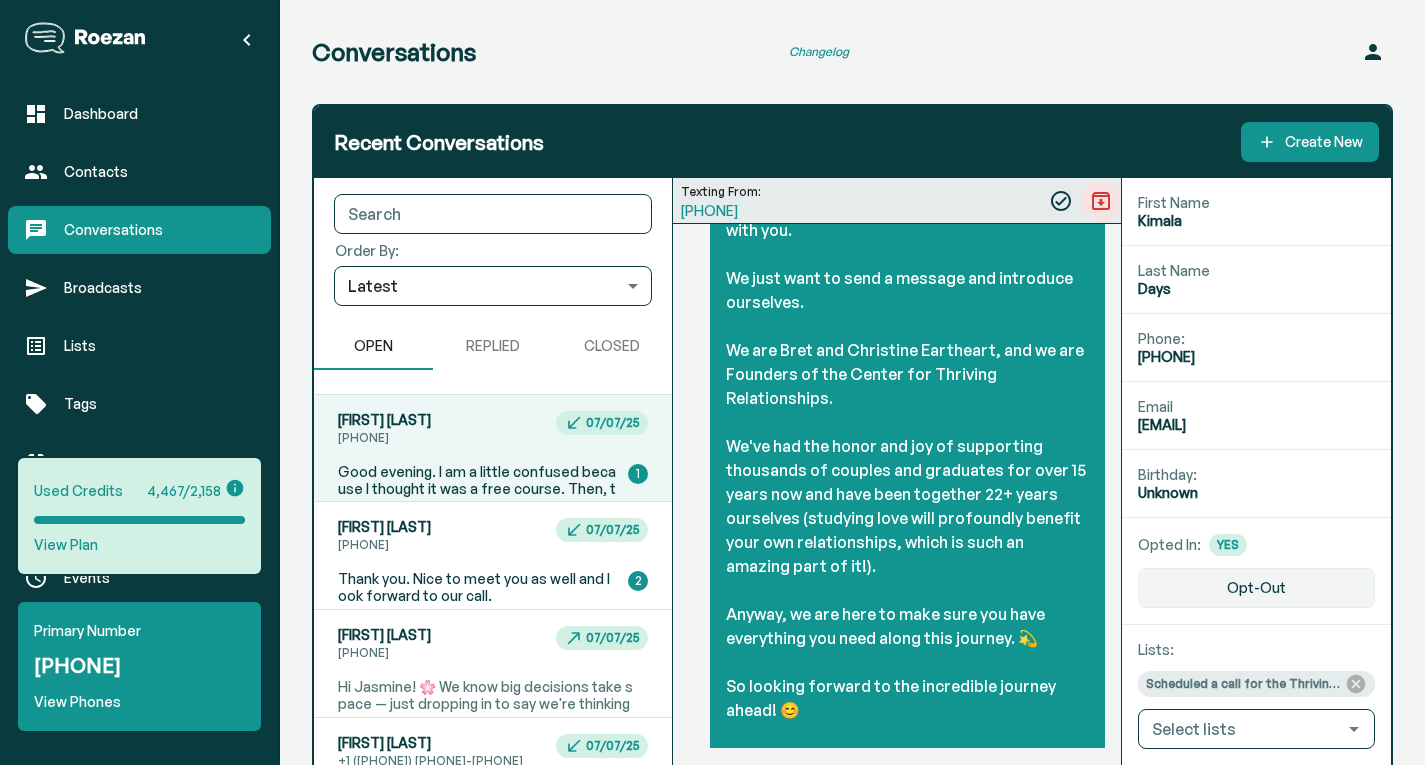 scroll, scrollTop: 798, scrollLeft: 0, axis: vertical 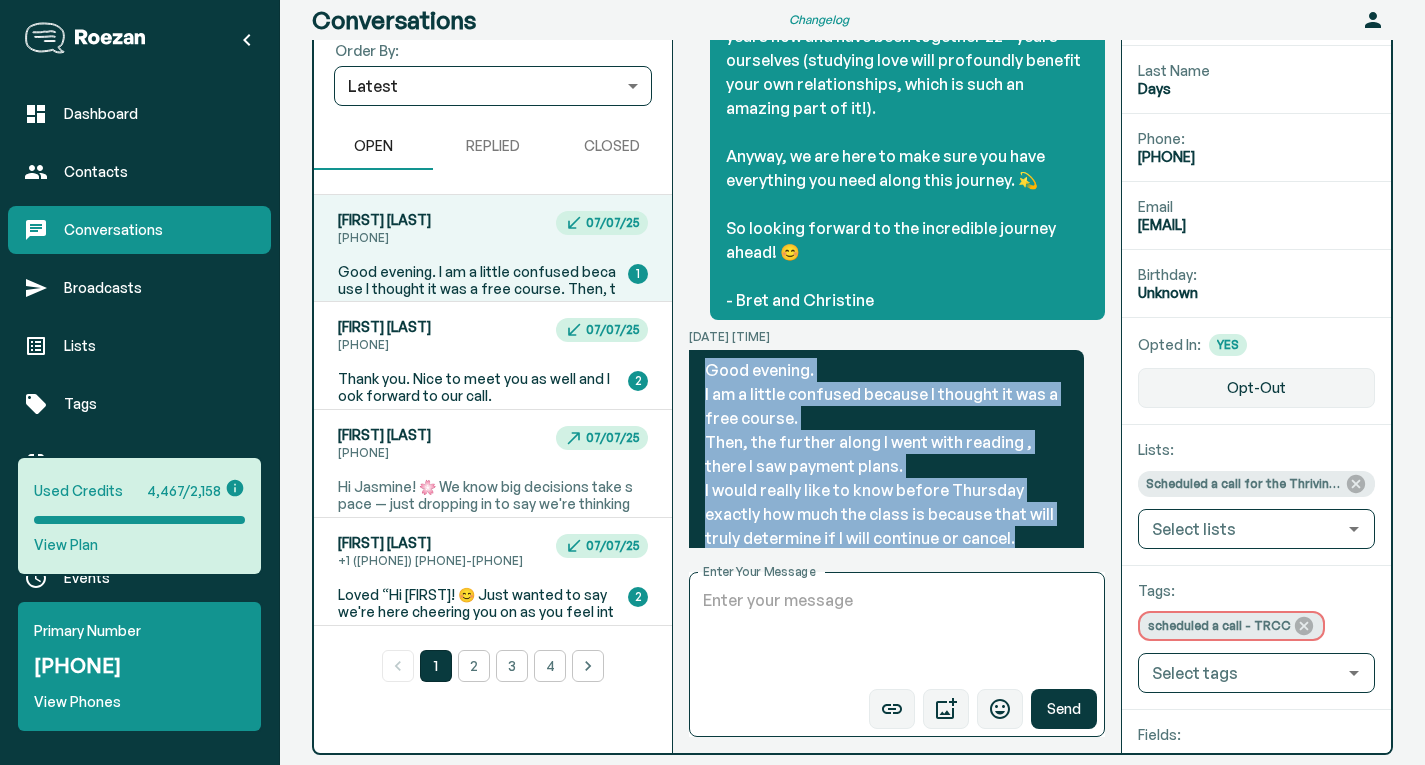 drag, startPoint x: 1049, startPoint y: 528, endPoint x: 688, endPoint y: 353, distance: 401.18076 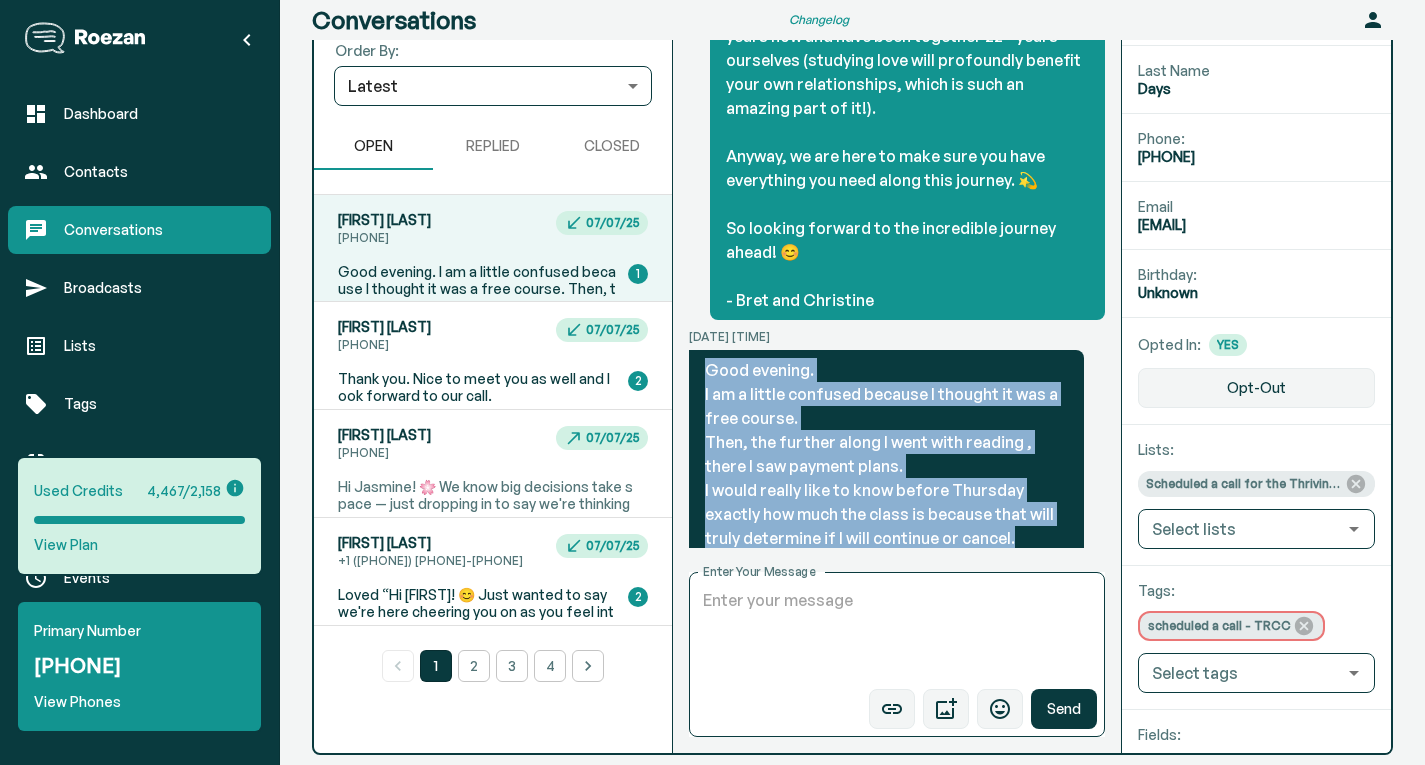 click on "You've reached the start of this Conversation! [DATE] [TIME] Hi [FIRST] 💖 Thanks so much for booking a call to explore our Thriving Relationship Coach Certification training!
High fives for taking this exciting step! 🙌
We are thrilled you're here and can't wait to chat with you.
We just want to send a message and introduce ourselves.
We are [FIRST] and [FIRST] [LAST], and we are Founders of the Center for Thriving Relationships.
We've had the honor and joy of supporting thousands of couples and graduates for over 15 years now and have been together 22+ years ourselves (studying love will profoundly benefit your own relationships, which is such an amazing part of it!).
Anyway, we are here to make sure you have everything you need along this journey. 💫
So looking forward to the incredible journey ahead! 😊
- [FIRST] and [FIRST] [DATE] [TIME] Enter Your Message x Enter Your Message Send" at bounding box center (897, 365) 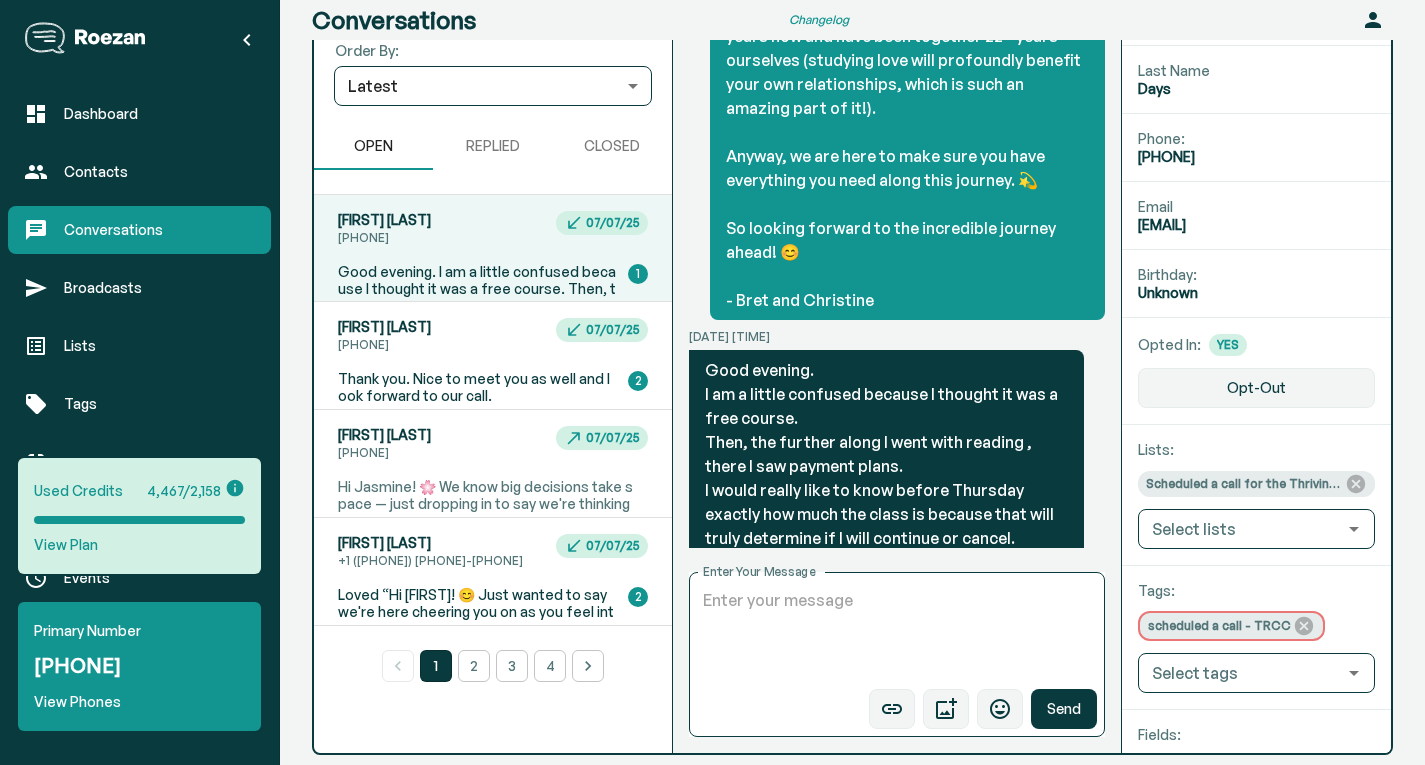 drag, startPoint x: 797, startPoint y: 431, endPoint x: 492, endPoint y: 402, distance: 306.37558 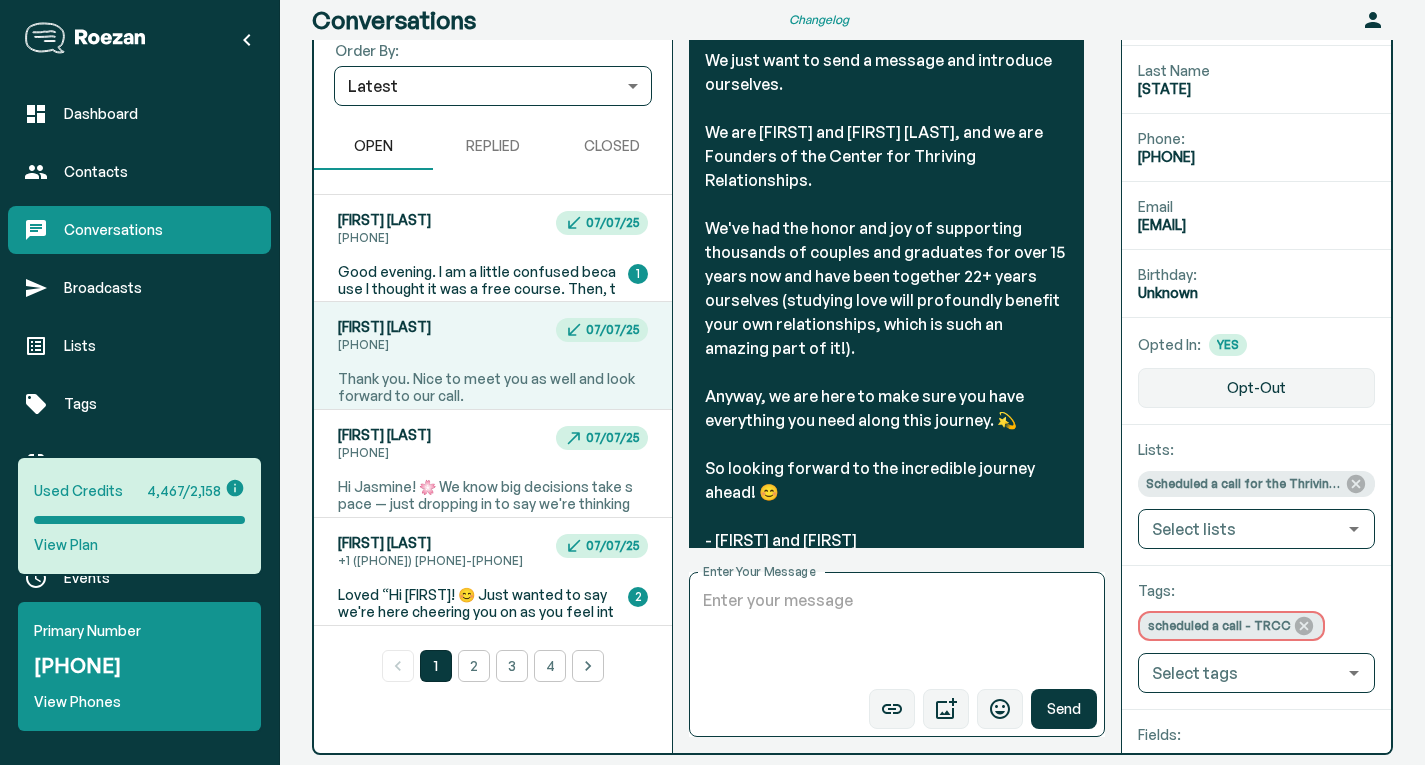 scroll, scrollTop: 1396, scrollLeft: 0, axis: vertical 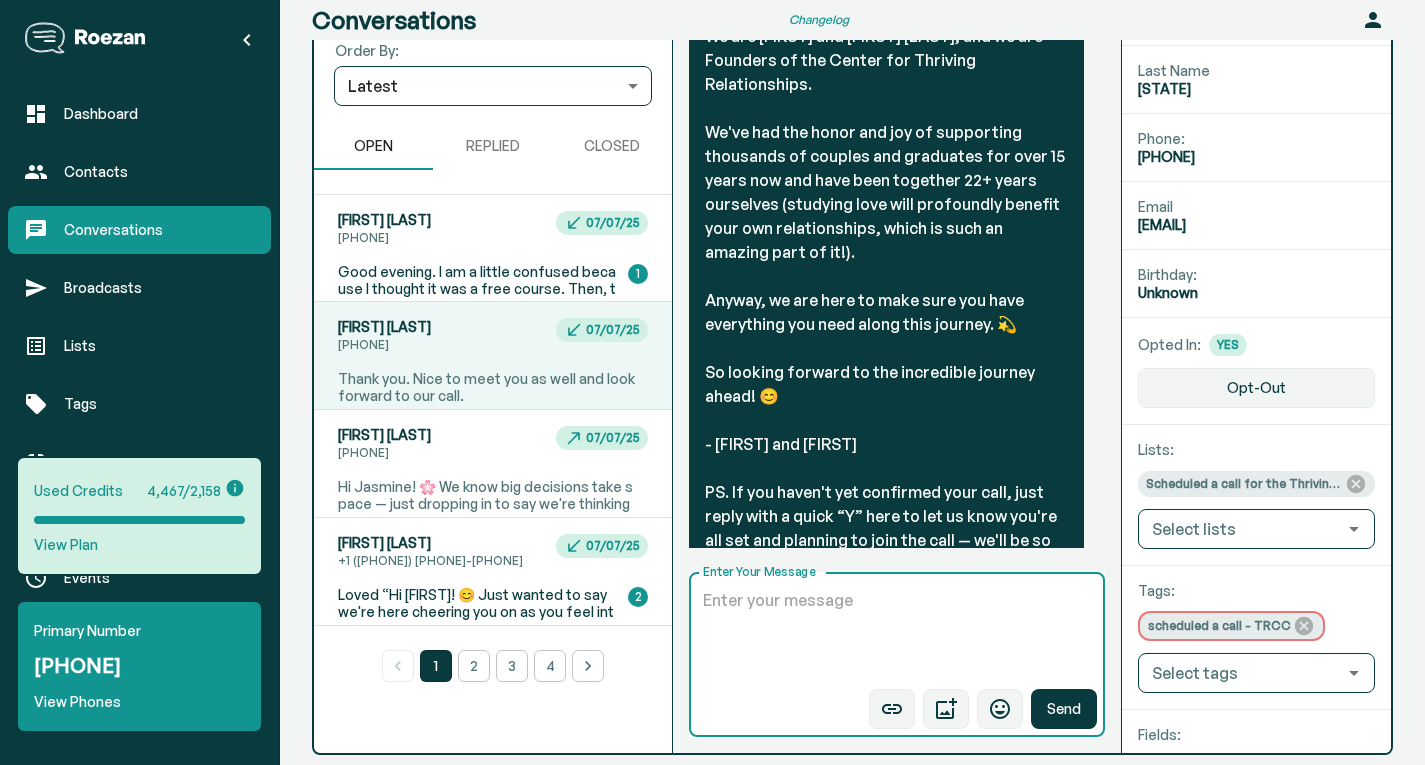 click on "Enter Your Message" at bounding box center (897, 635) 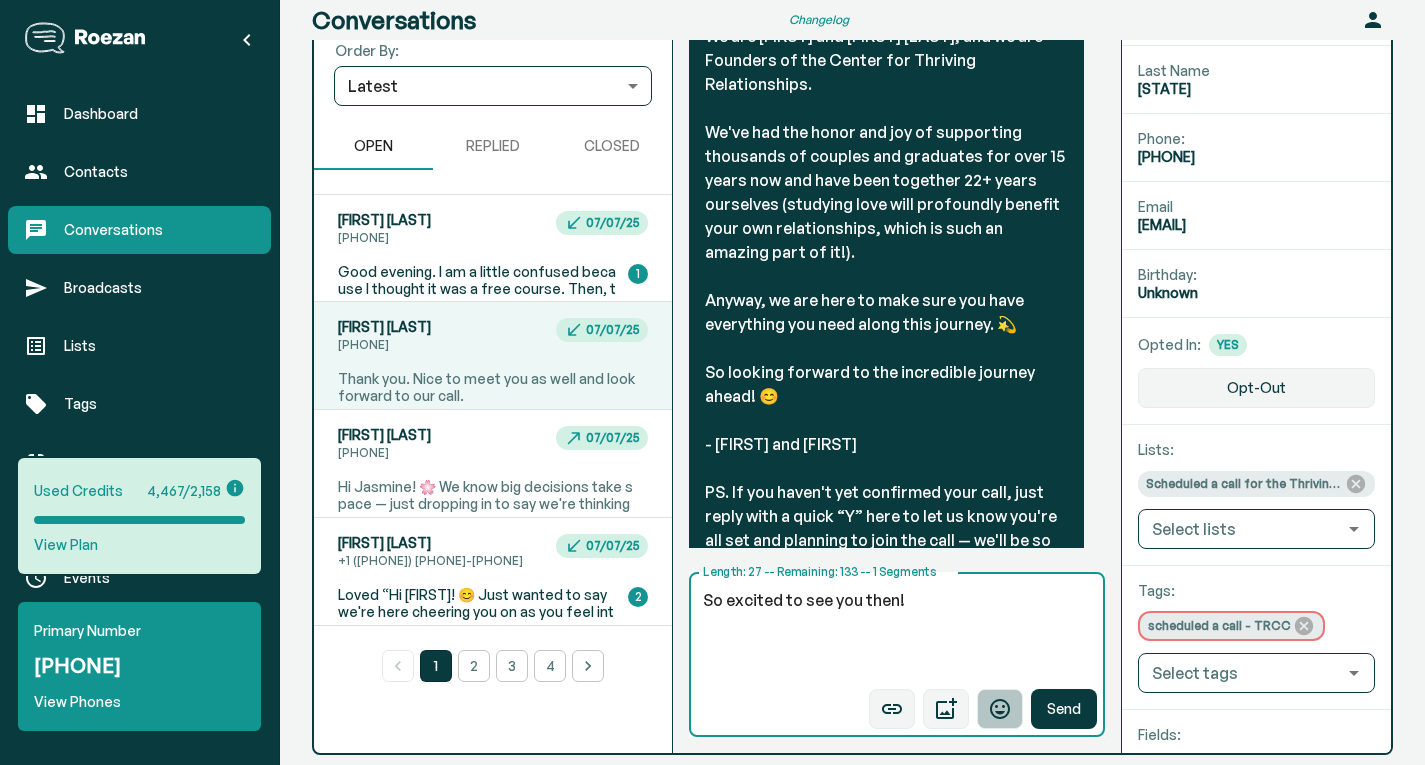 type on "So excited to see you then!" 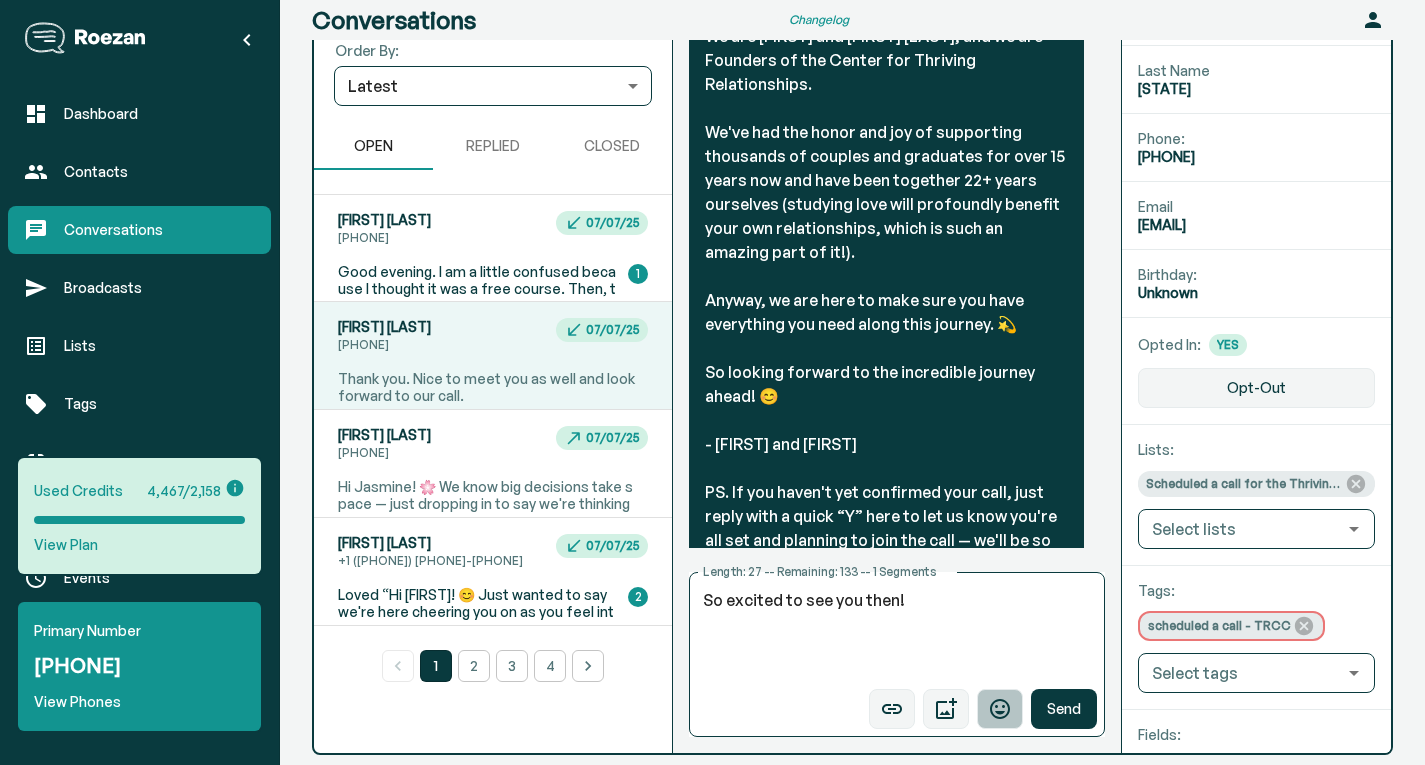 click at bounding box center [1000, 709] 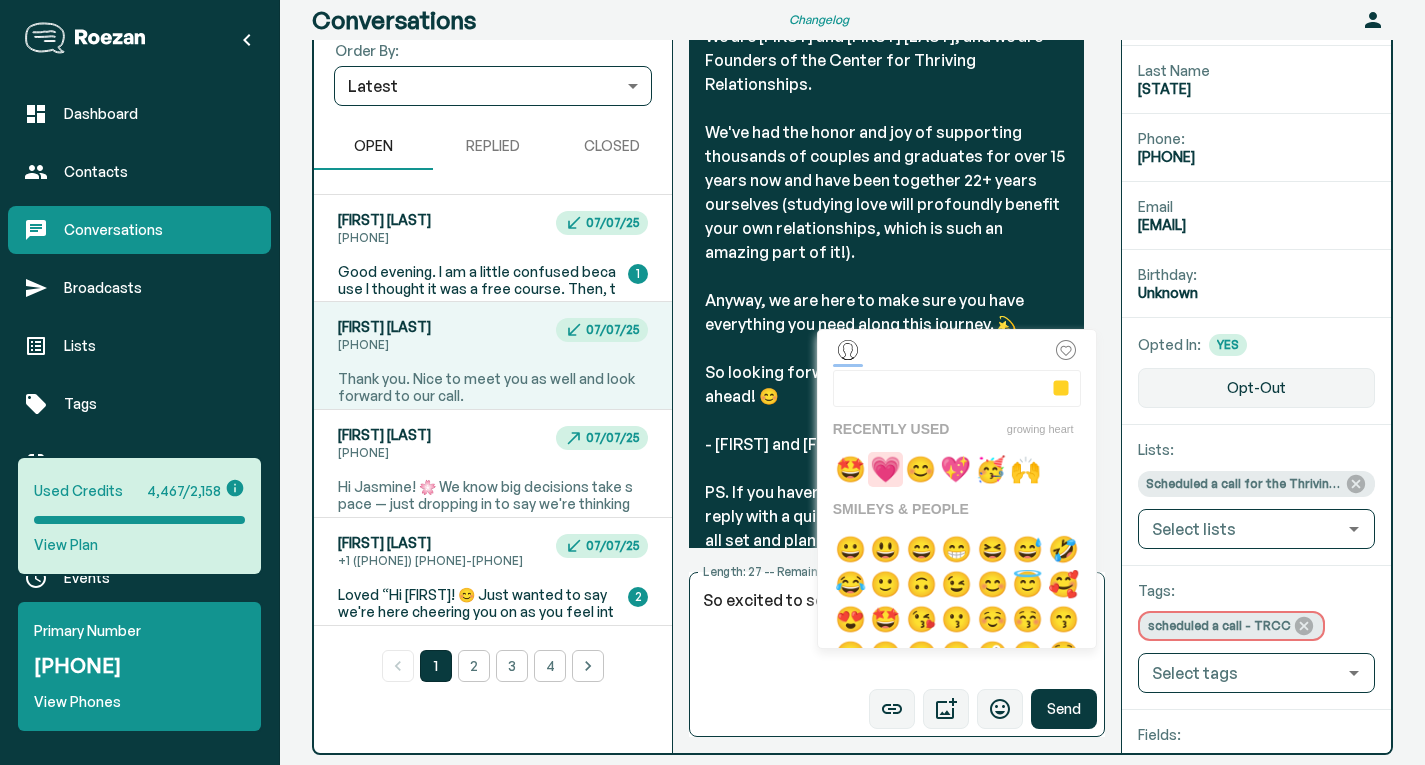 click on "💗" at bounding box center [885, 469] 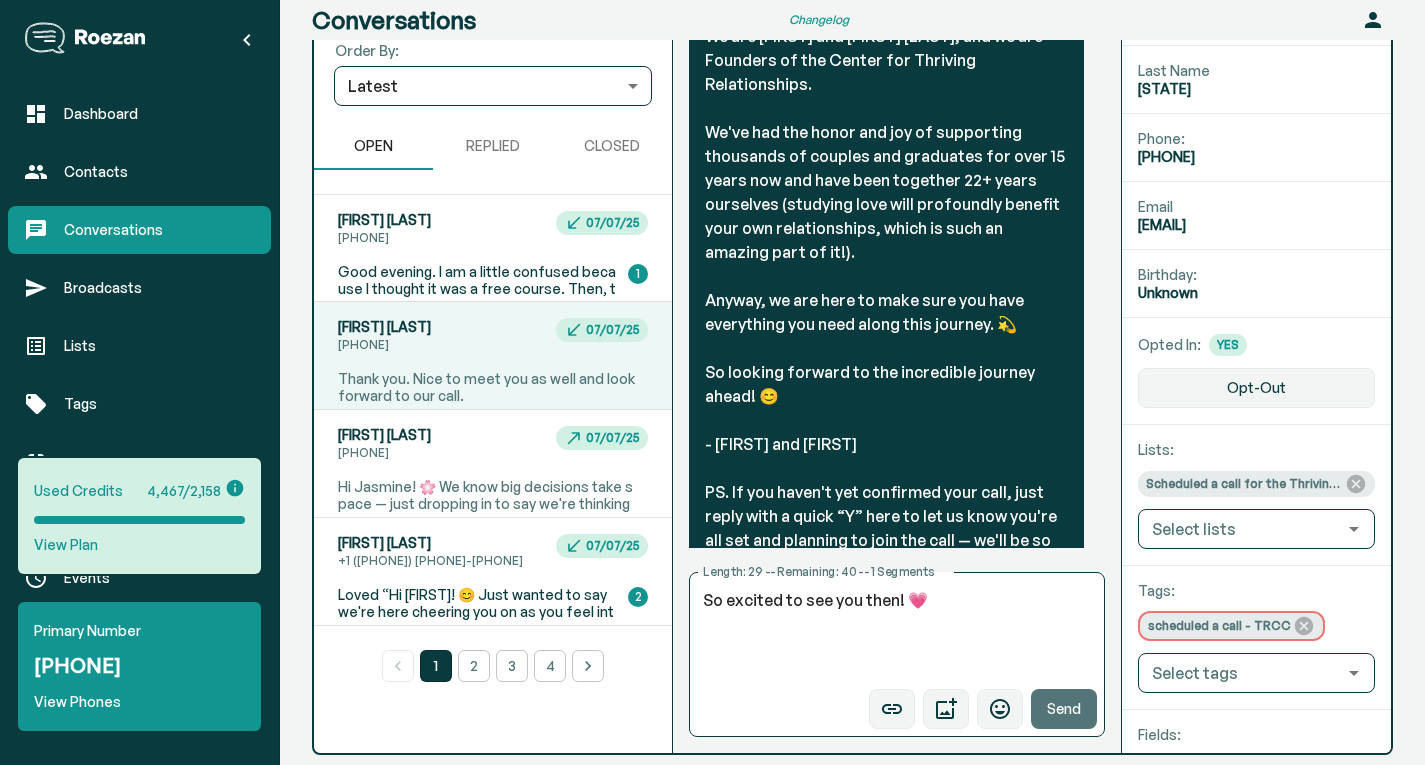 click on "Send" at bounding box center [1064, 709] 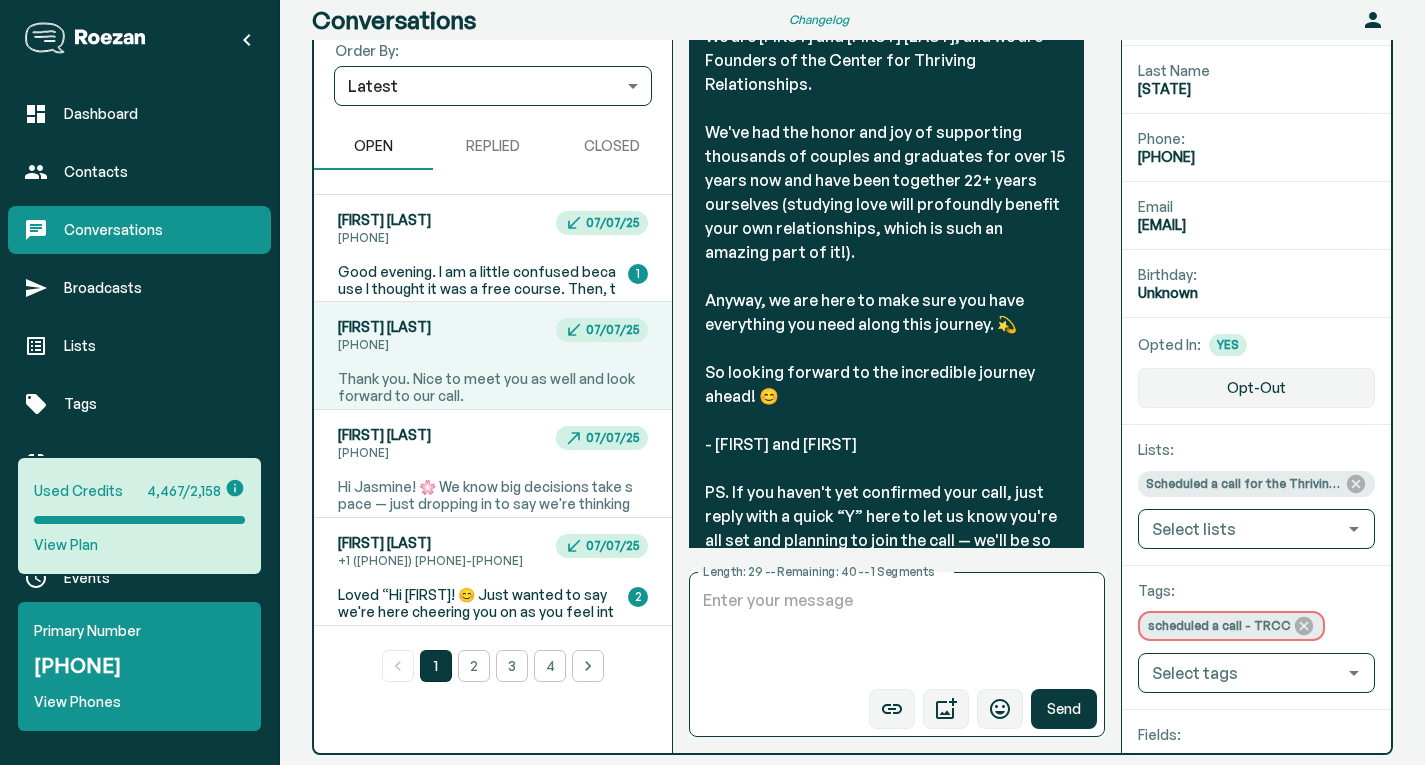 scroll, scrollTop: 0, scrollLeft: 0, axis: both 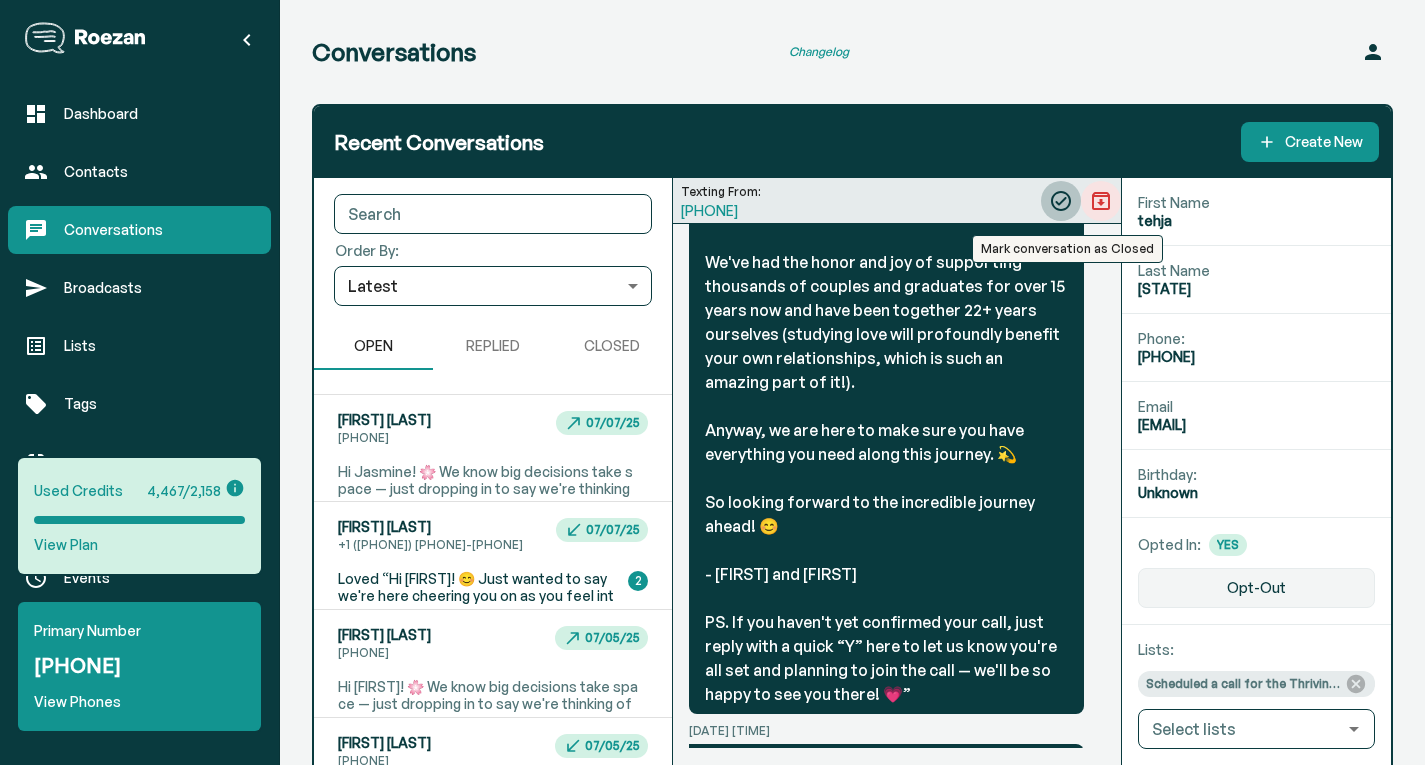 click at bounding box center [1061, 201] 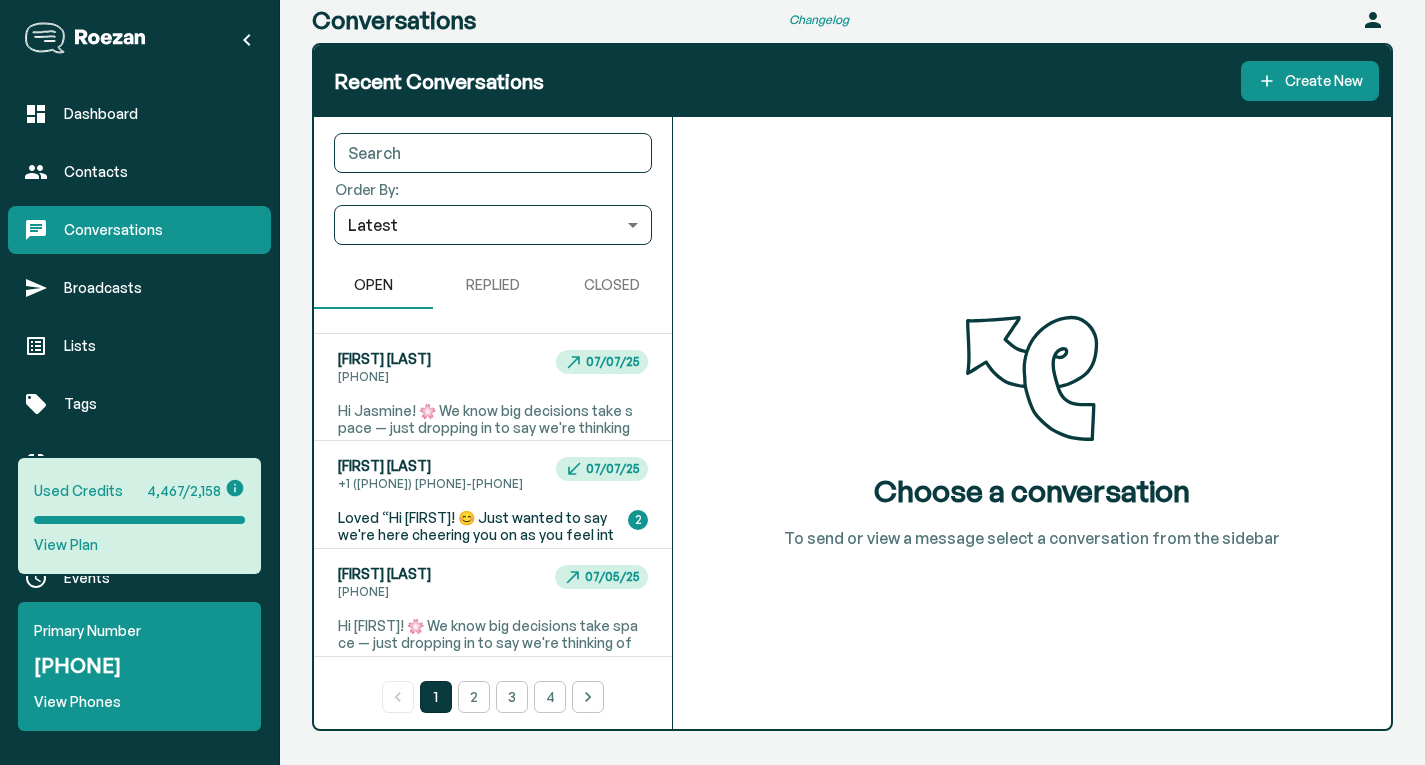 scroll, scrollTop: 95, scrollLeft: 0, axis: vertical 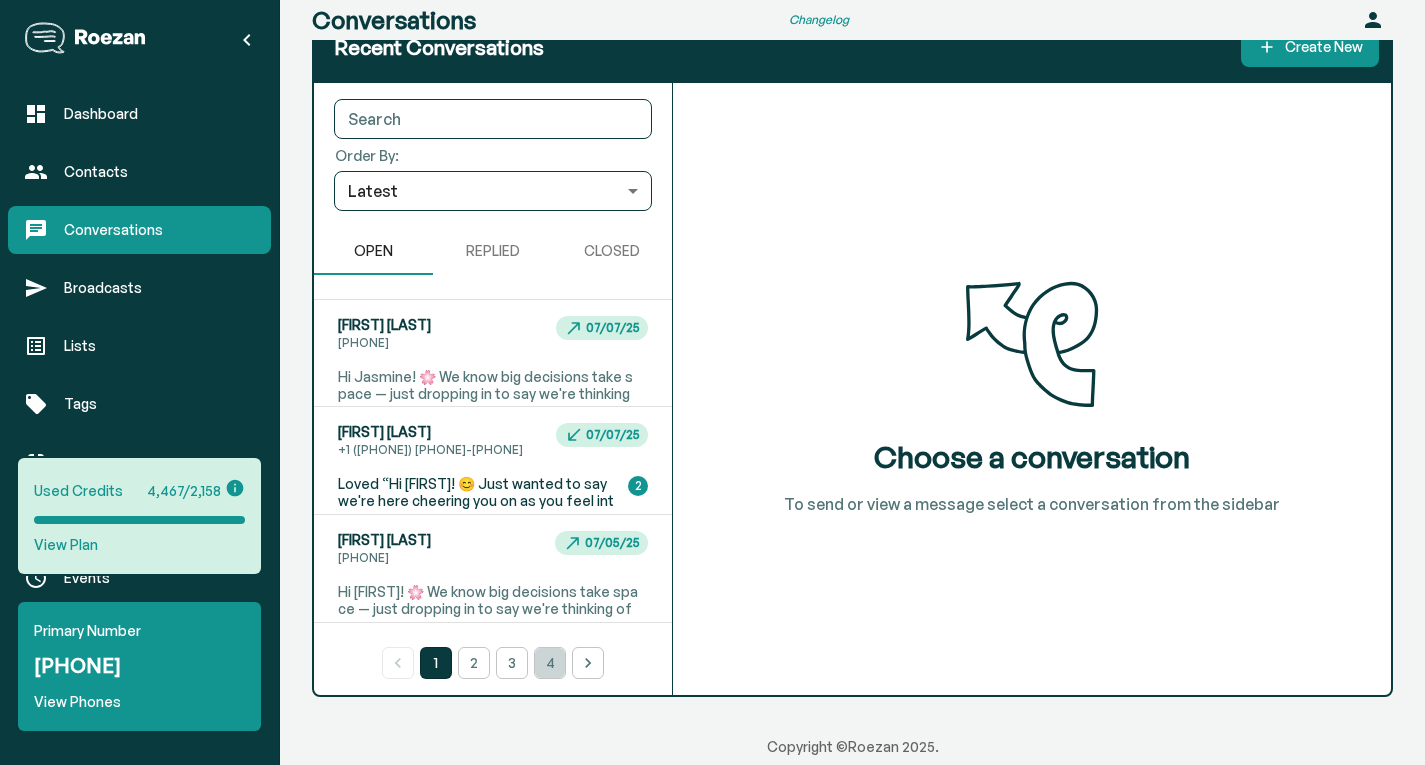 click on "4" at bounding box center [550, 663] 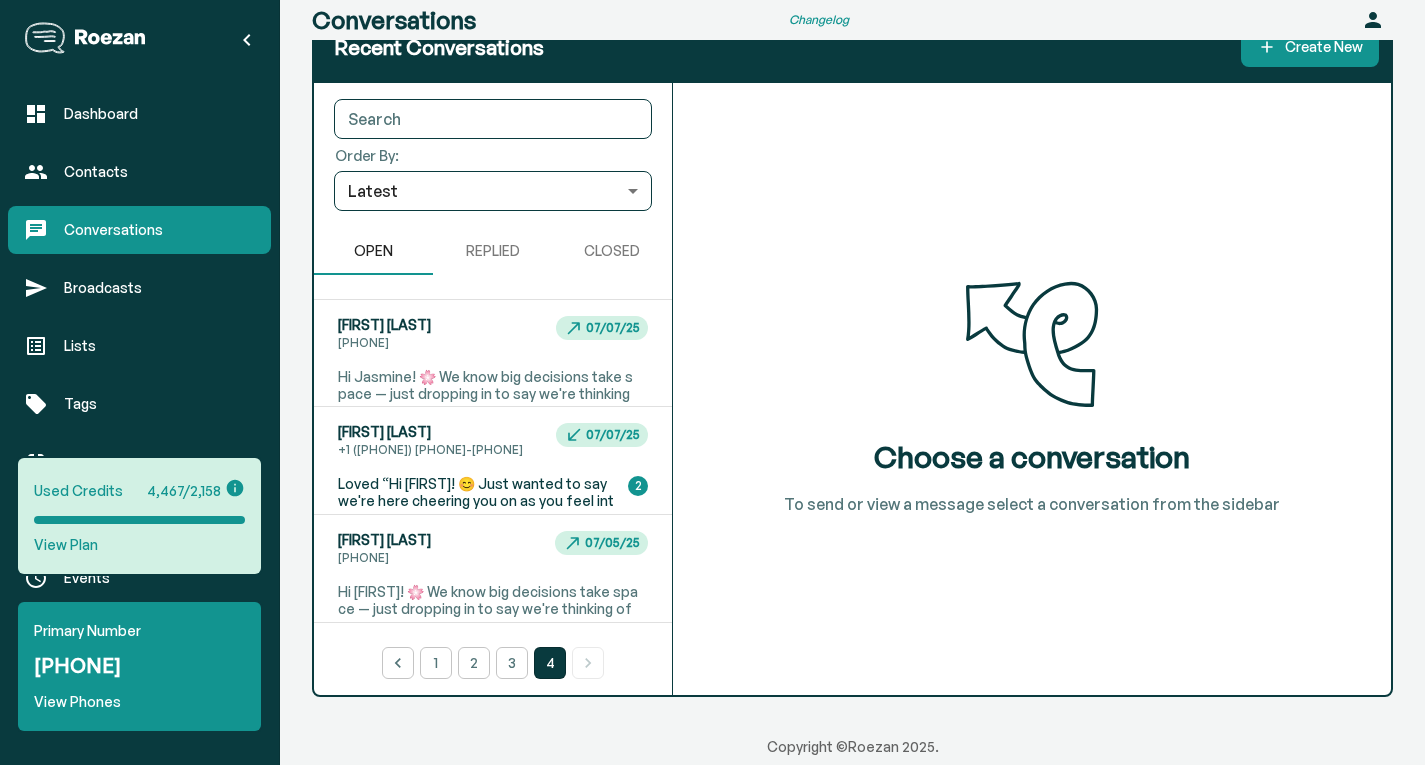 scroll, scrollTop: 0, scrollLeft: 0, axis: both 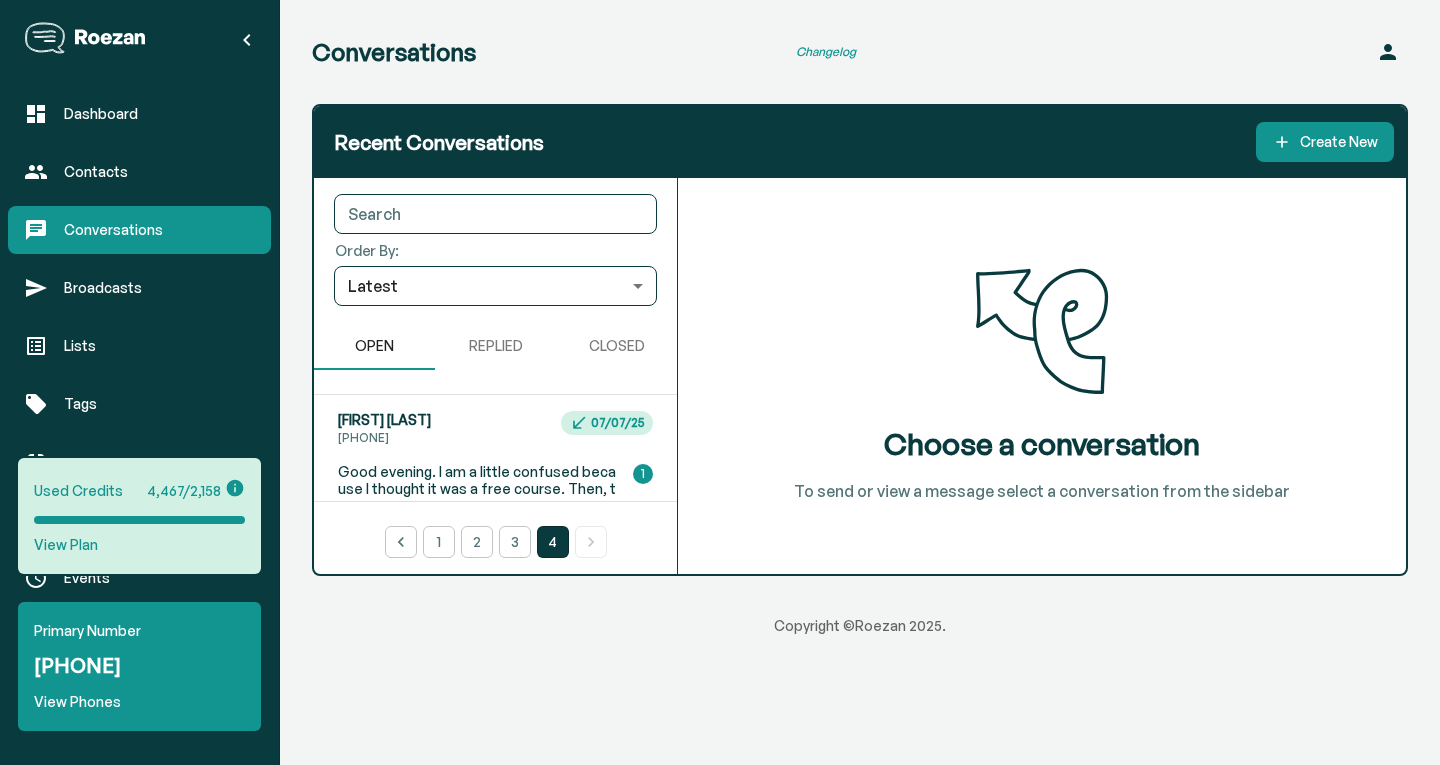 click on "Good evening.
I am a little confused because I  thought it was a free course.
Then, the further along     I went with reading , there I saw payment plans.
I would really like to know before Thursday exactly how much the class is because that will truly determine if I will continue or cancel." at bounding box center (479, 524) 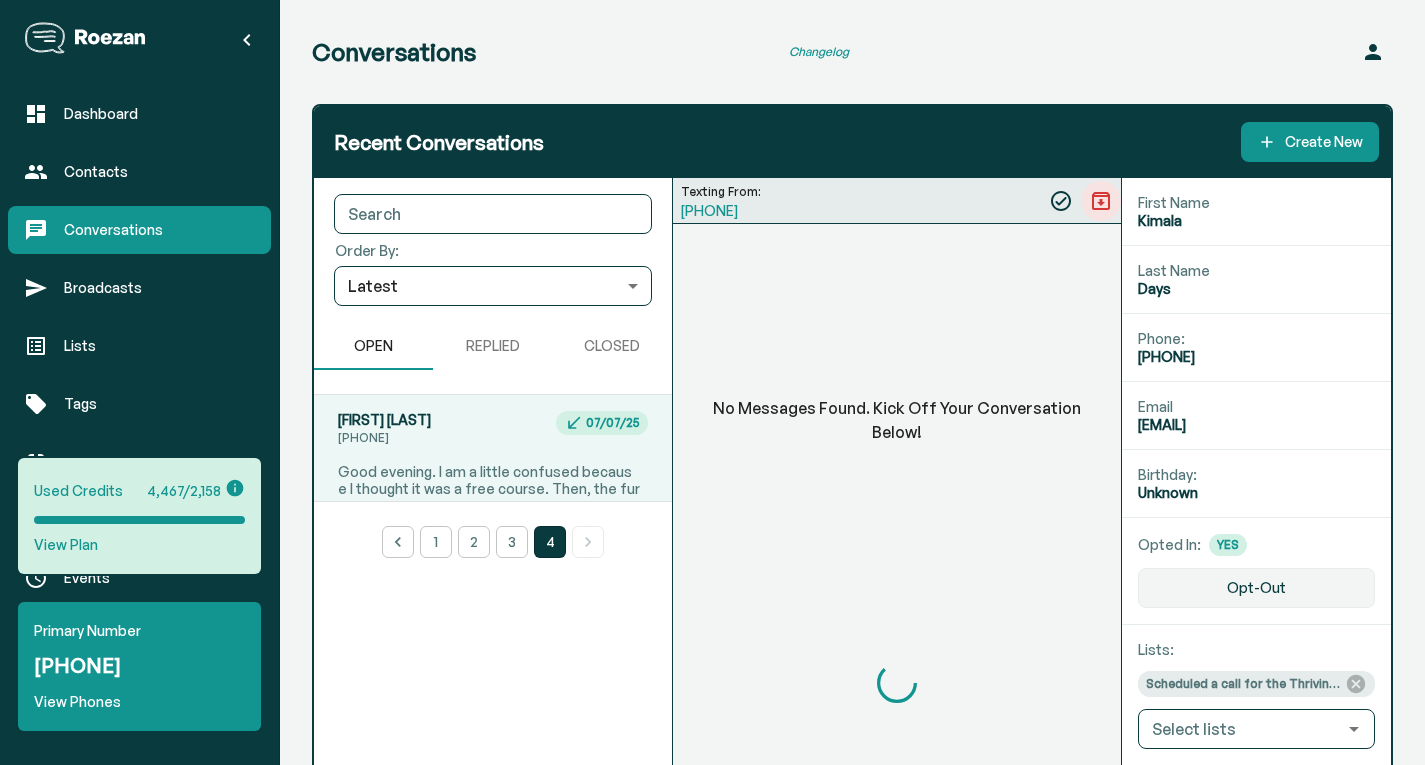 scroll, scrollTop: 798, scrollLeft: 0, axis: vertical 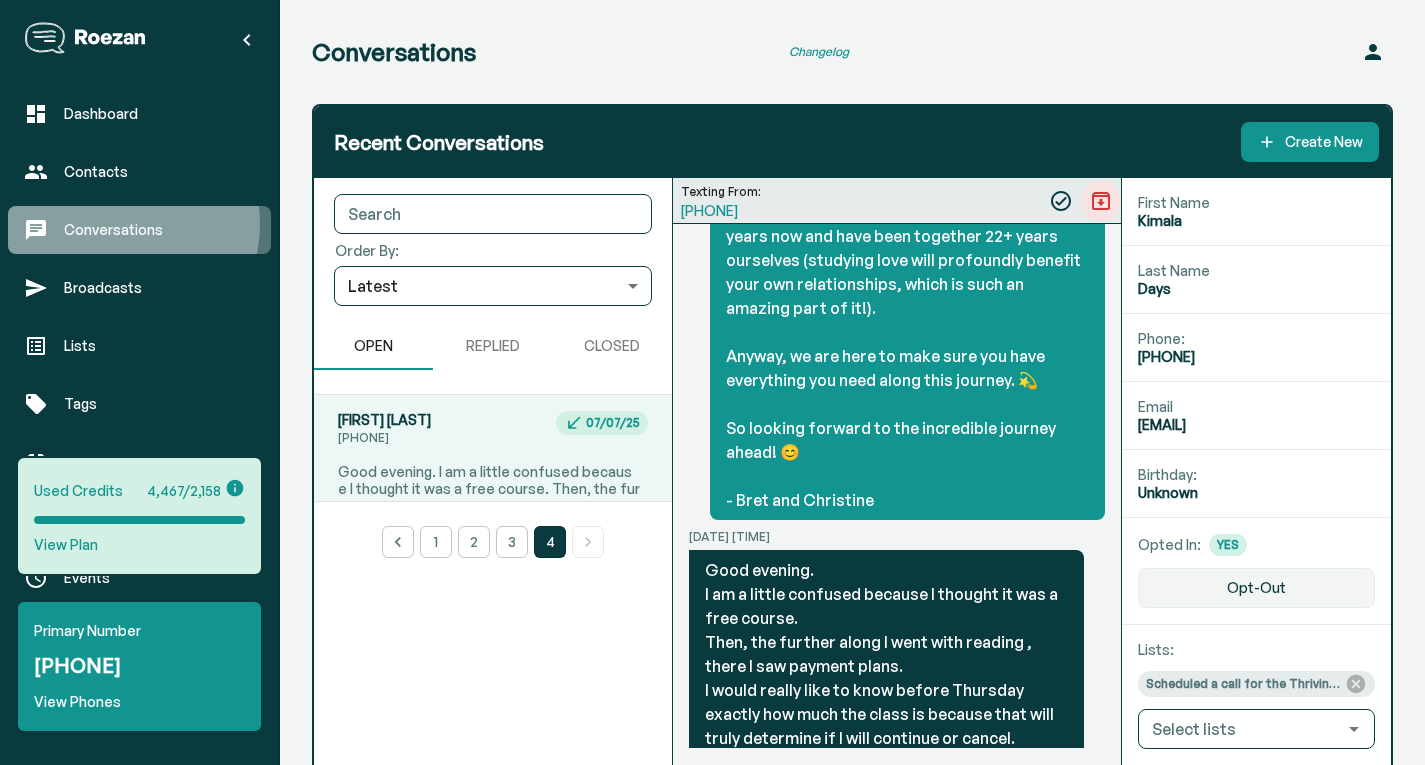 click on "Conversations" at bounding box center (159, 230) 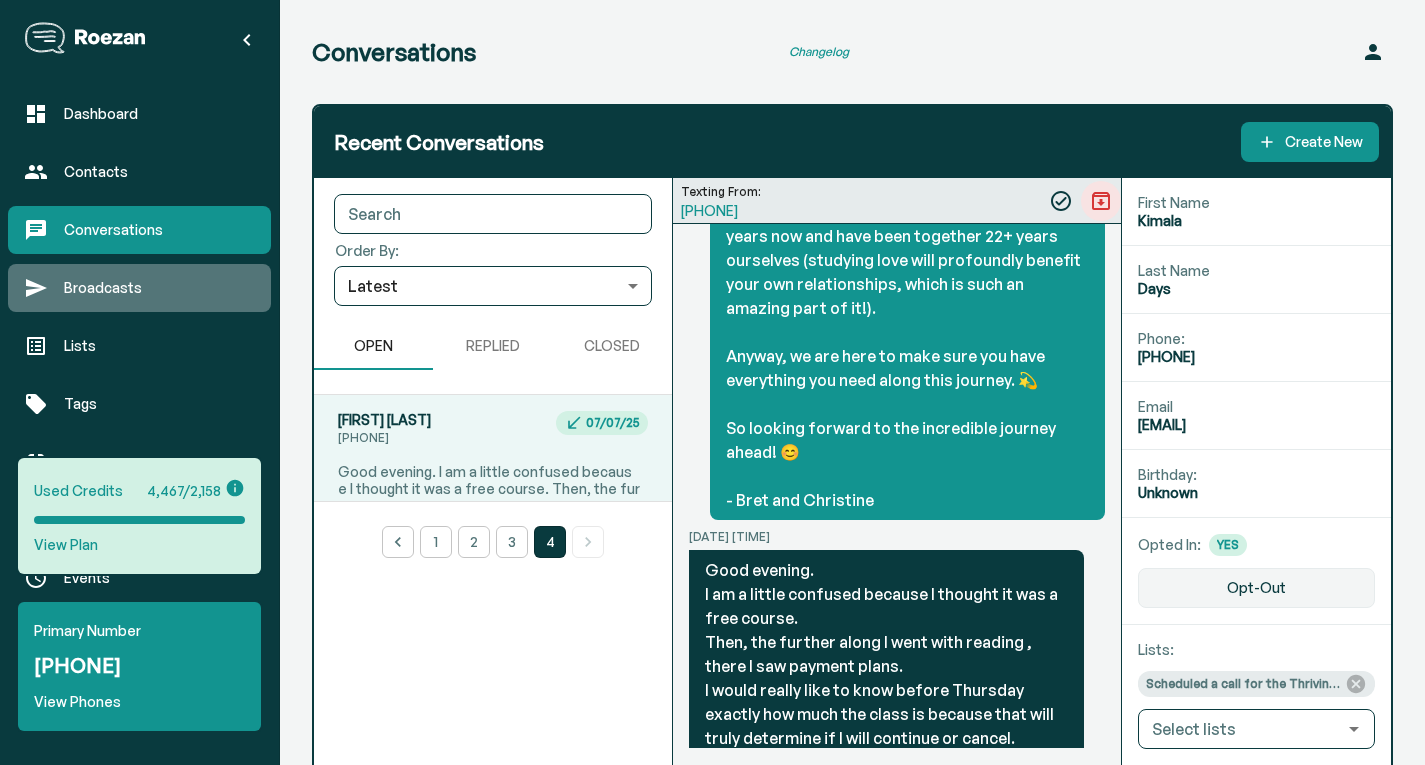 click on "Broadcasts" at bounding box center [139, 288] 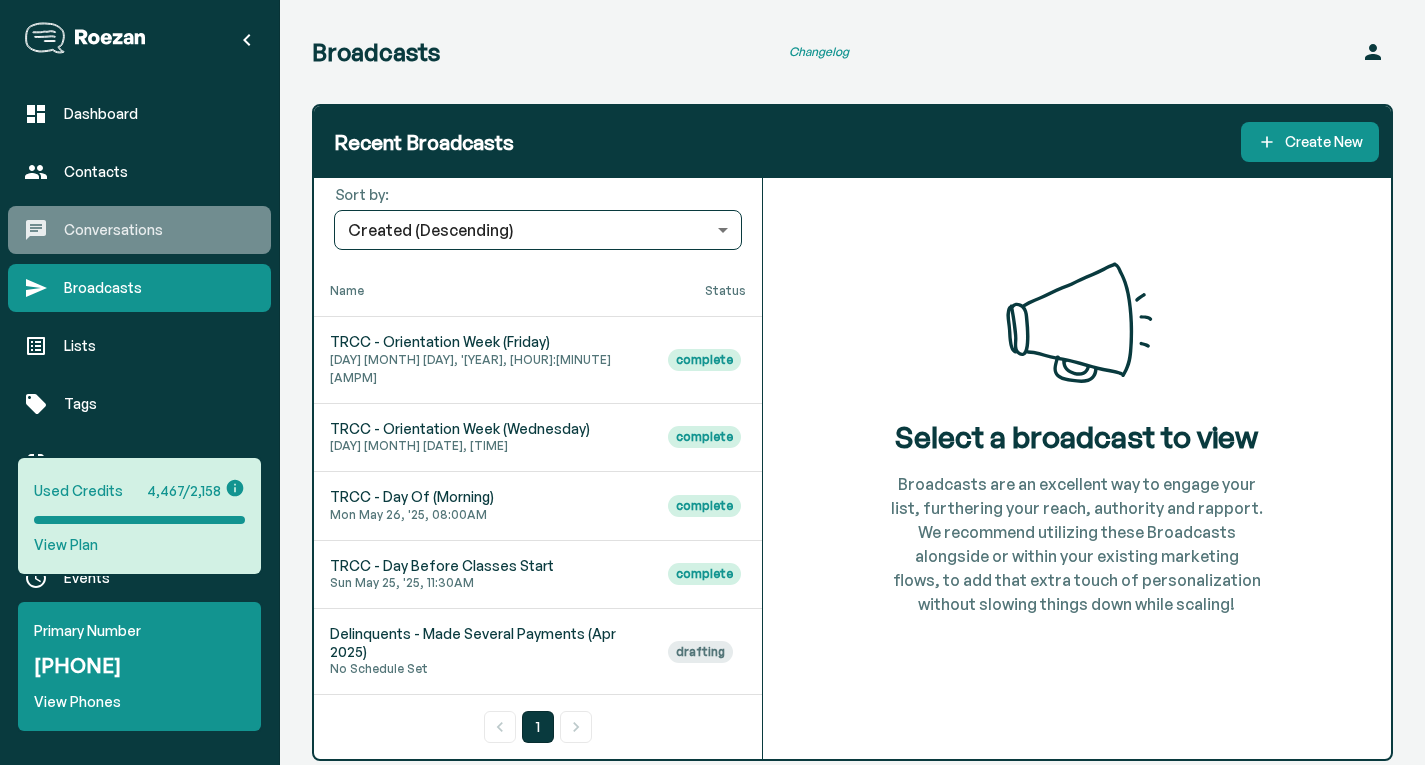 click on "Conversations" at bounding box center (159, 230) 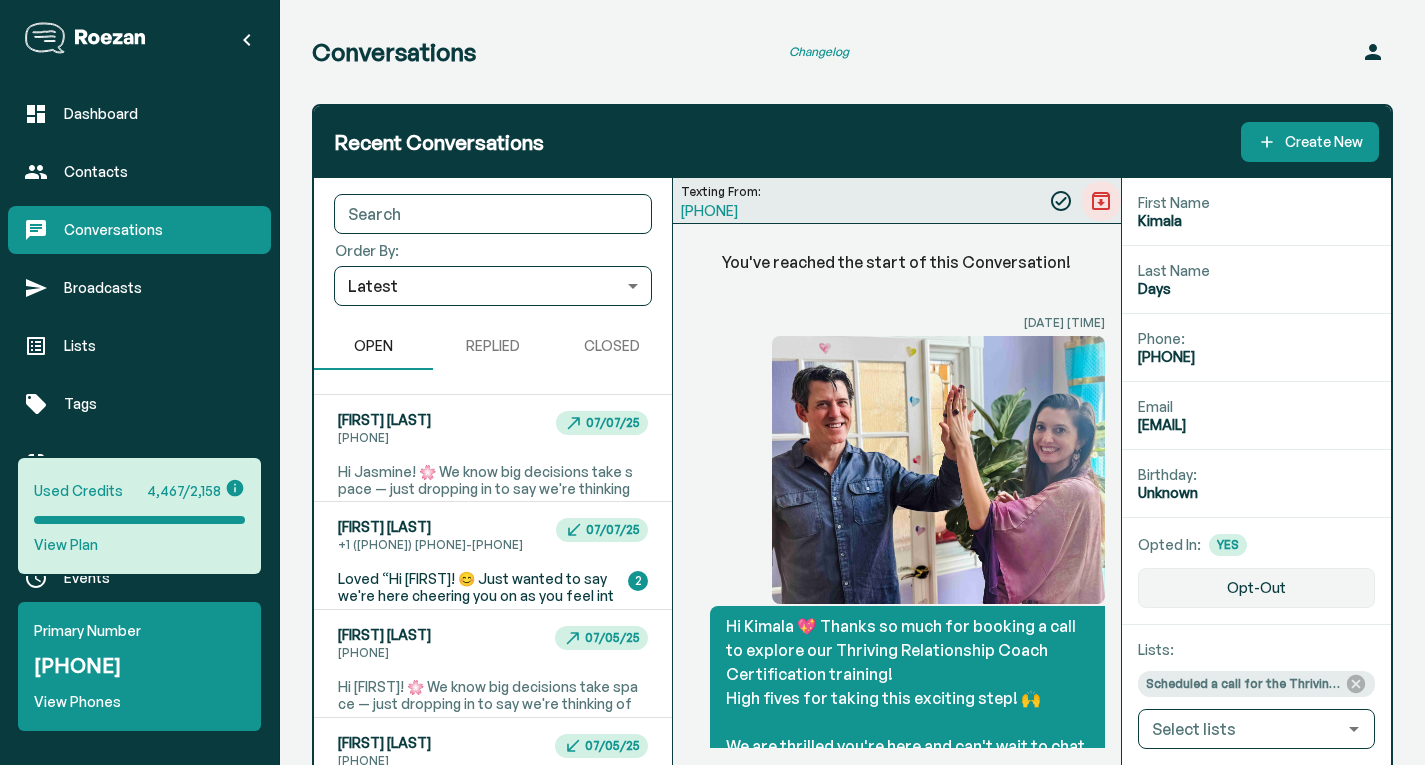scroll, scrollTop: 798, scrollLeft: 0, axis: vertical 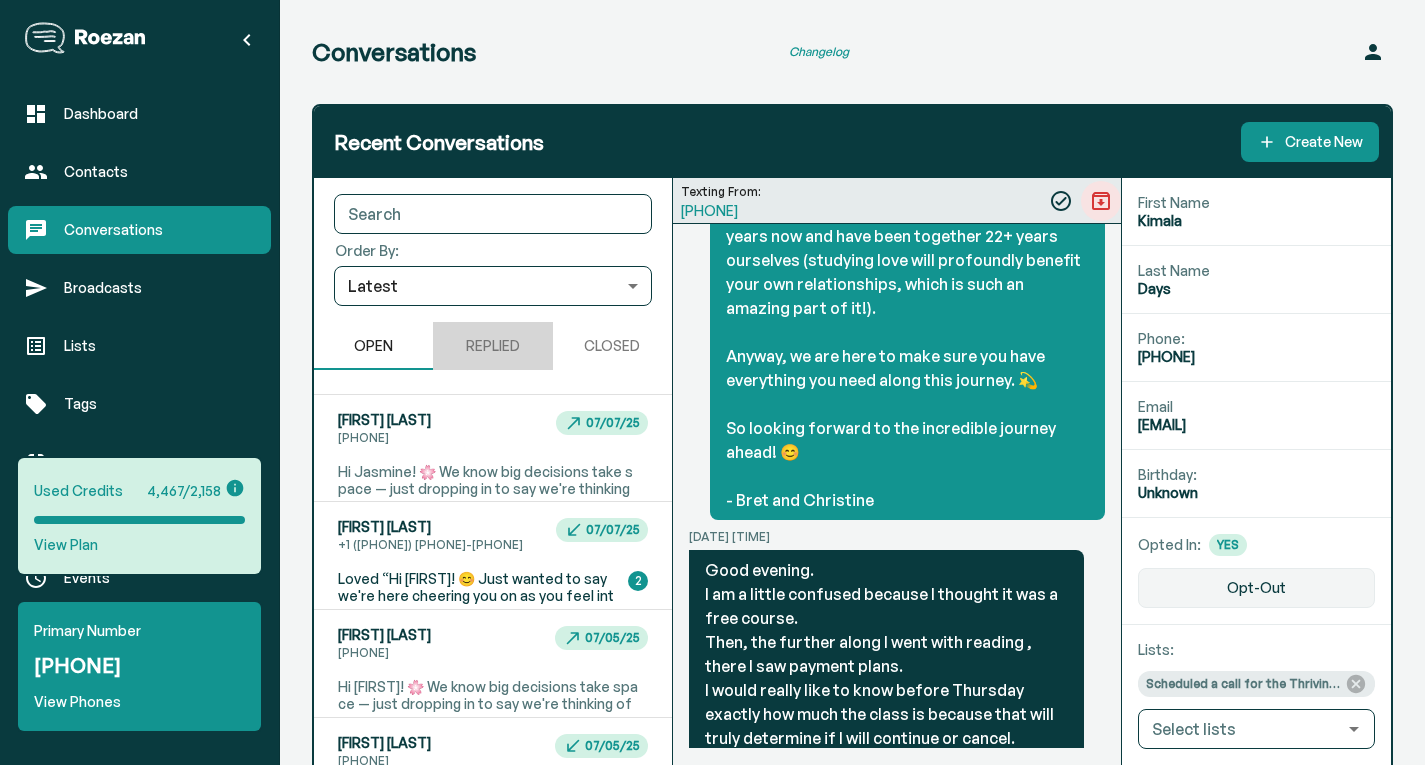 click on "REPLIED" at bounding box center (492, 346) 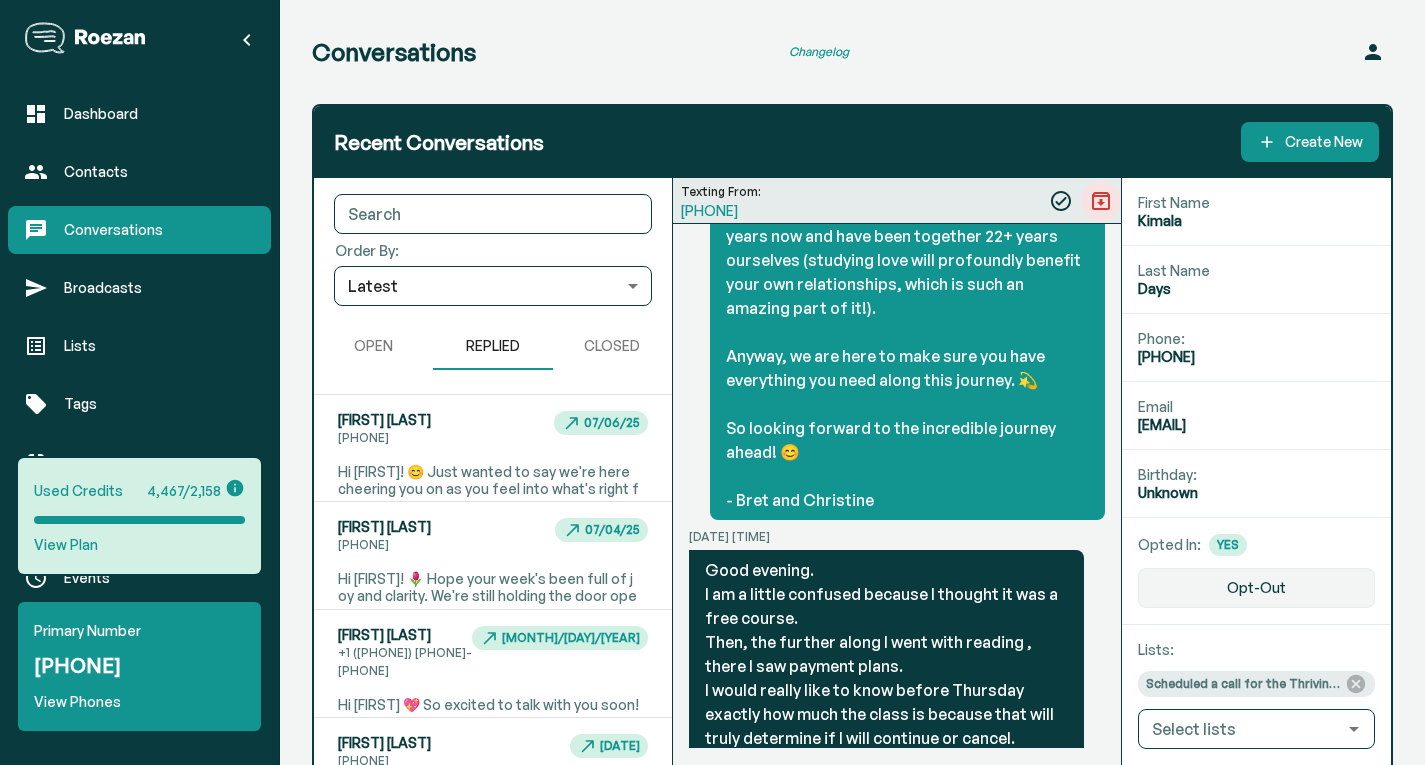 click on "open" at bounding box center [373, 346] 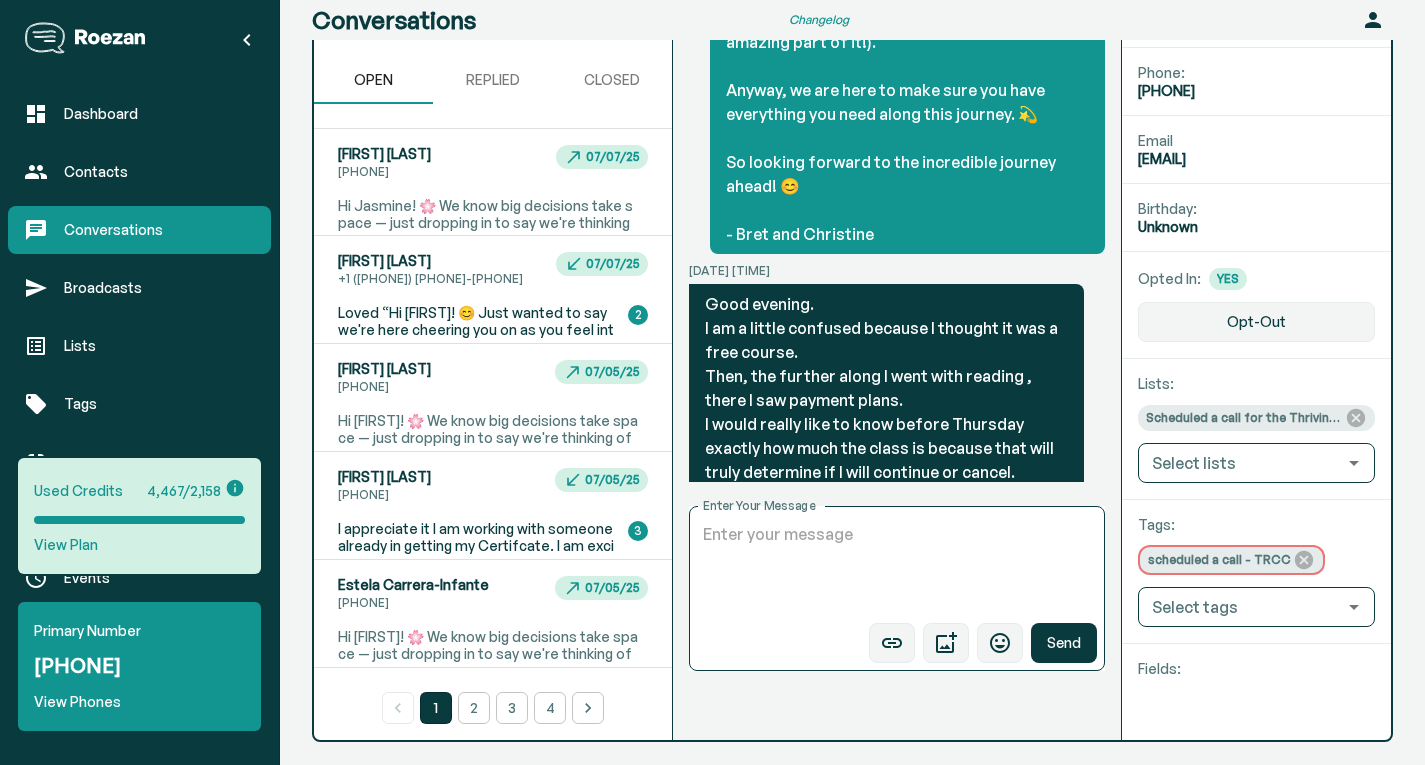 scroll, scrollTop: 311, scrollLeft: 0, axis: vertical 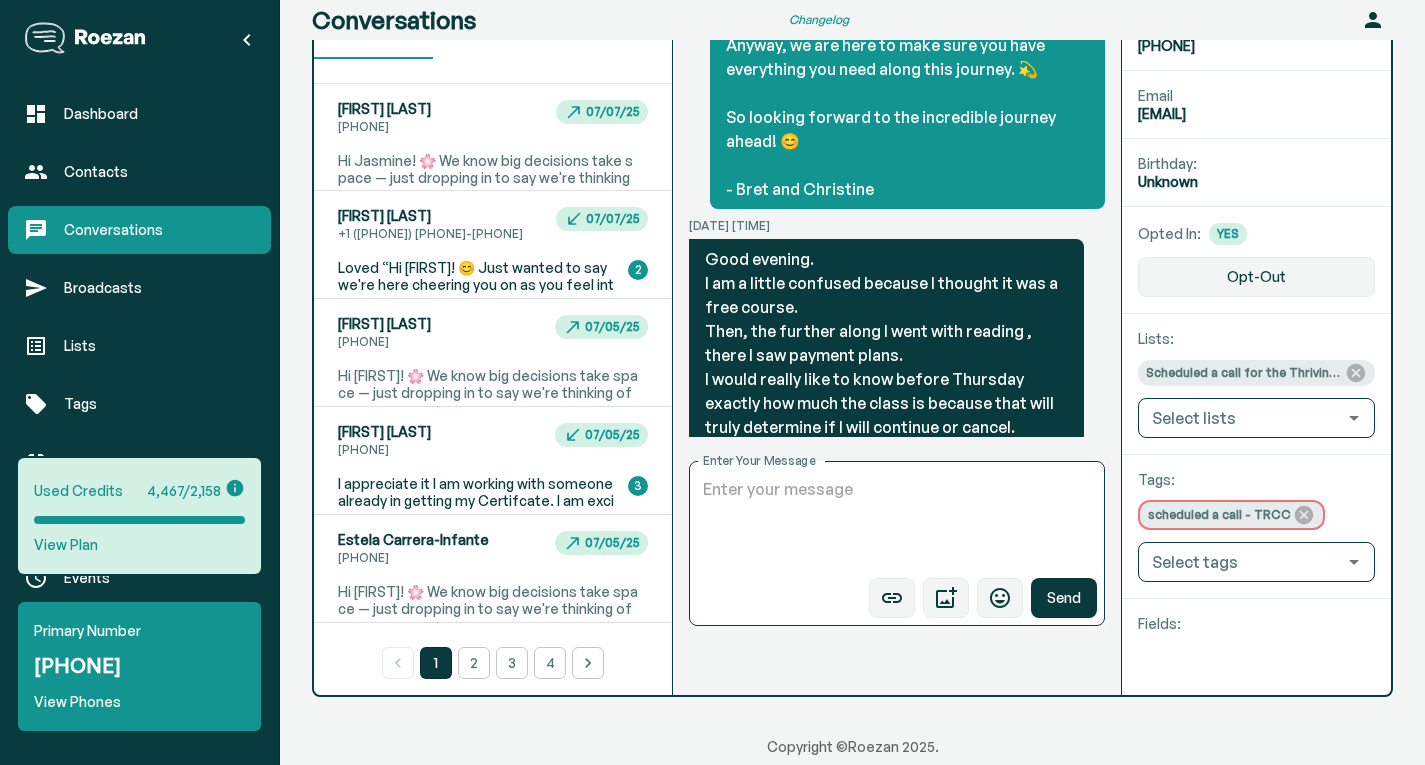 click on "4" at bounding box center (550, 663) 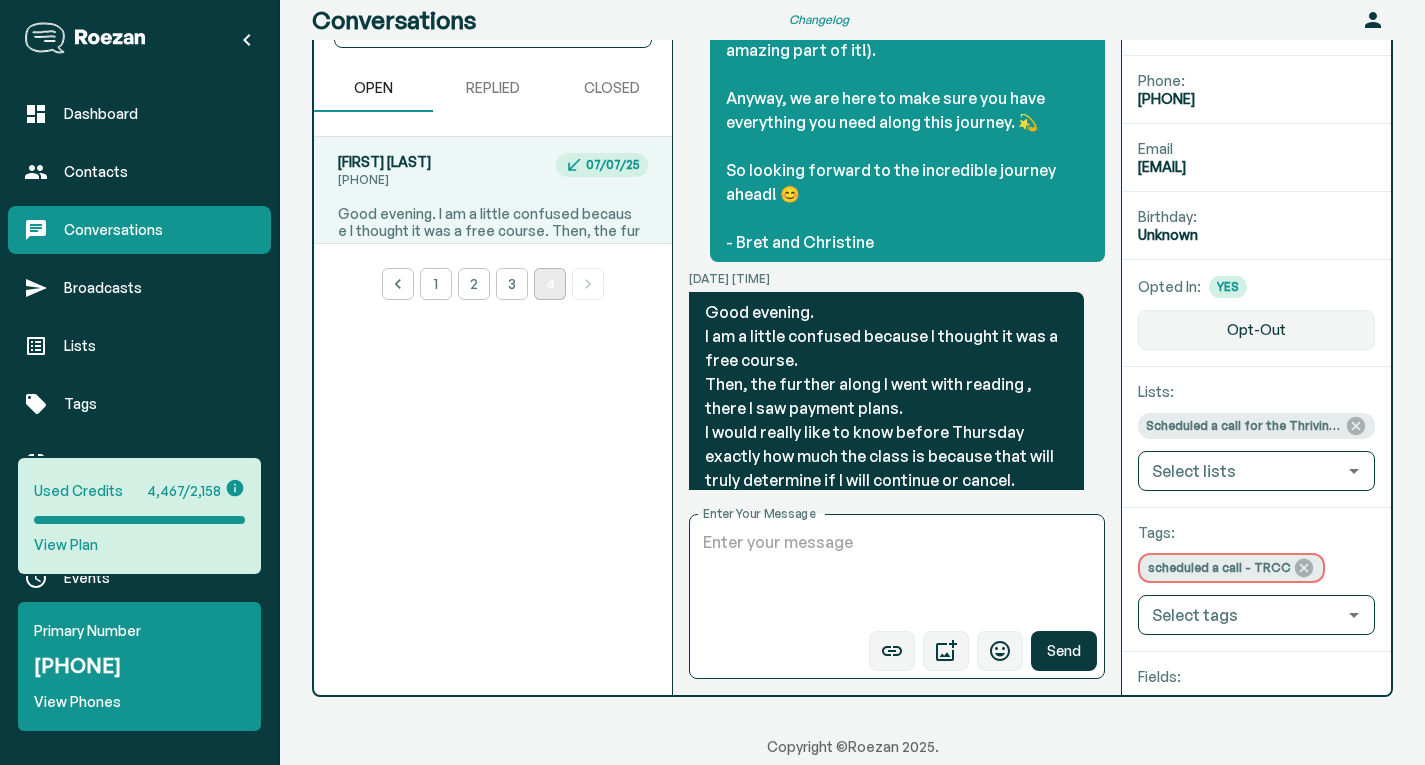 scroll, scrollTop: 258, scrollLeft: 0, axis: vertical 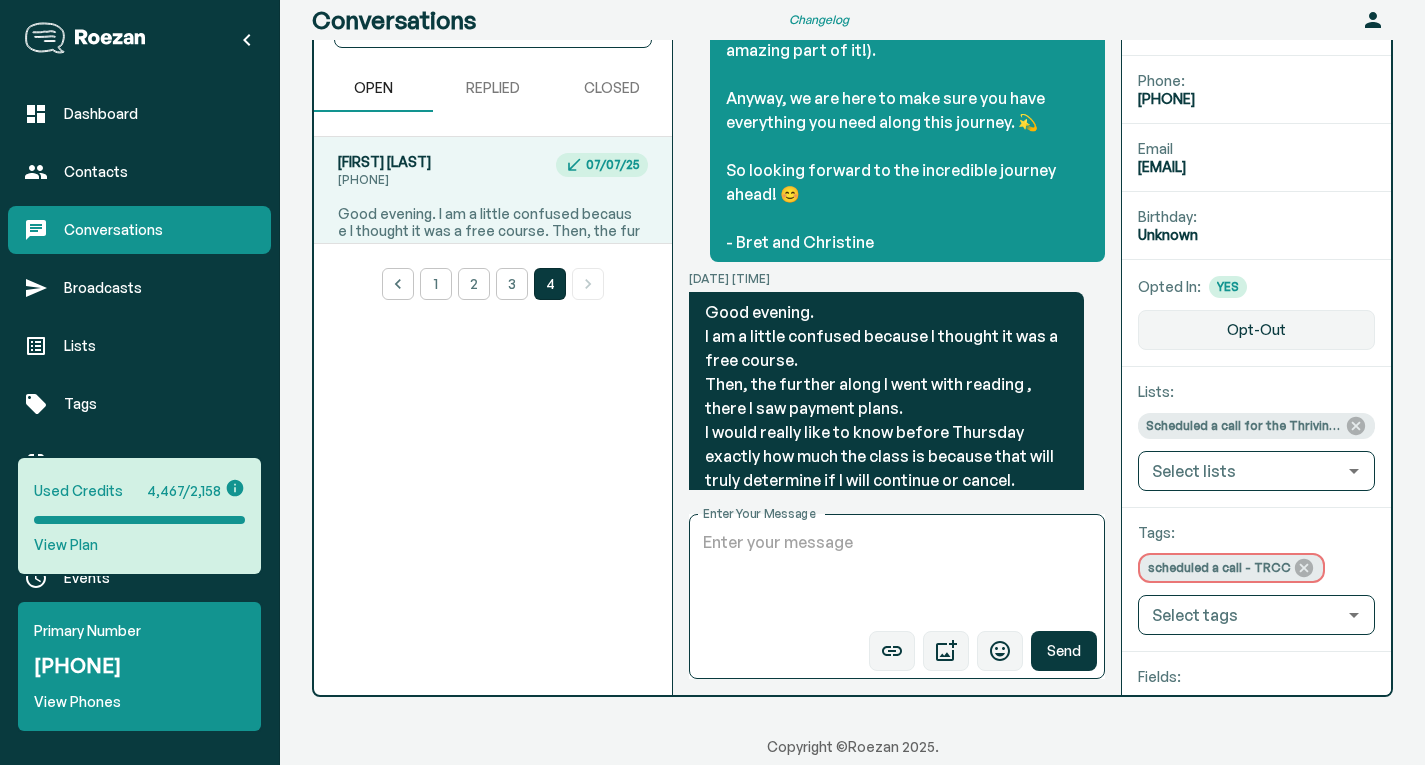 click on "Good evening.
I am a little confused because I  thought it was a free course.
Then, the further along     I went with reading , there I saw payment plans.
I would really like to know before Thursday exactly how much the class is because that will truly determine if I will continue or cancel." at bounding box center (489, 266) 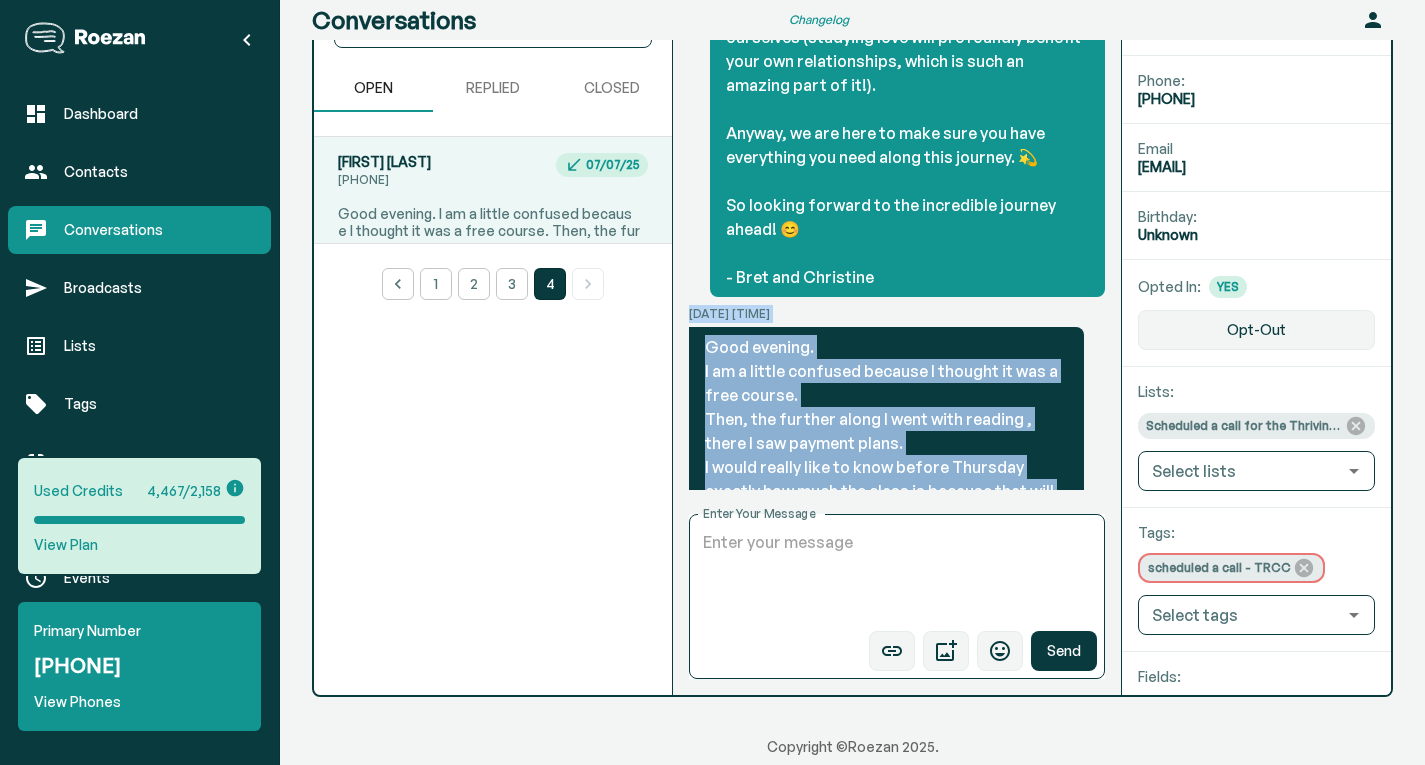 scroll, scrollTop: 798, scrollLeft: 0, axis: vertical 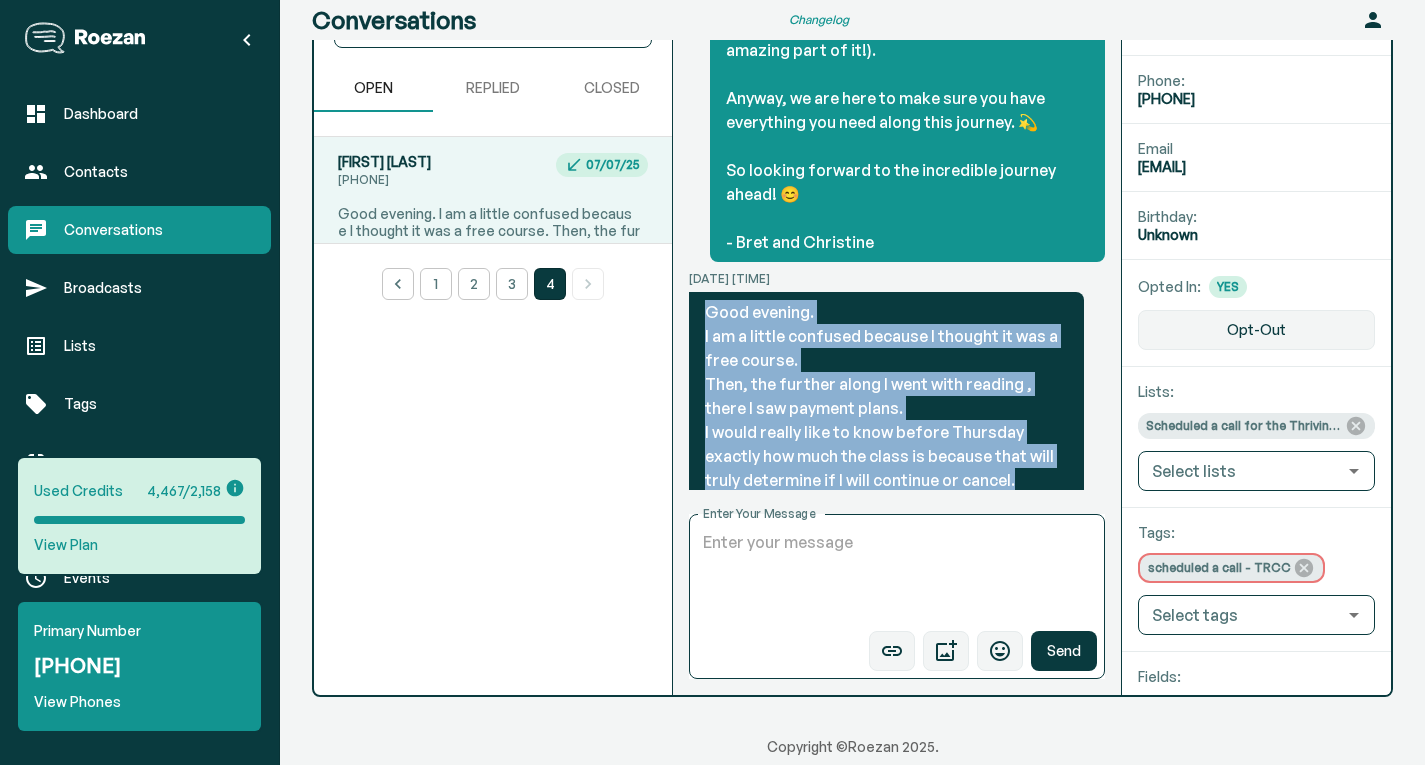 drag, startPoint x: 922, startPoint y: 410, endPoint x: 701, endPoint y: 298, distance: 247.75996 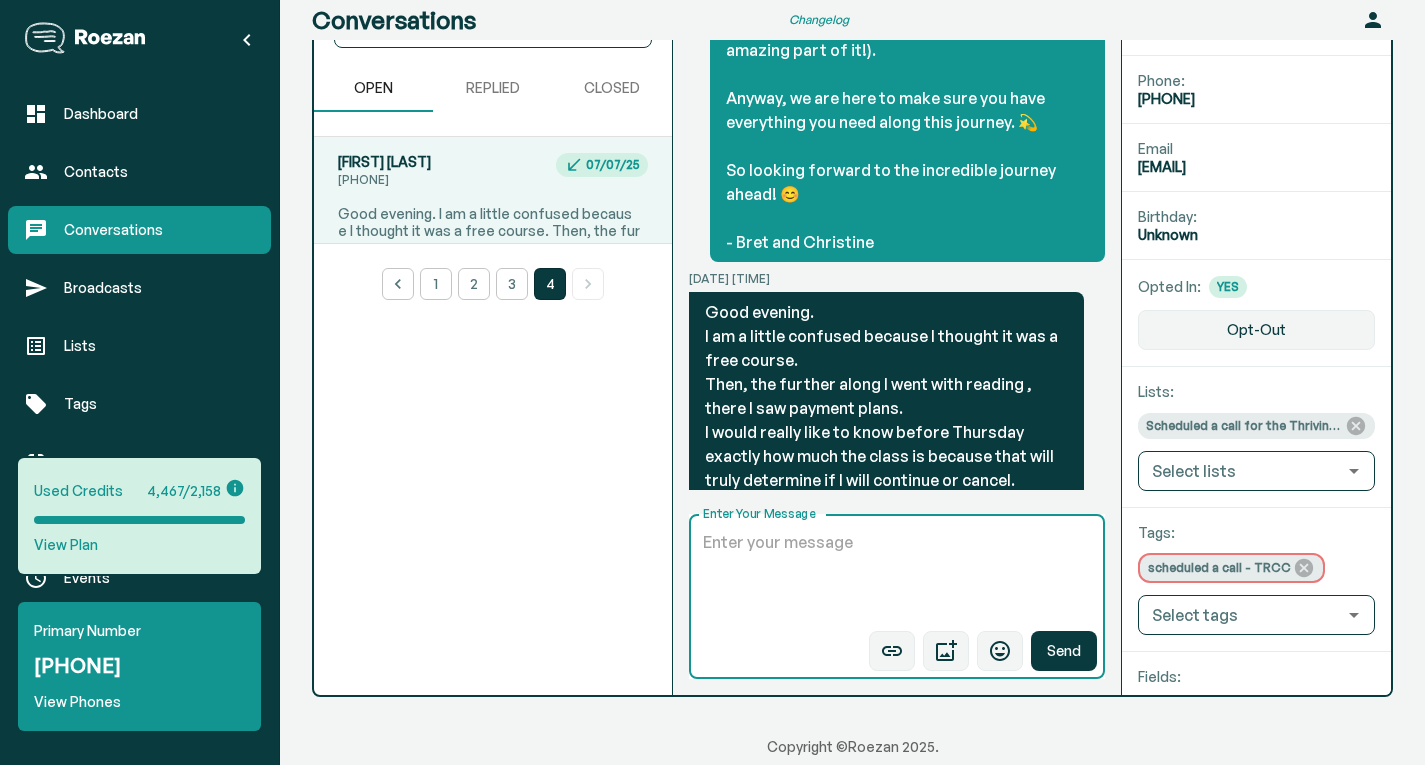 click on "Enter Your Message" at bounding box center (897, 577) 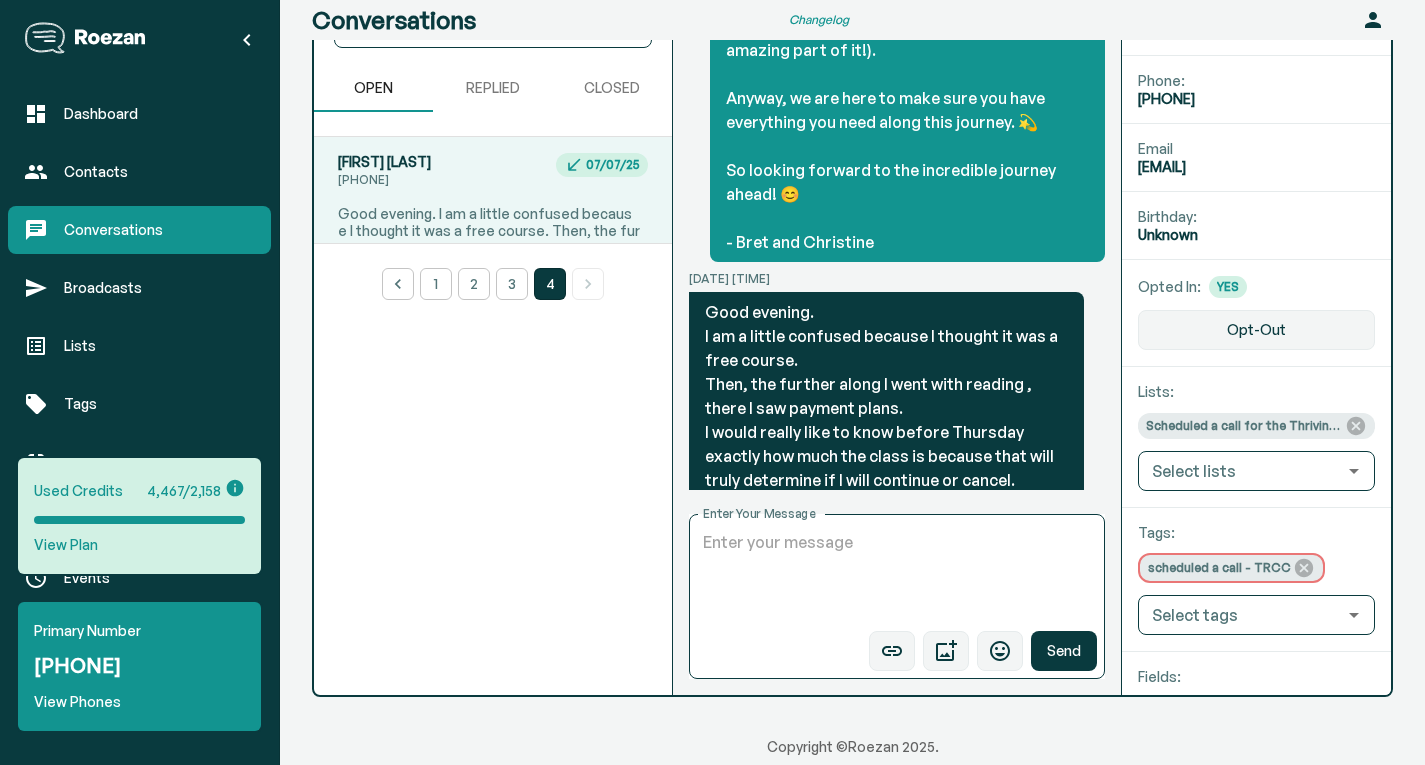 click on "2" at bounding box center [474, 284] 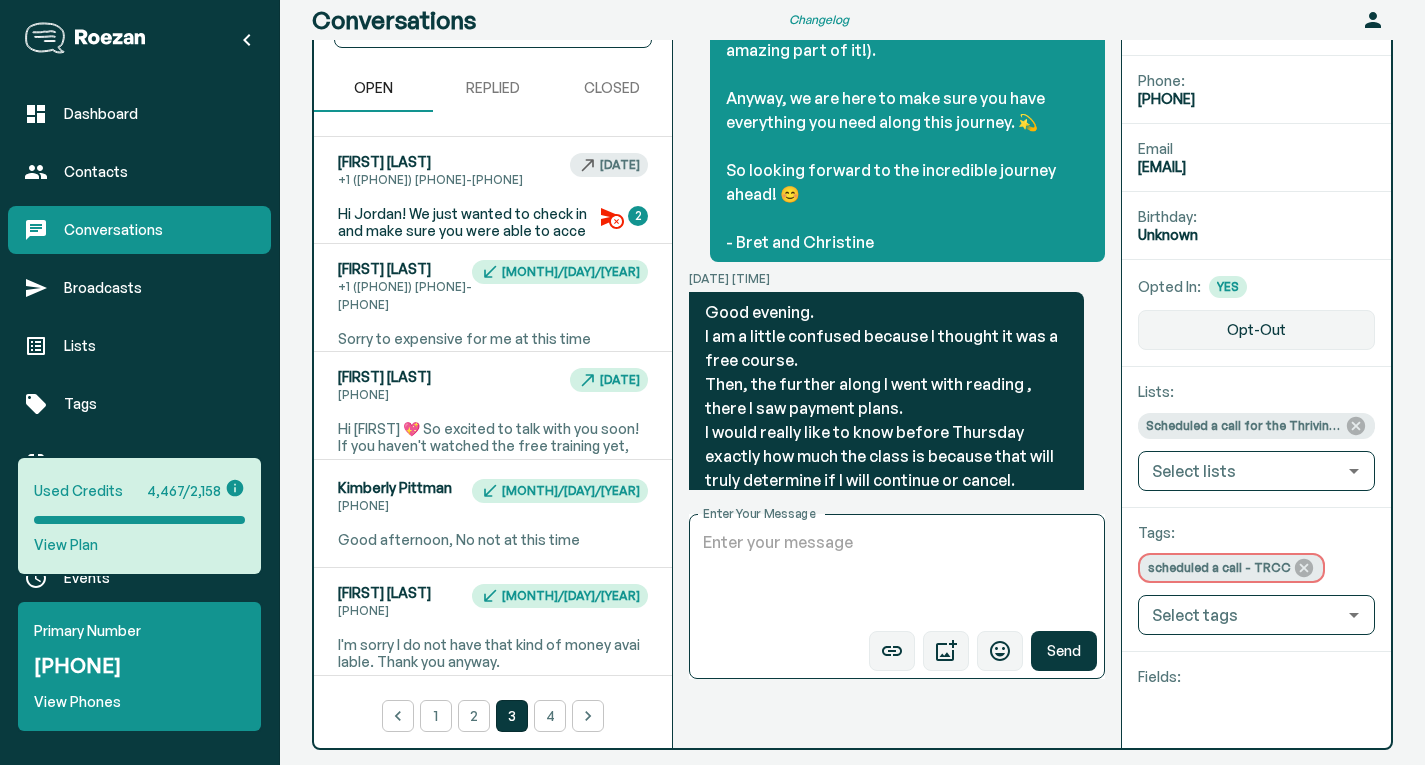 click on "Hi Jordan!
We just wanted to check in and make sure you were able to access the email we sent with more details.
Classes start soon, and it's going to be a remarkable 6 months and we'd love to have you join us! ✨
If you have any additional questions, you are welcome to text us at this number and reply here. We are happy to help. 🤗
If you decide to enroll, here is the enrollment  link. It just takes a minute to say YES and embark on this life-changing journey! 🎉
https://eartheart.samcart.com/products/thriving-relationship-coach-certification-4497
Thanks again for your interest in the Thriving Relationship Coach Certification and spreading more love in the world. ❤️
- Bret and Christine" at bounding box center (465, 371) 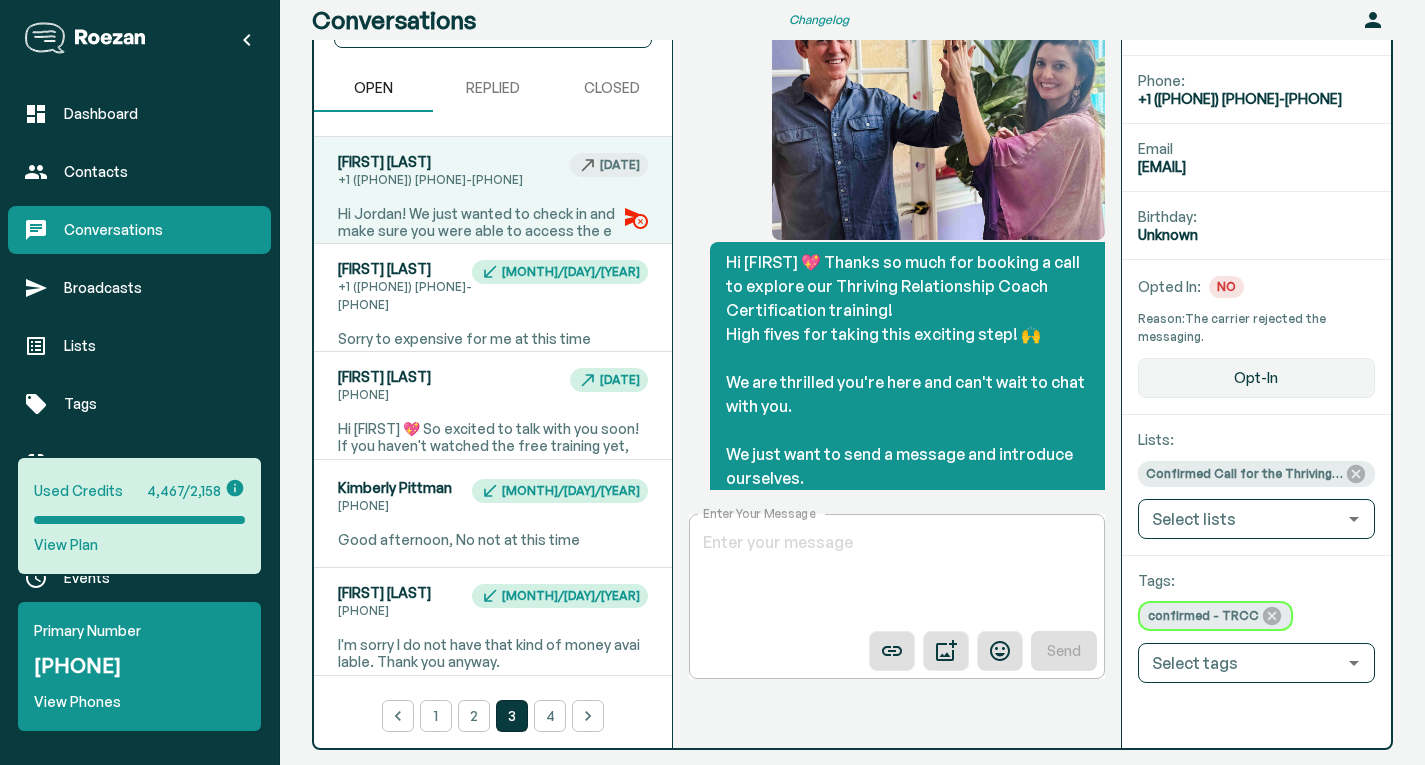 scroll, scrollTop: 0, scrollLeft: 0, axis: both 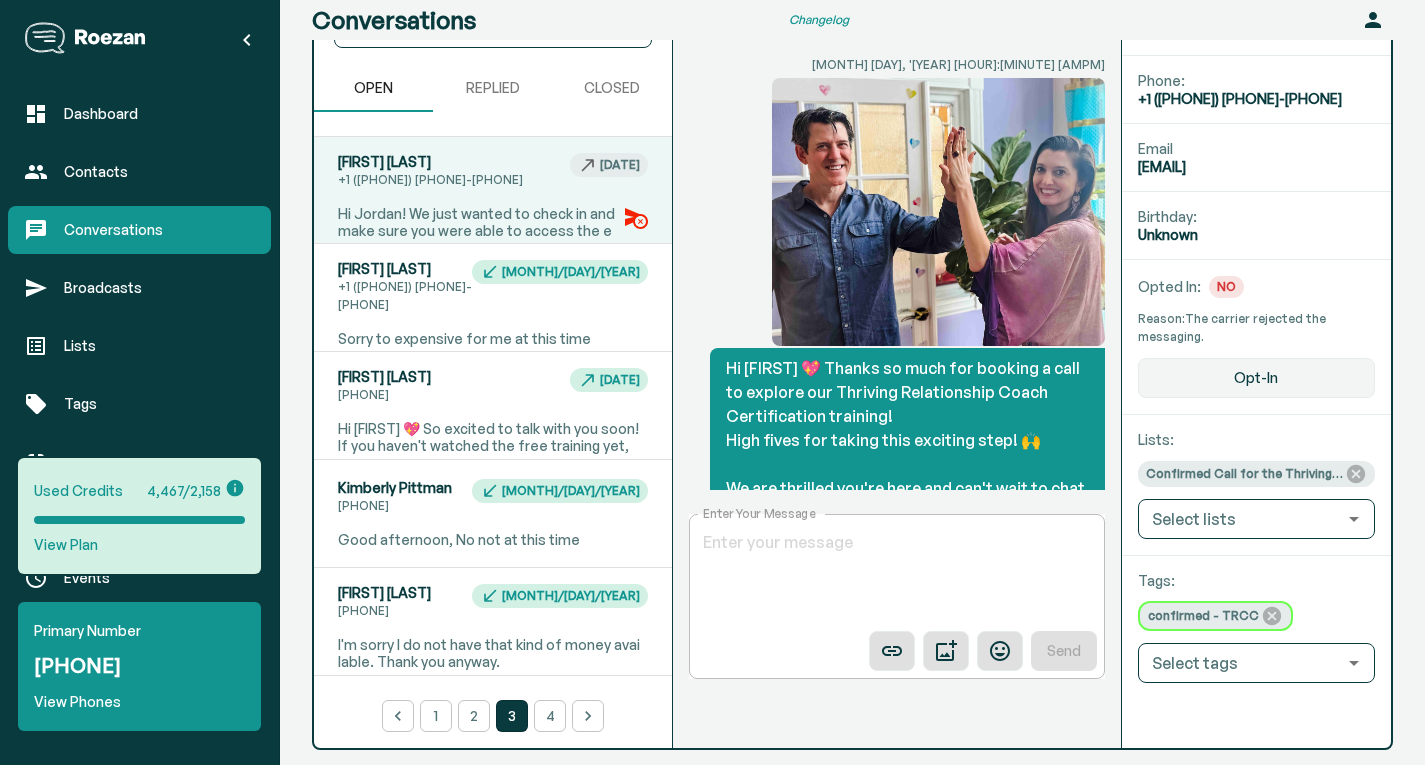 click on "4" at bounding box center (550, 716) 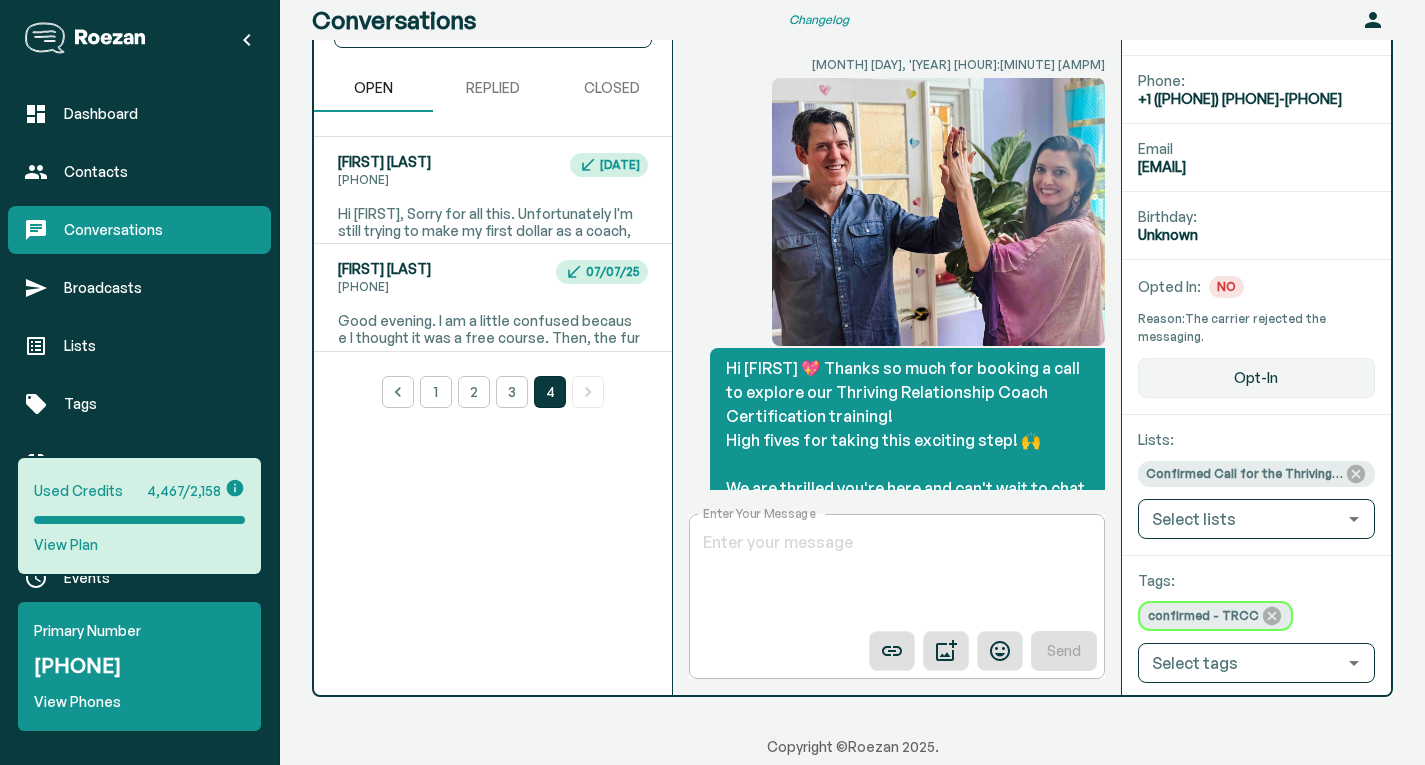 scroll, scrollTop: 3354, scrollLeft: 0, axis: vertical 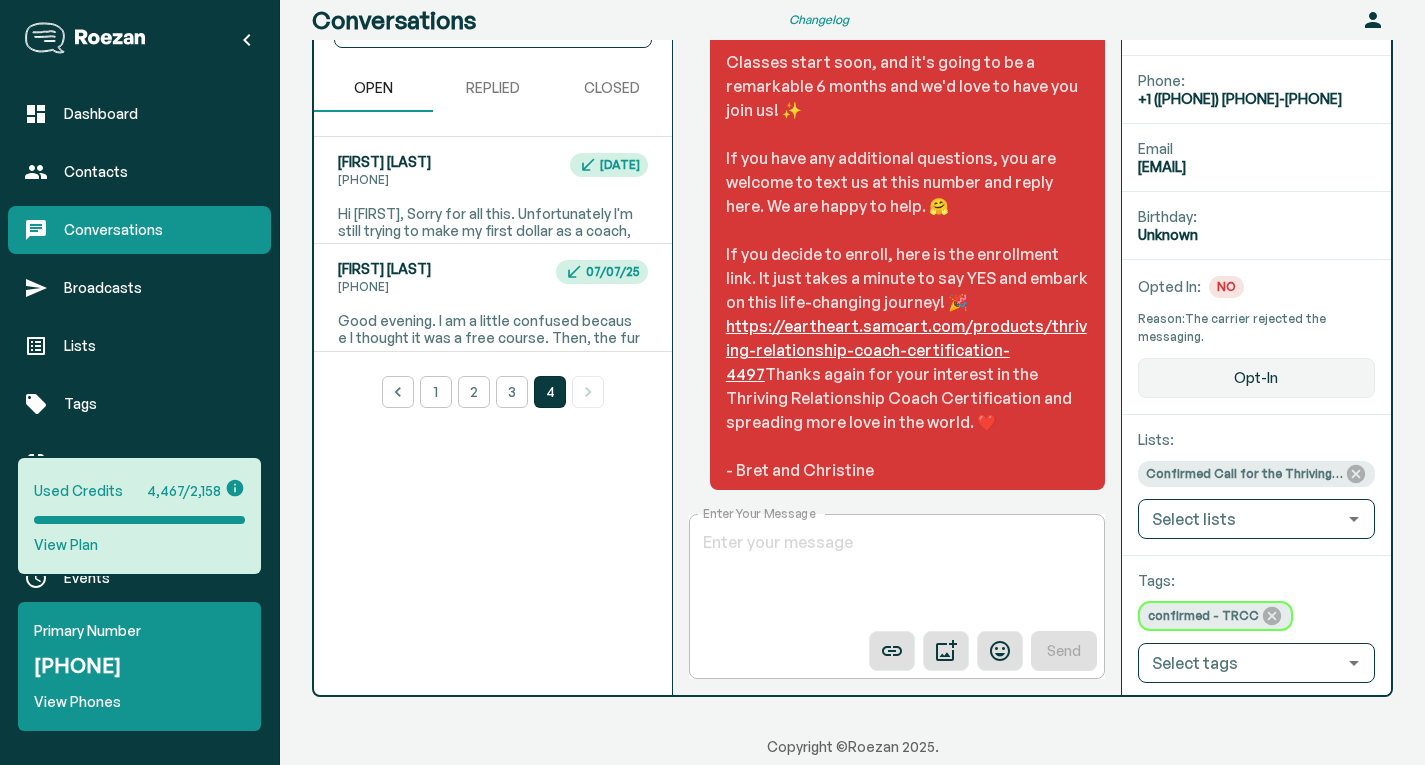 click on "Hi [FIRST],
Sorry for all this. Unfortunately I'm still trying to make my first dollar as a coach, but I still have faith!
I'd really appreciate your help and this offer. Thank you!
How much do I still owe you?" at bounding box center (489, 249) 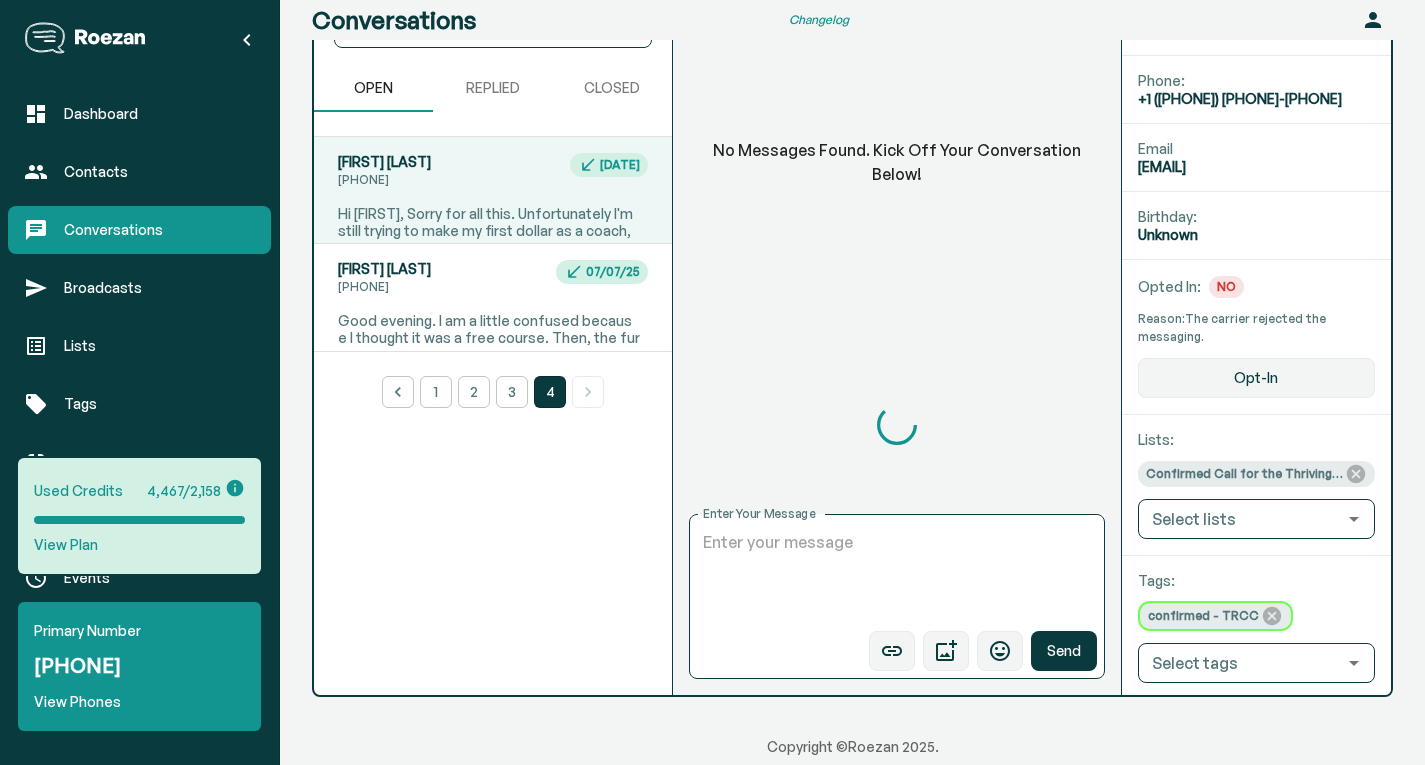 scroll, scrollTop: 2568, scrollLeft: 0, axis: vertical 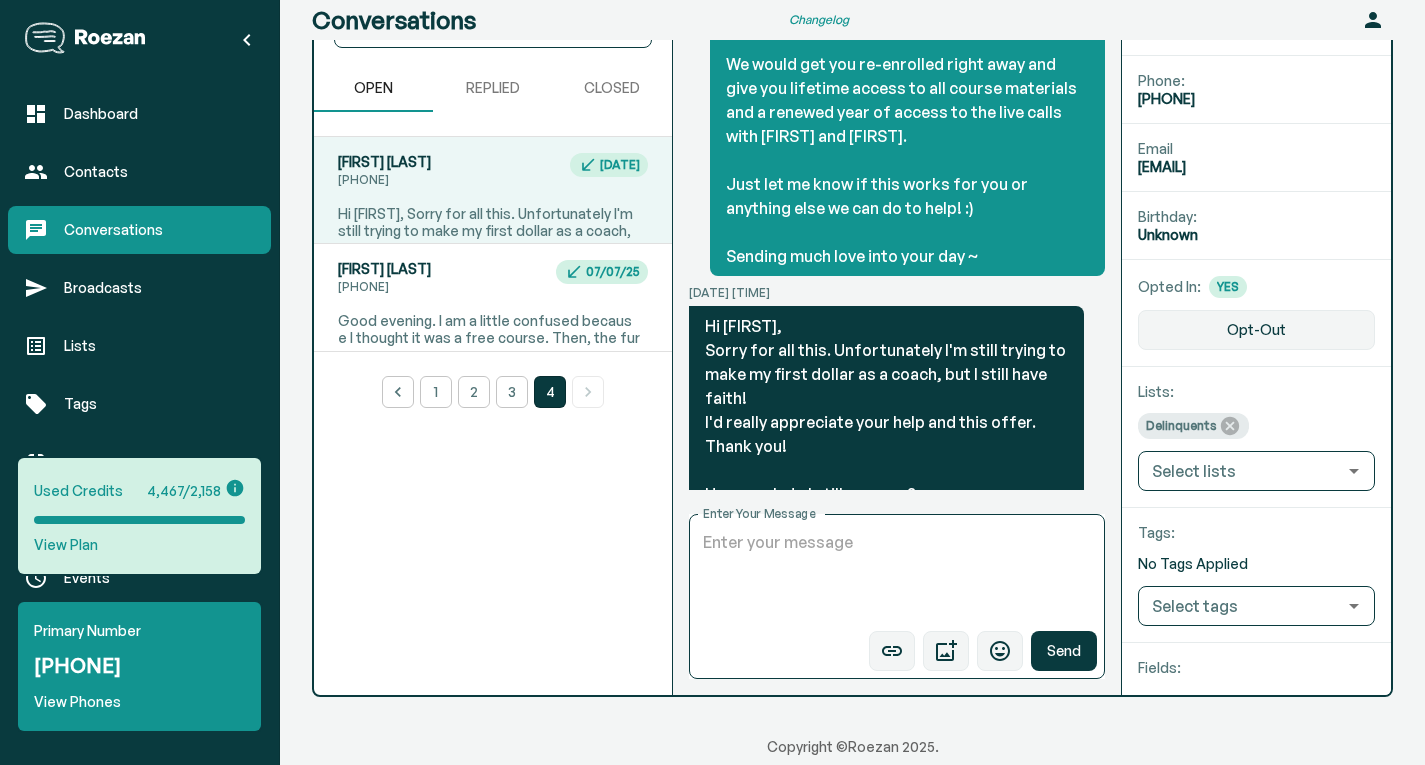 click on "[FIRST] [LAST] [PHONE] [DATE]" at bounding box center (493, 278) 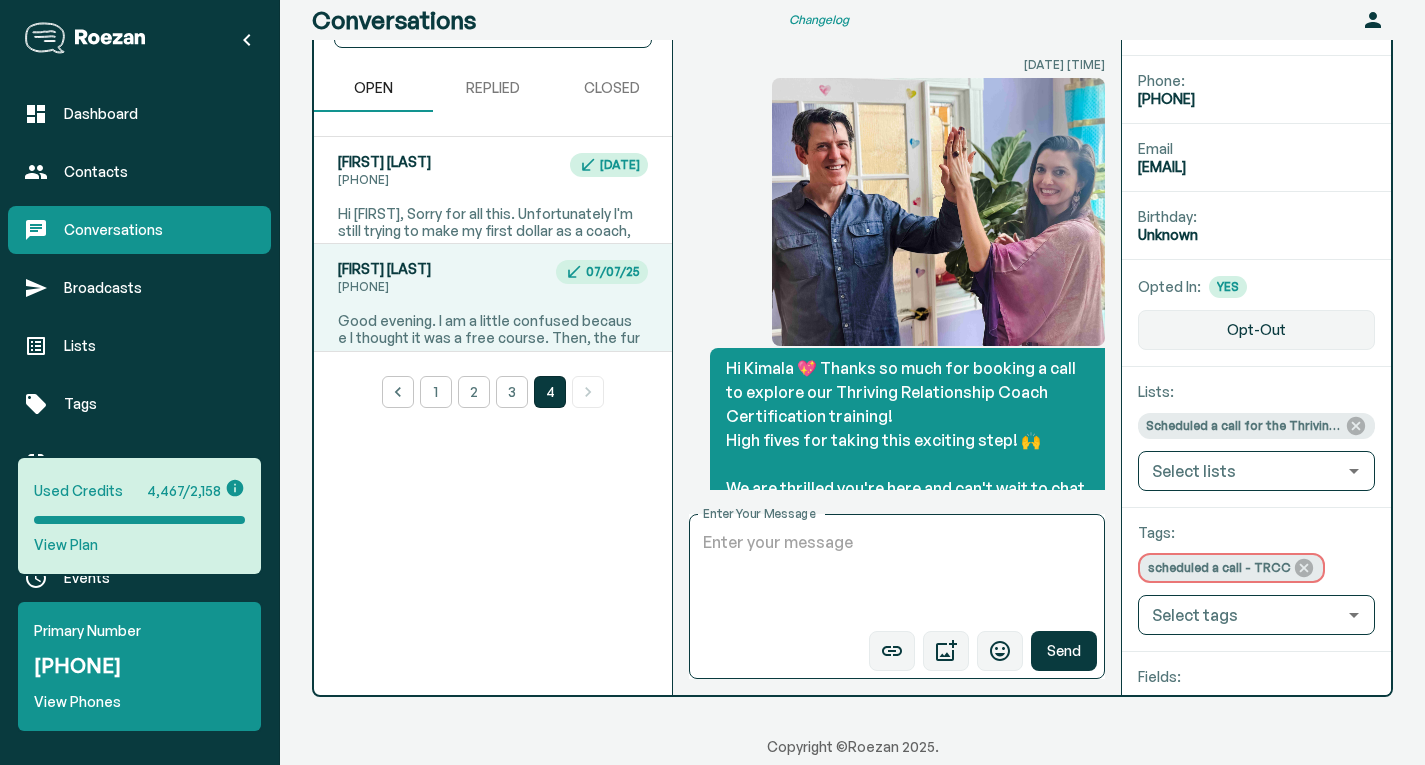 scroll, scrollTop: 798, scrollLeft: 0, axis: vertical 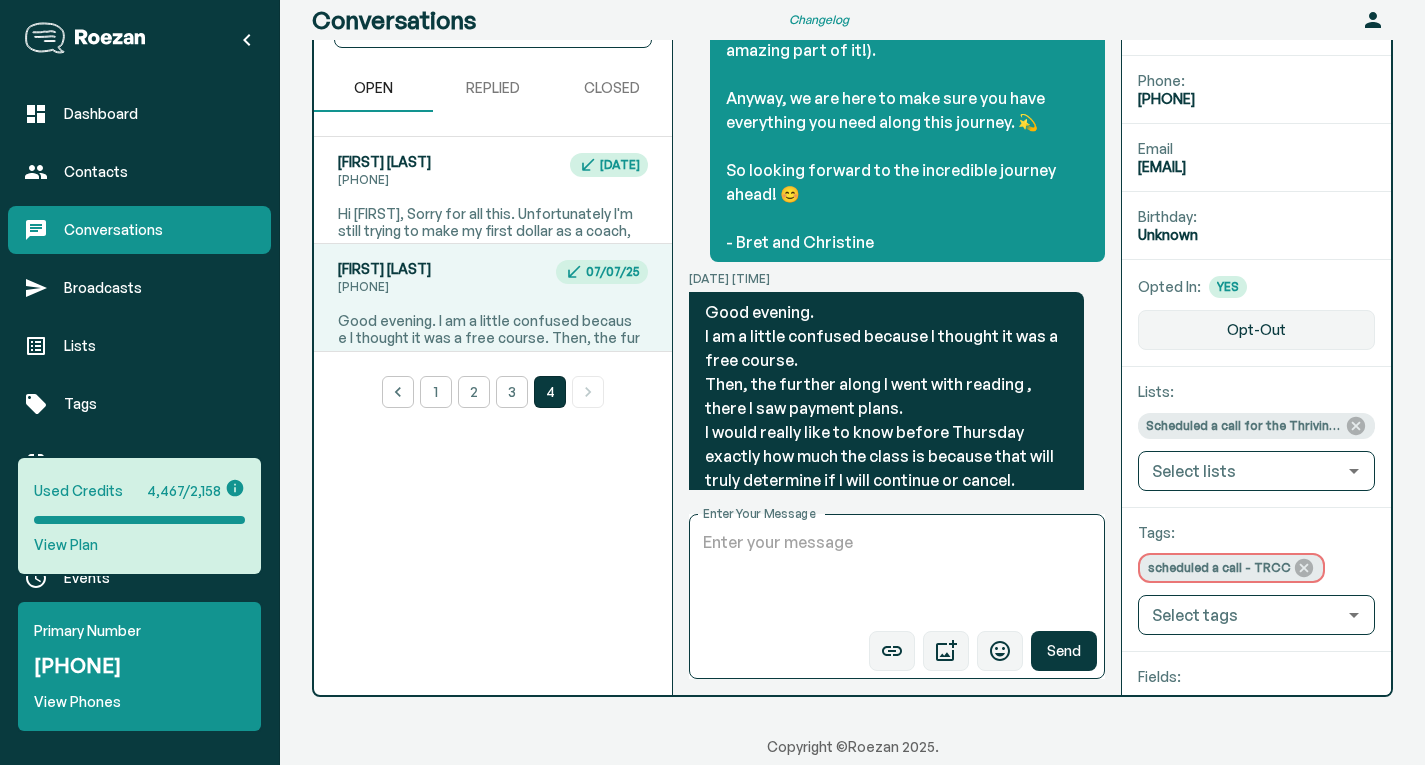 click on "Hi [FIRST],
Sorry for all this. Unfortunately I'm still trying to make my first dollar as a coach, but I still have faith!
I'd really appreciate your help and this offer. Thank you!
How much do I still owe you?" at bounding box center [489, 249] 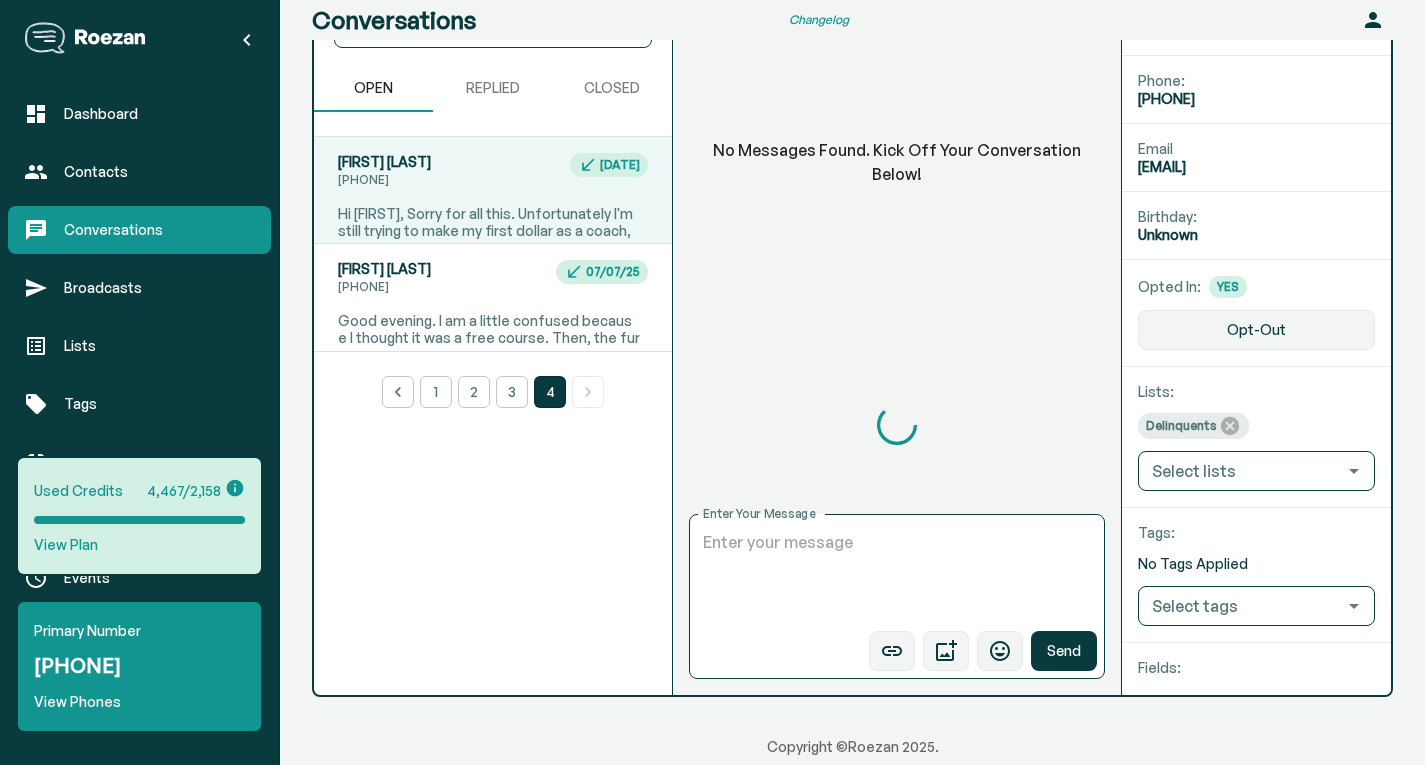 scroll, scrollTop: 2568, scrollLeft: 0, axis: vertical 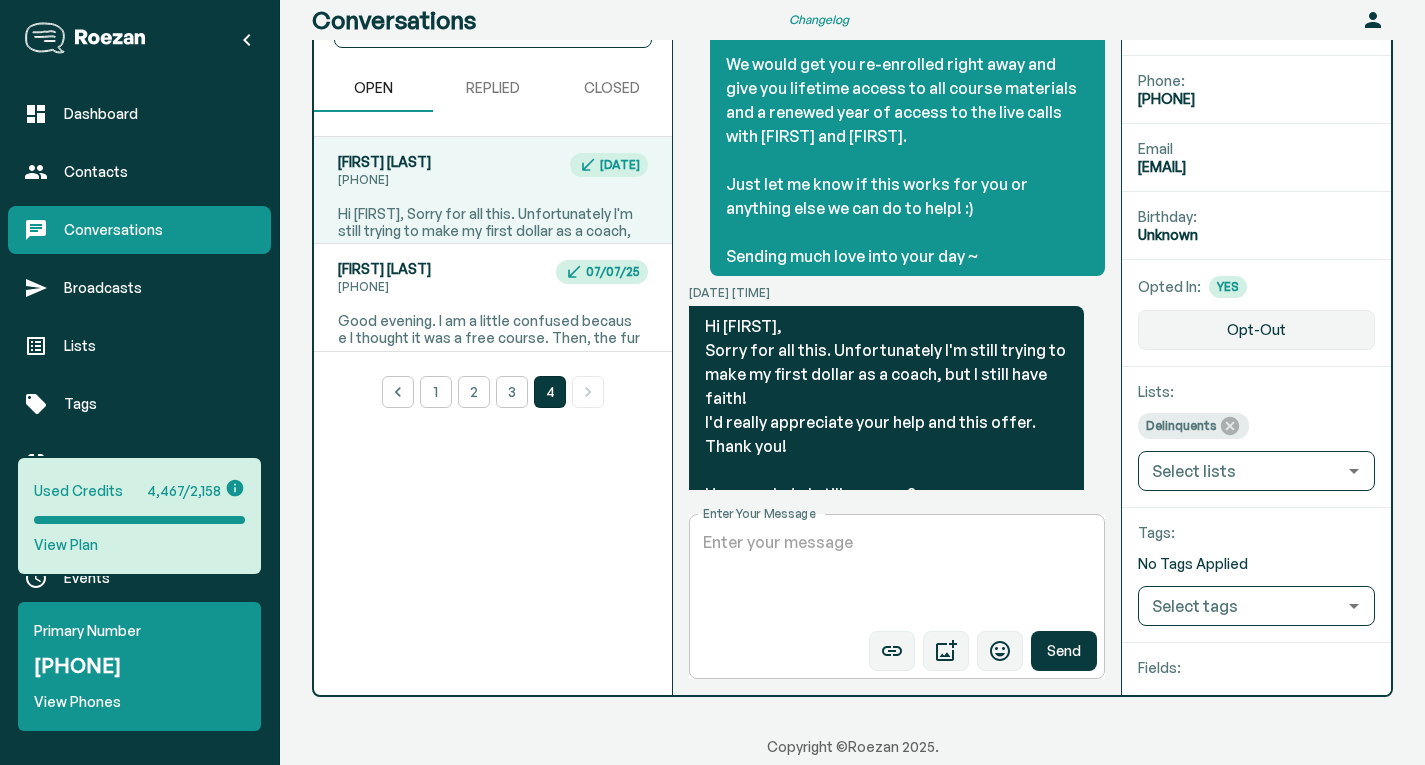 click on "x Enter Your Message" at bounding box center [897, 596] 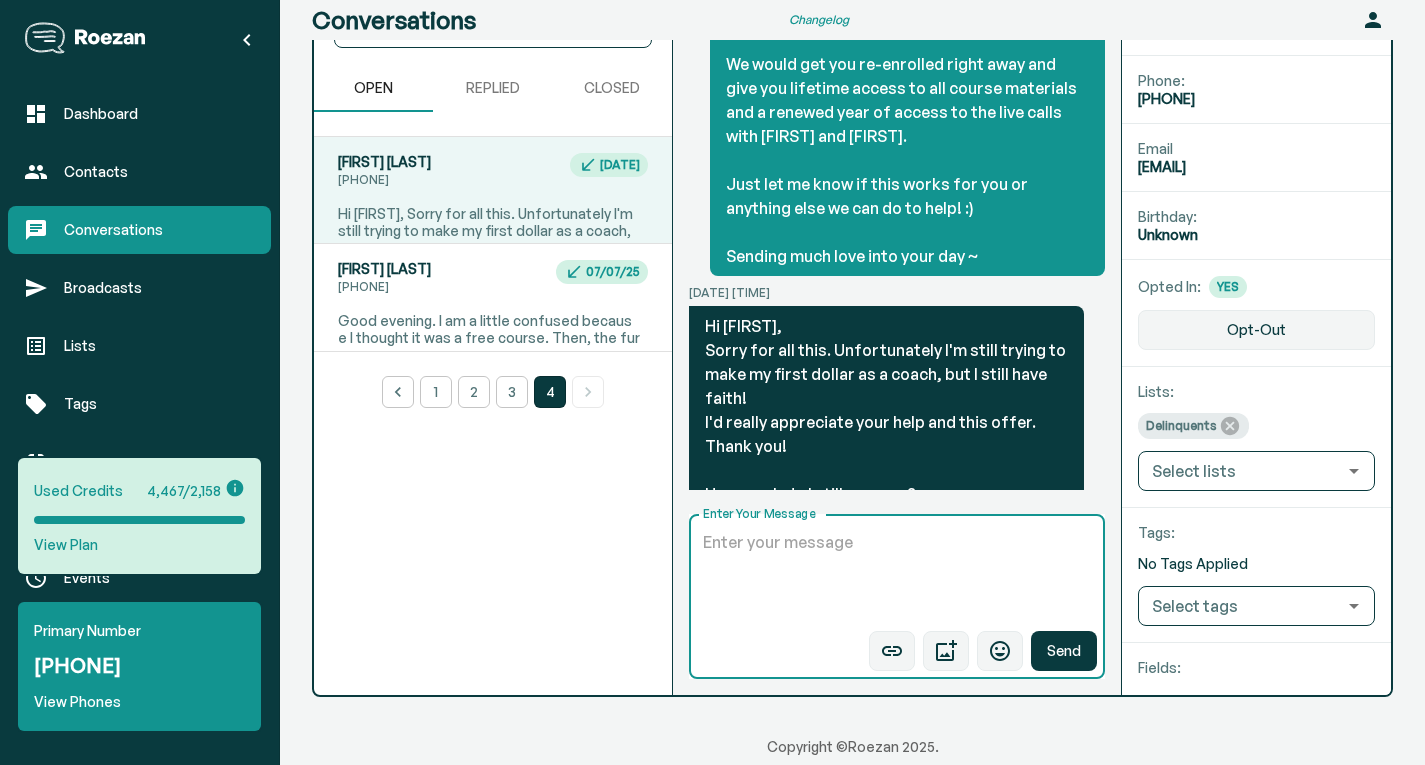 paste on "Hi [NAME]! You're so welcome, and I completely understand. We absolutely believe in you and are cheering you on every step of the way! 💖
With the 50% off your remaining balance, your total would be $3,479 to complete your certification.
If you'd like, we're always happy to explore a payment plan to make it even easier for you. Just let me know what would feel most supportive right now! 🌷
Sending you so much love and encouragement 💕" 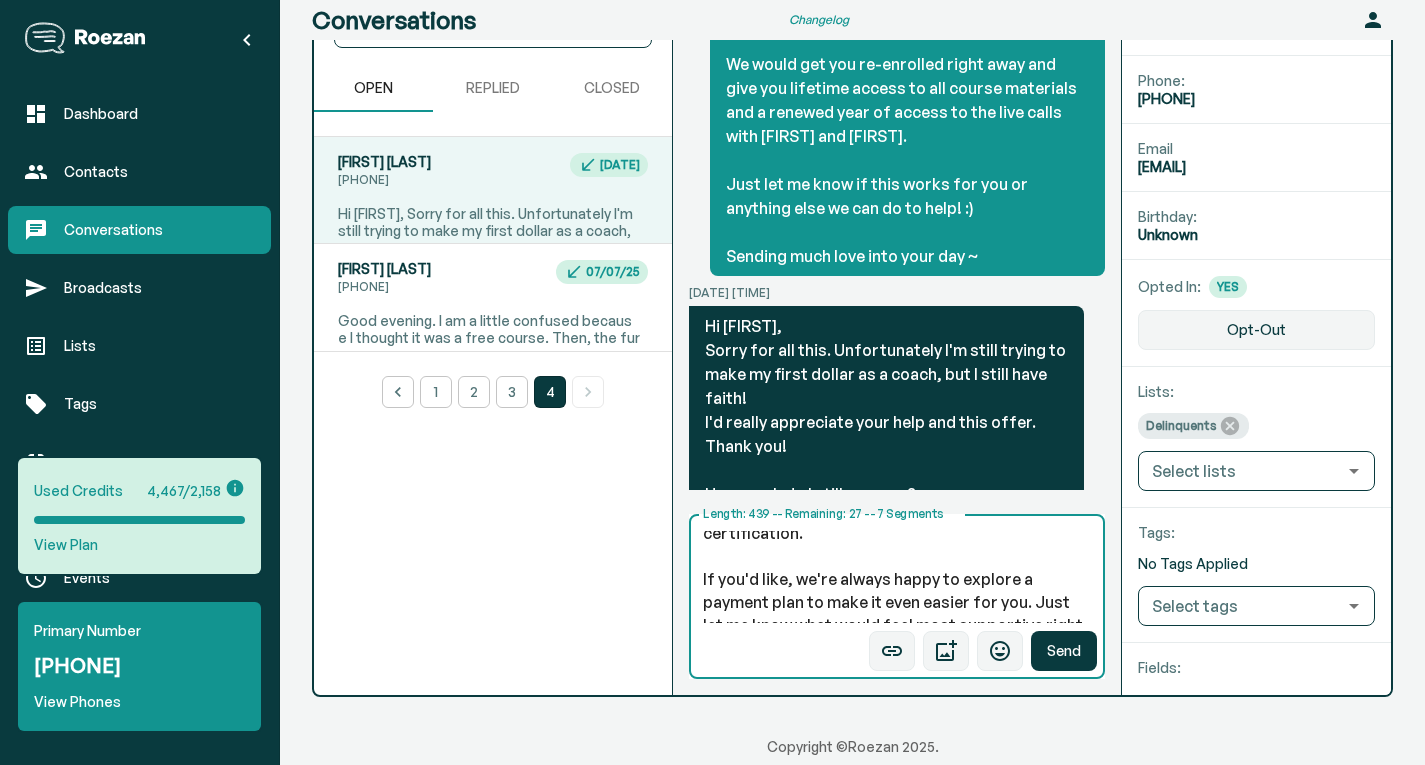 scroll, scrollTop: 0, scrollLeft: 0, axis: both 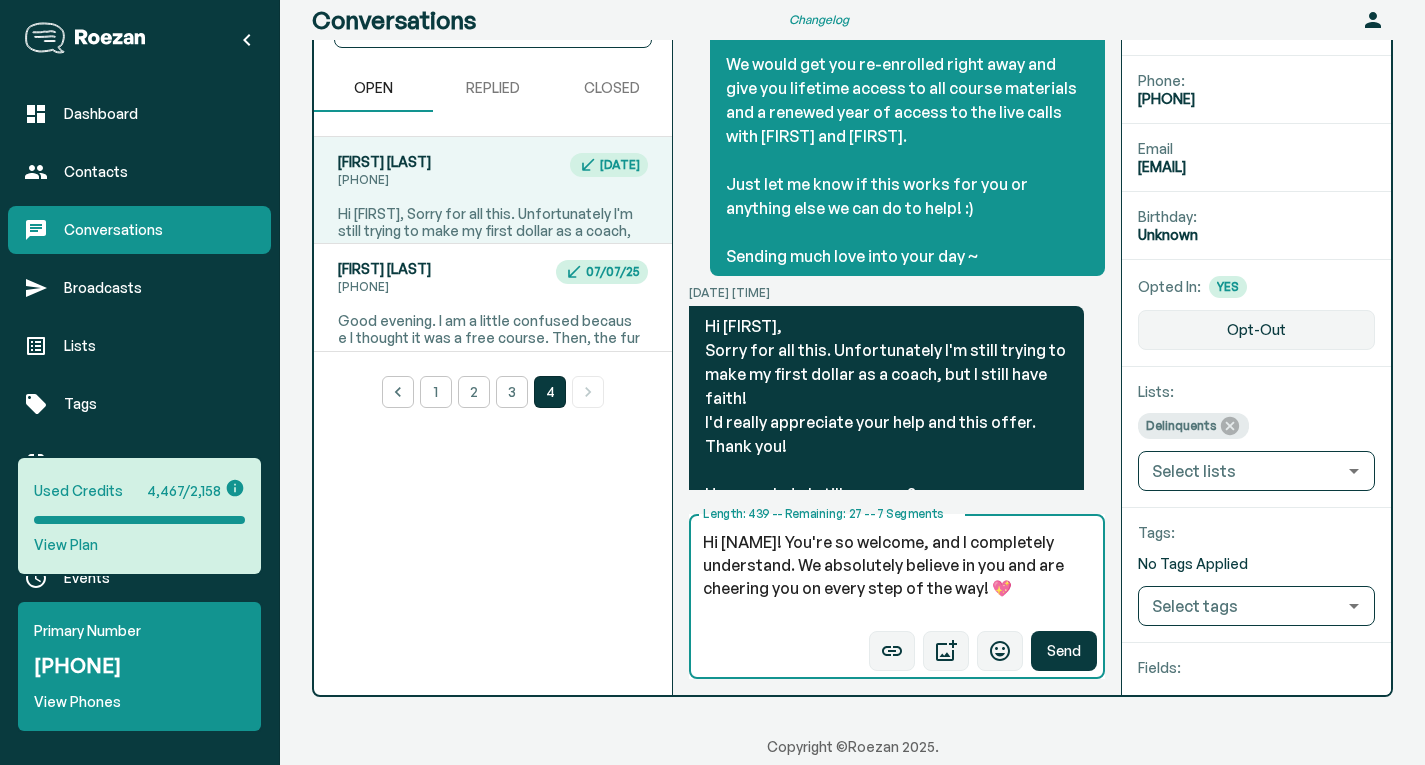 click on "Hi [NAME]! You're so welcome, and I completely understand. We absolutely believe in you and are cheering you on every step of the way! 💖
With the 50% off your remaining balance, your total would be $3,479 to complete your certification.
If you'd like, we're always happy to explore a payment plan to make it even easier for you. Just let me know what would feel most supportive right now! 🌷
Sending you so much love and encouragement 💕" at bounding box center [897, 577] 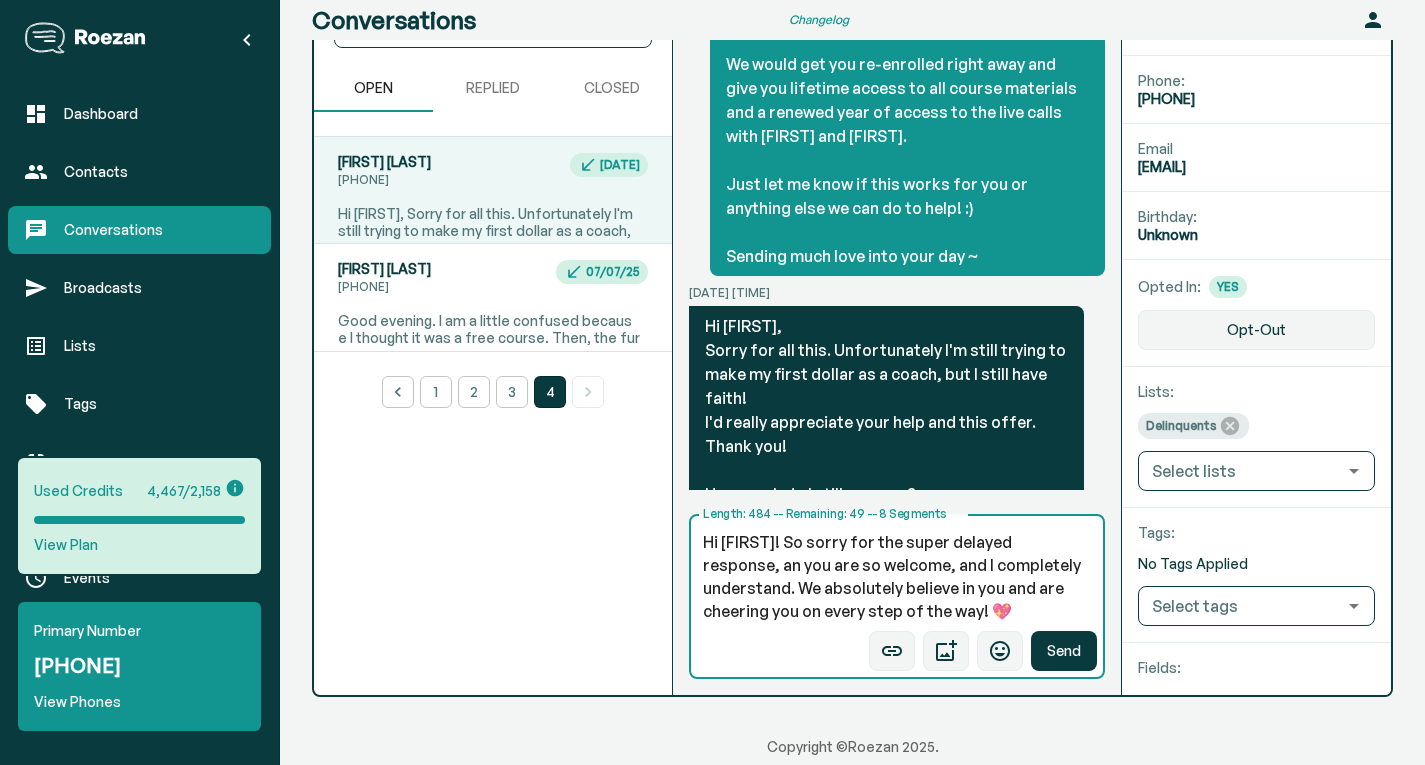 click on "Hi [FIRST]! So sorry for the super delayed response, an you are so welcome, and I completely understand. We absolutely believe in you and are cheering you on every step of the way! 💖
With the 50% off your remaining balance, your total would be $3,479 to complete your certification.
If you'd like, we're always happy to explore a payment plan to make it even easier for you. Just let me know what would feel most supportive right now! 🌷
Sending you so much love and encouragement 💕" at bounding box center [897, 577] 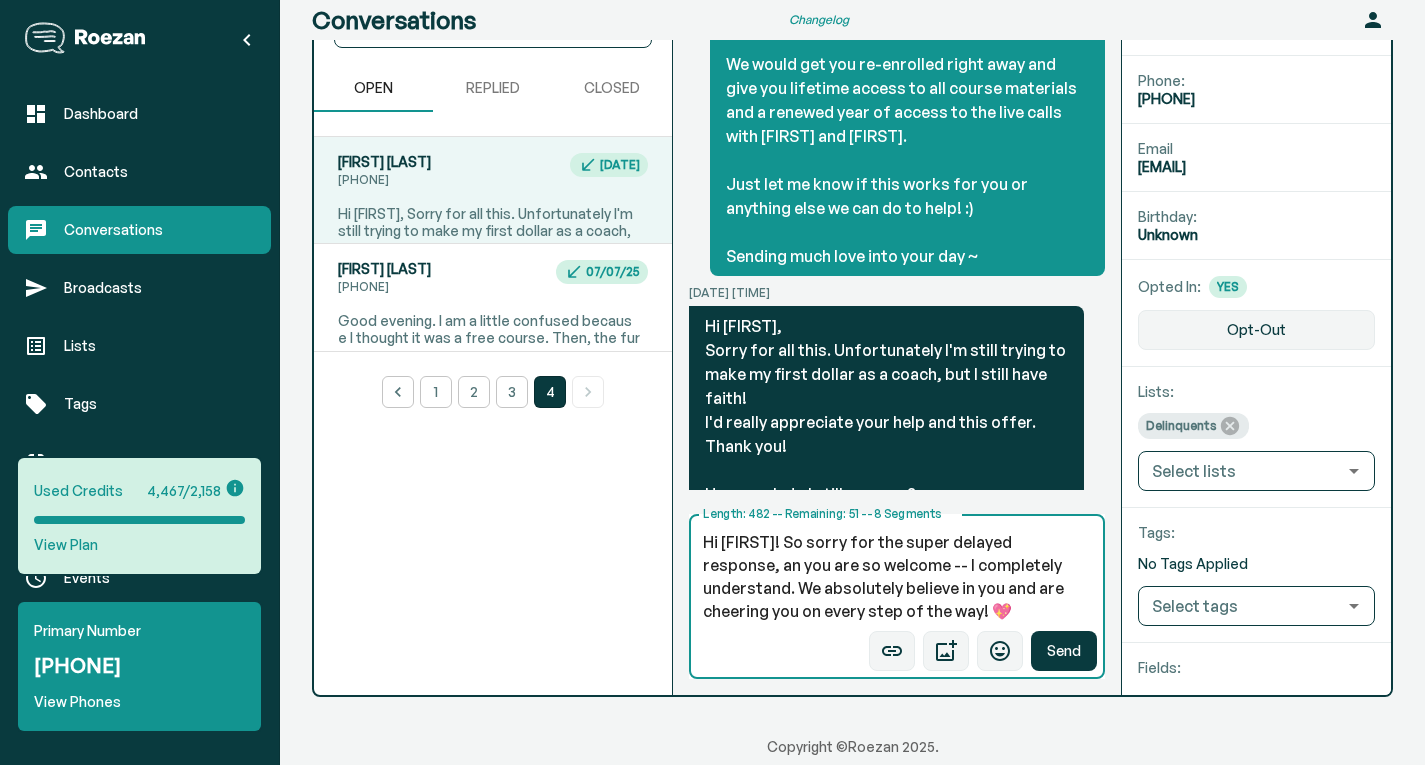 scroll, scrollTop: 100, scrollLeft: 0, axis: vertical 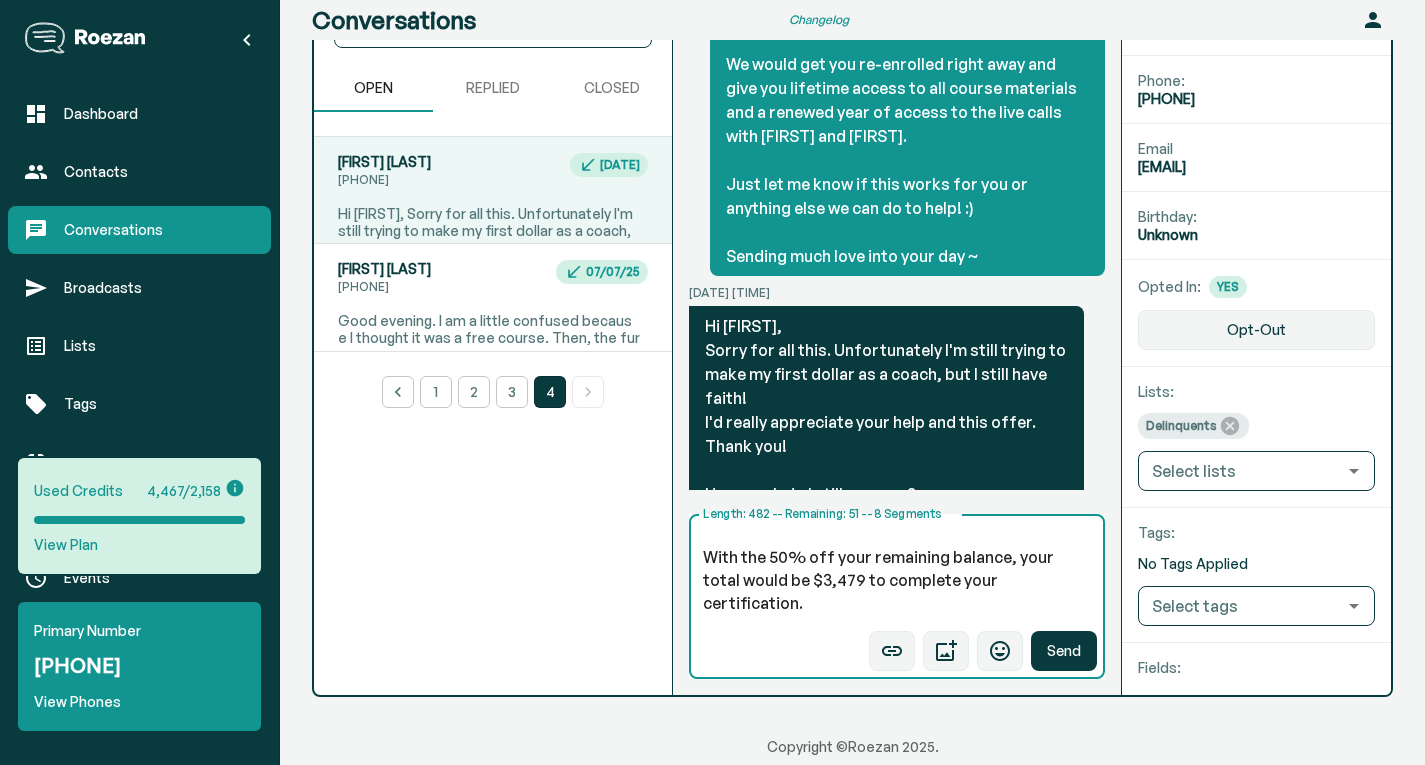click on "Hi [FIRST]! So sorry for the super delayed response, an you are so welcome -- I completely understand. We absolutely believe in you and are cheering you on every step of the way! 💖
With the 50% off your remaining balance, your total would be $3,479 to complete your certification.
If you'd like, we're always happy to explore a payment plan to make it even easier for you. Just let me know what would feel most supportive right now! 🌷
Sending you so much love and encouragement 💕" at bounding box center (897, 577) 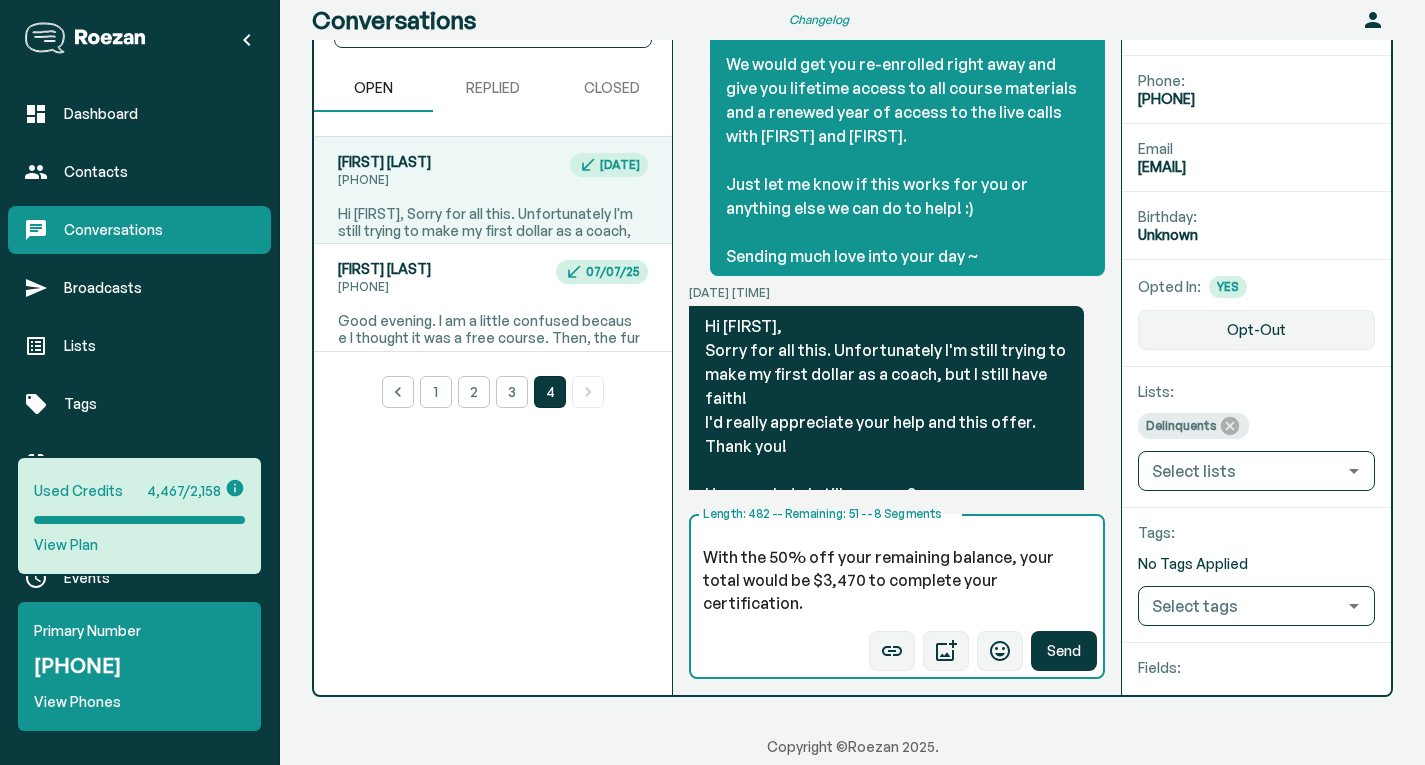 click on "Hi [FIRST]! So sorry for the super delayed response, an you are so welcome -- I completely understand. We absolutely believe in you and are cheering you on every step of the way! 💖
With the 50% off your remaining balance, your total would be $3,470 to complete your certification.
If you'd like, we're always happy to explore a payment plan to make it even easier for you. Just let me know what would feel most supportive right now! 🌷
Sending you so much love and encouragement 💕" at bounding box center [897, 577] 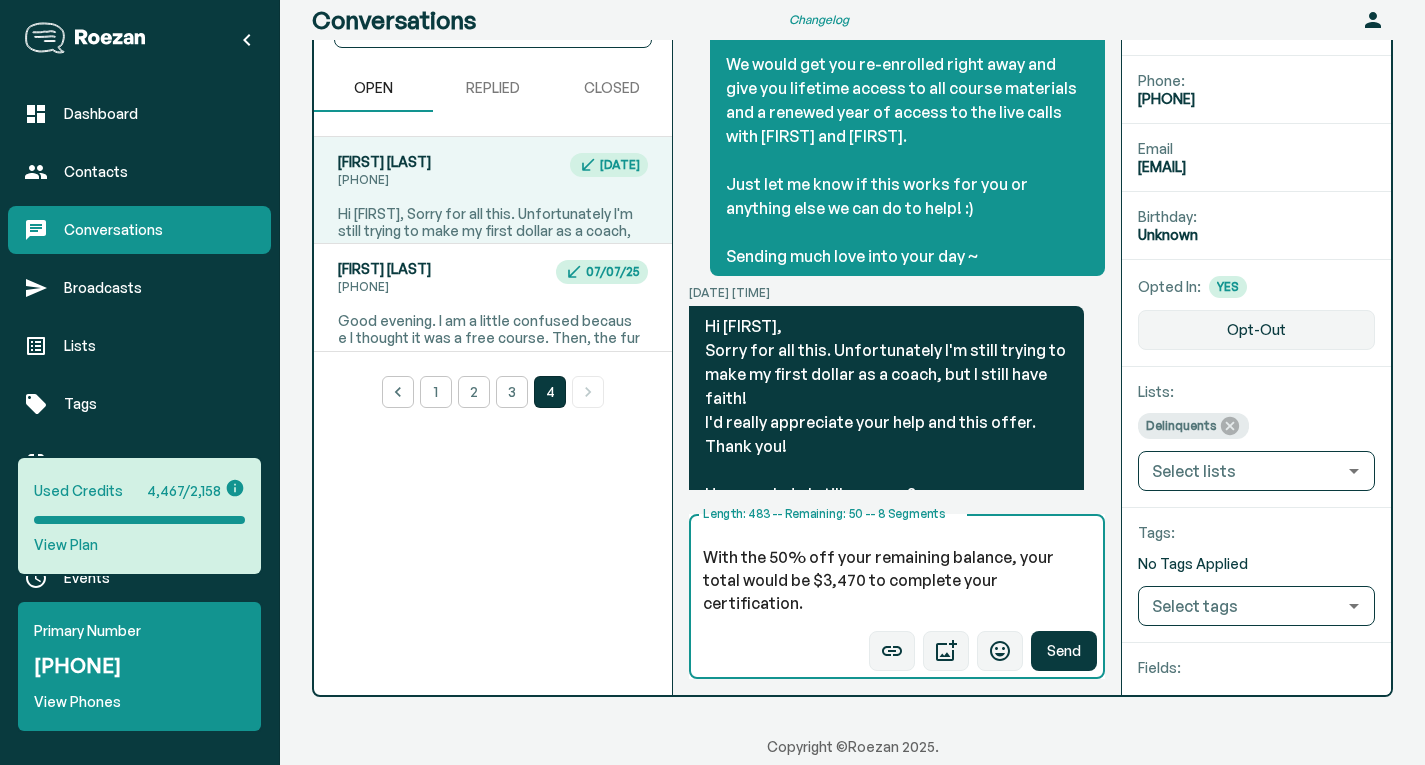 paste on "we offer her 50% off that would bring it down to $1735 and her payment plan would be $289.16/ mo x 6 months" 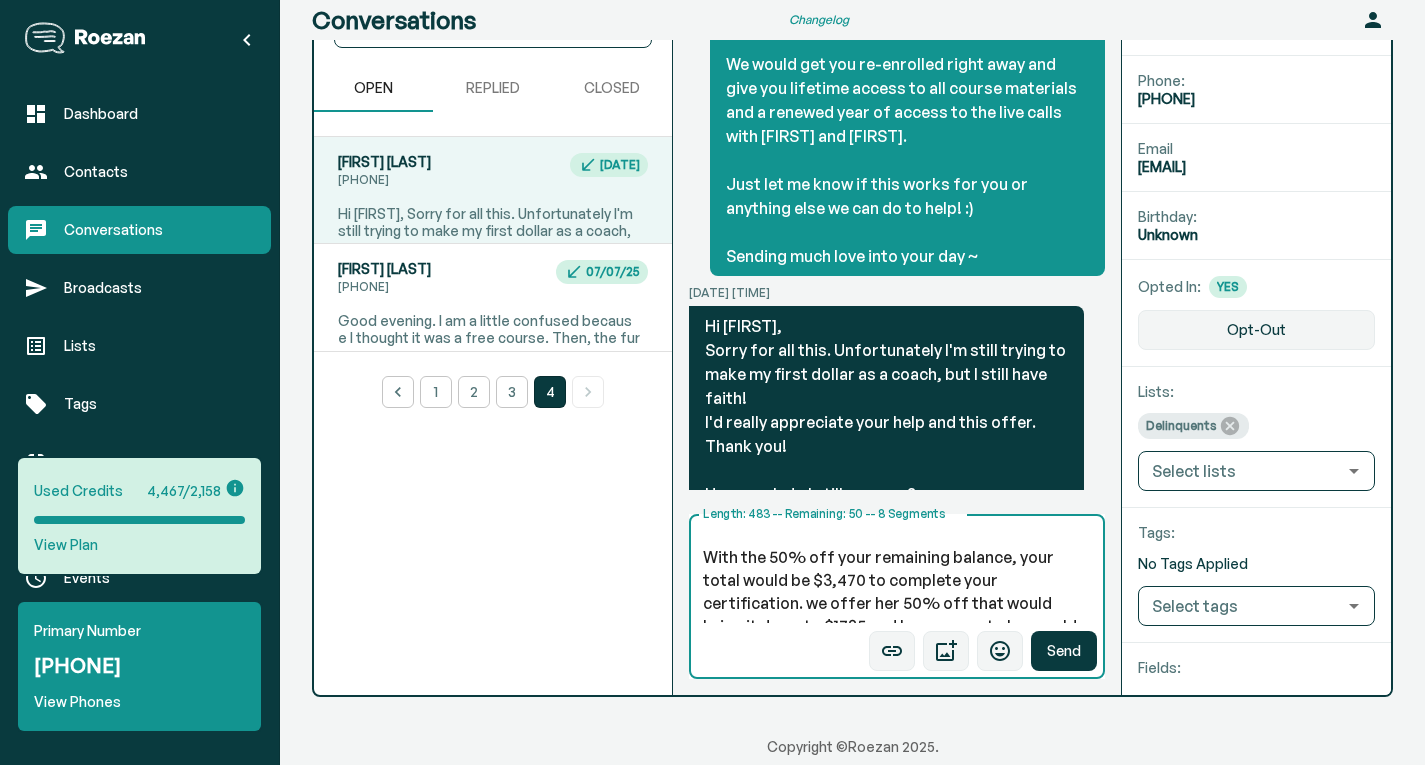 scroll, scrollTop: 137, scrollLeft: 0, axis: vertical 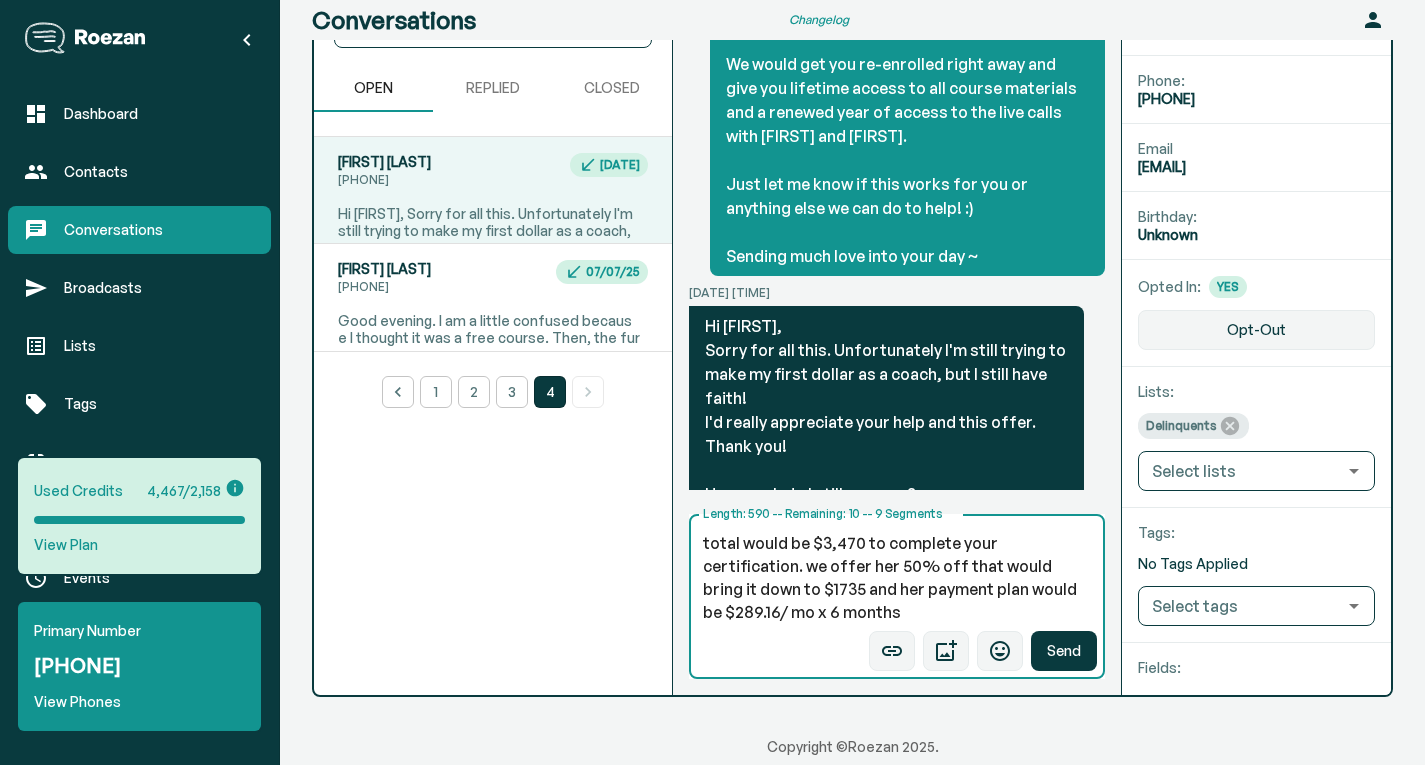 click on "Hi [FIRST]! So sorry for the super delayed response, an you are so welcome -- I completely understand. We absolutely believe in you and are cheering you on every step of the way! 💖
With the 50% off your remaining balance, your total would be $3,470 to complete your certification. we offer her 50% off that would bring it down to $1735 and her payment plan would be $289.16/ mo x 6 months
If you'd like, we're always happy to explore a payment plan to make it even easier for you. Just let me know what would feel most supportive right now! 🌷
Sending you so much love and encouragement 💕" at bounding box center (897, 577) 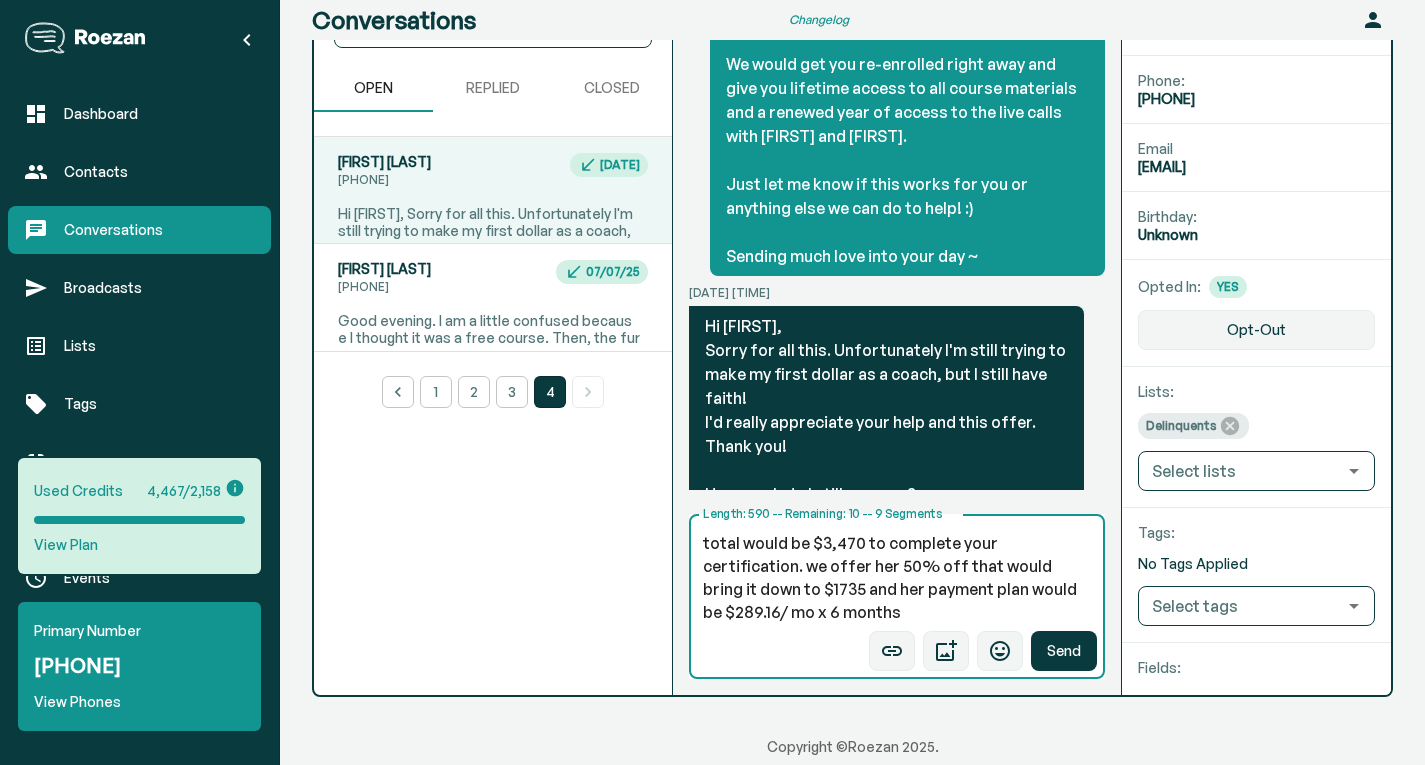 click on "Hi [FIRST]! So sorry for the super delayed response, an you are so welcome -- I completely understand. We absolutely believe in you and are cheering you on every step of the way! 💖
With the 50% off your remaining balance, your total would be $3,470 to complete your certification. we offer her 50% off that would bring it down to $1735 and her payment plan would be $289.16/ mo x 6 months
If you'd like, we're always happy to explore a payment plan to make it even easier for you. Just let me know what would feel most supportive right now! 🌷
Sending you so much love and encouragement 💕" at bounding box center (897, 577) 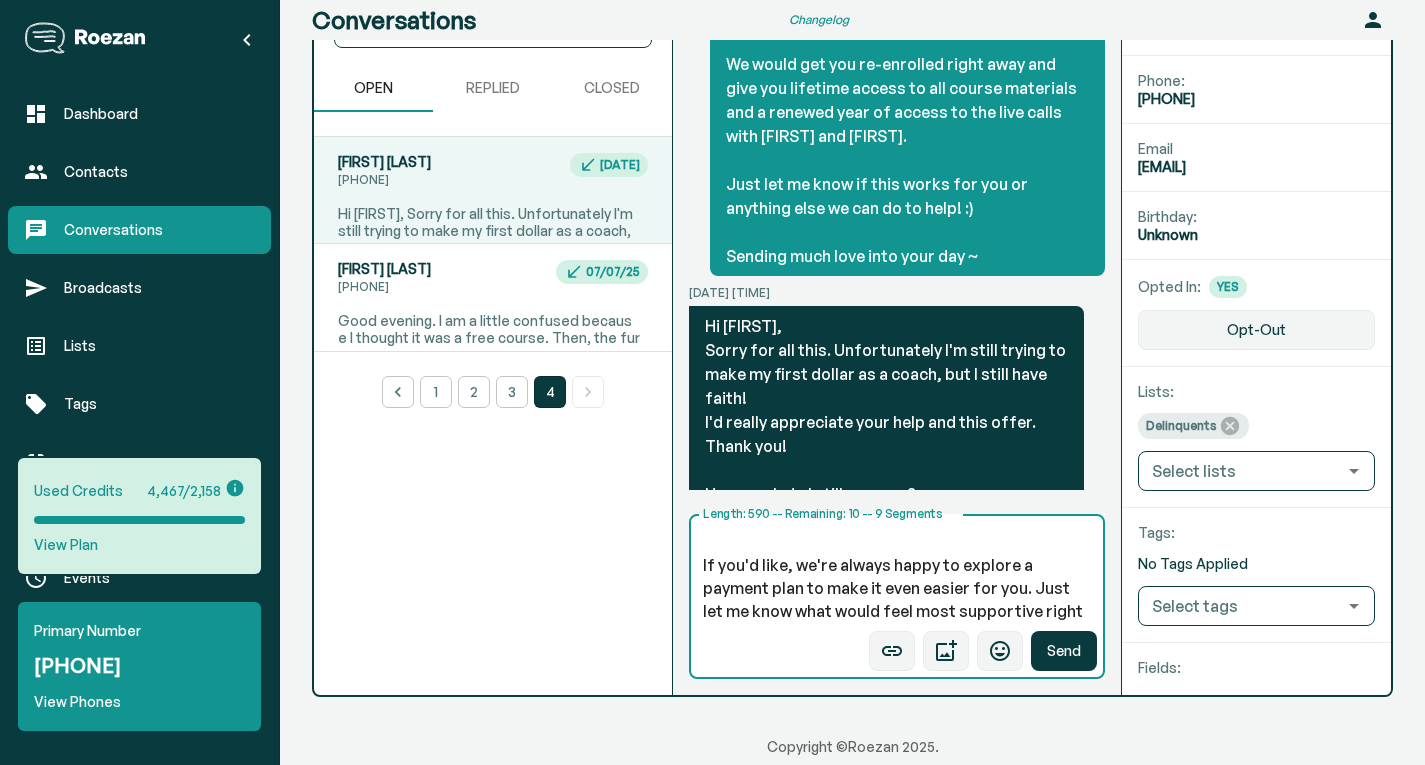 scroll, scrollTop: 199, scrollLeft: 0, axis: vertical 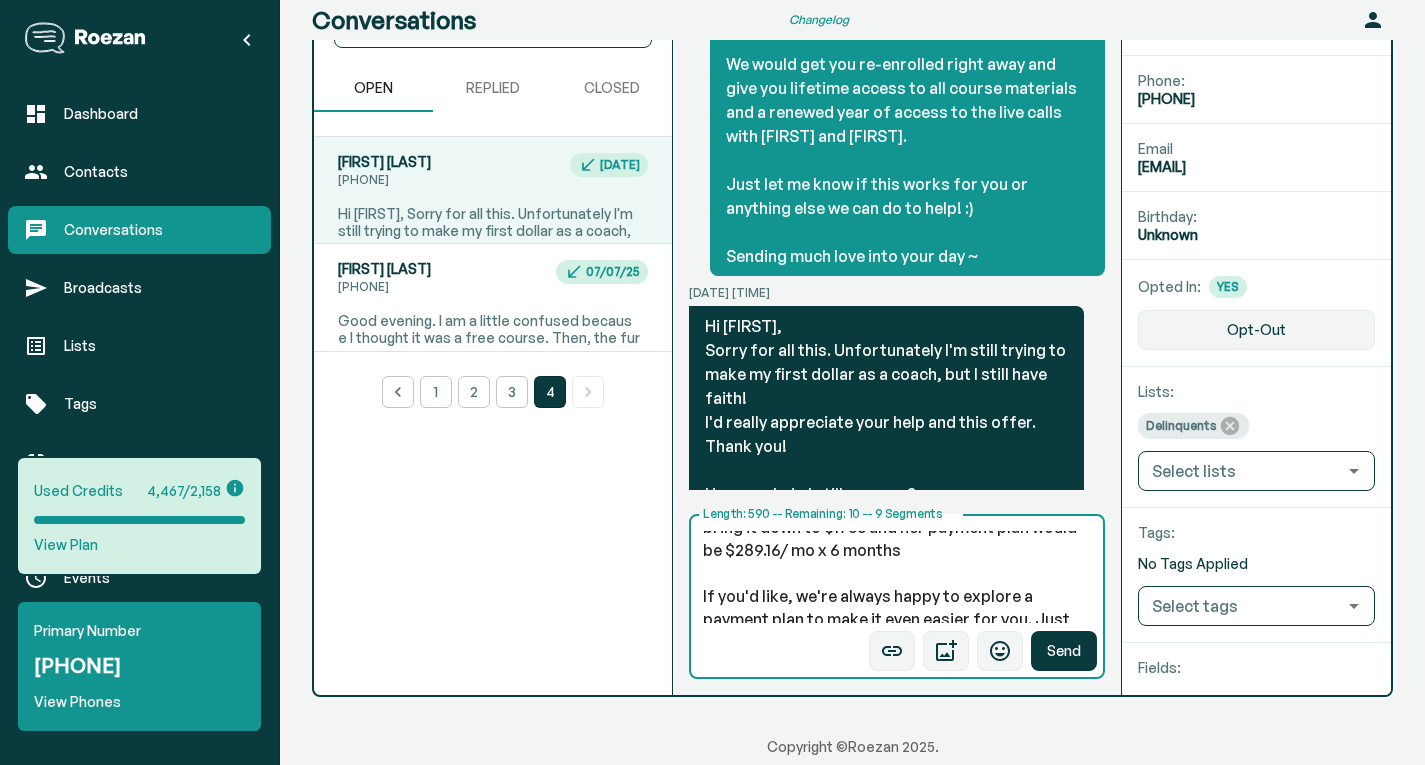 drag, startPoint x: 990, startPoint y: 568, endPoint x: 891, endPoint y: 564, distance: 99.08077 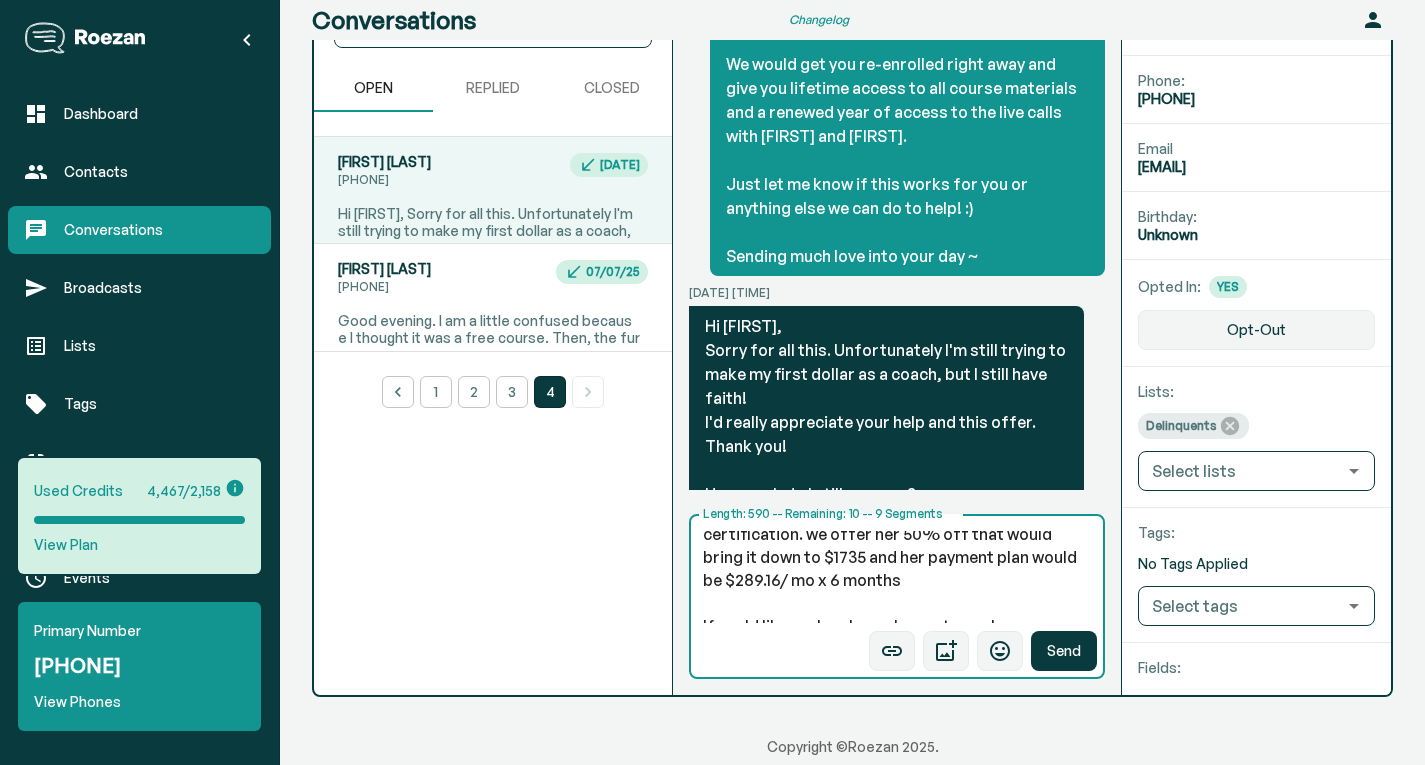 scroll, scrollTop: 199, scrollLeft: 0, axis: vertical 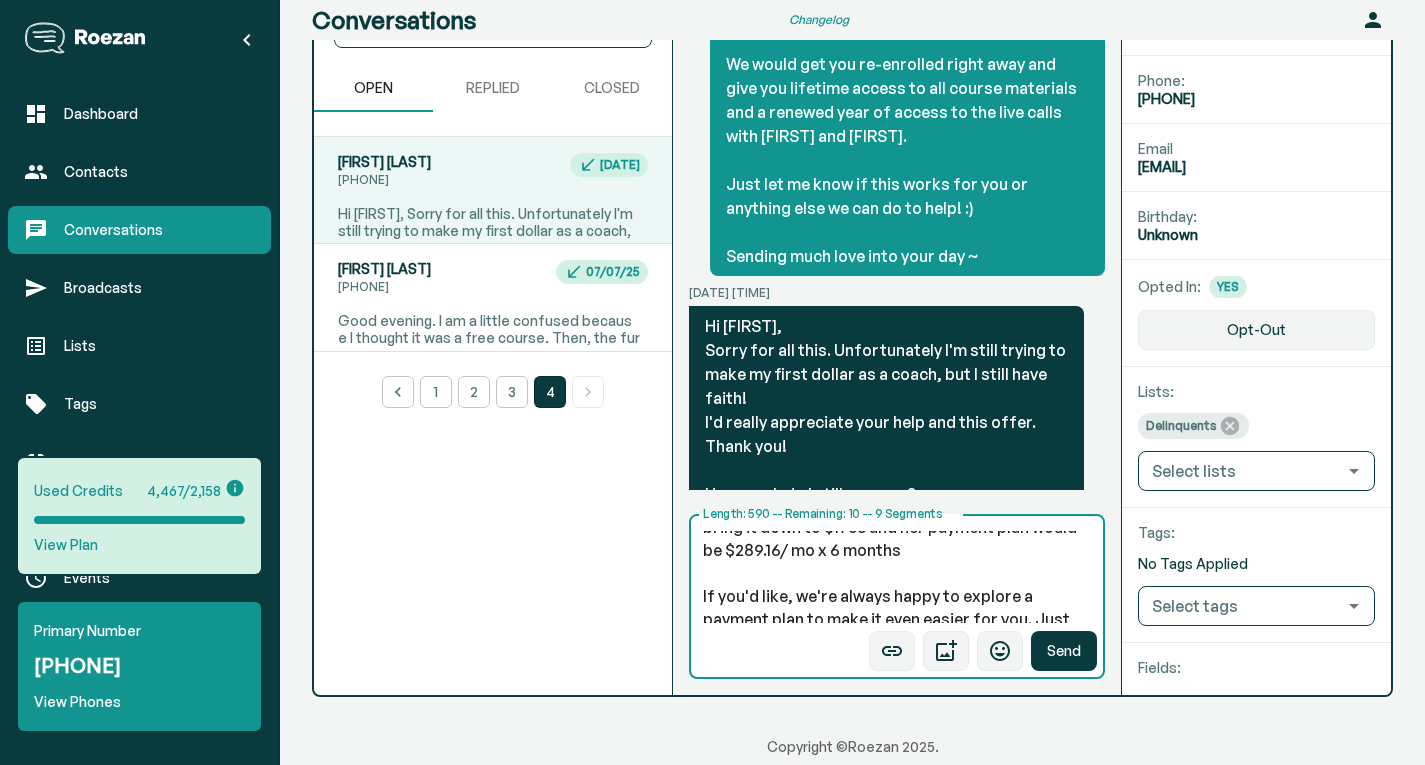 click on "Hi [FIRST]! So sorry for the super delayed response, an you are so welcome -- I completely understand. We absolutely believe in you and are cheering you on every step of the way! 💖
With the 50% off your remaining balance, your total would be $3,470 to complete your certification. we offer her 50% off that would bring it down to $1735 and her payment plan would be $289.16/ mo x 6 months
If you'd like, we're always happy to explore a payment plan to make it even easier for you. Just let me know what would feel most supportive right now! 🌷
Sending you so much love and encouragement 💕" at bounding box center (897, 577) 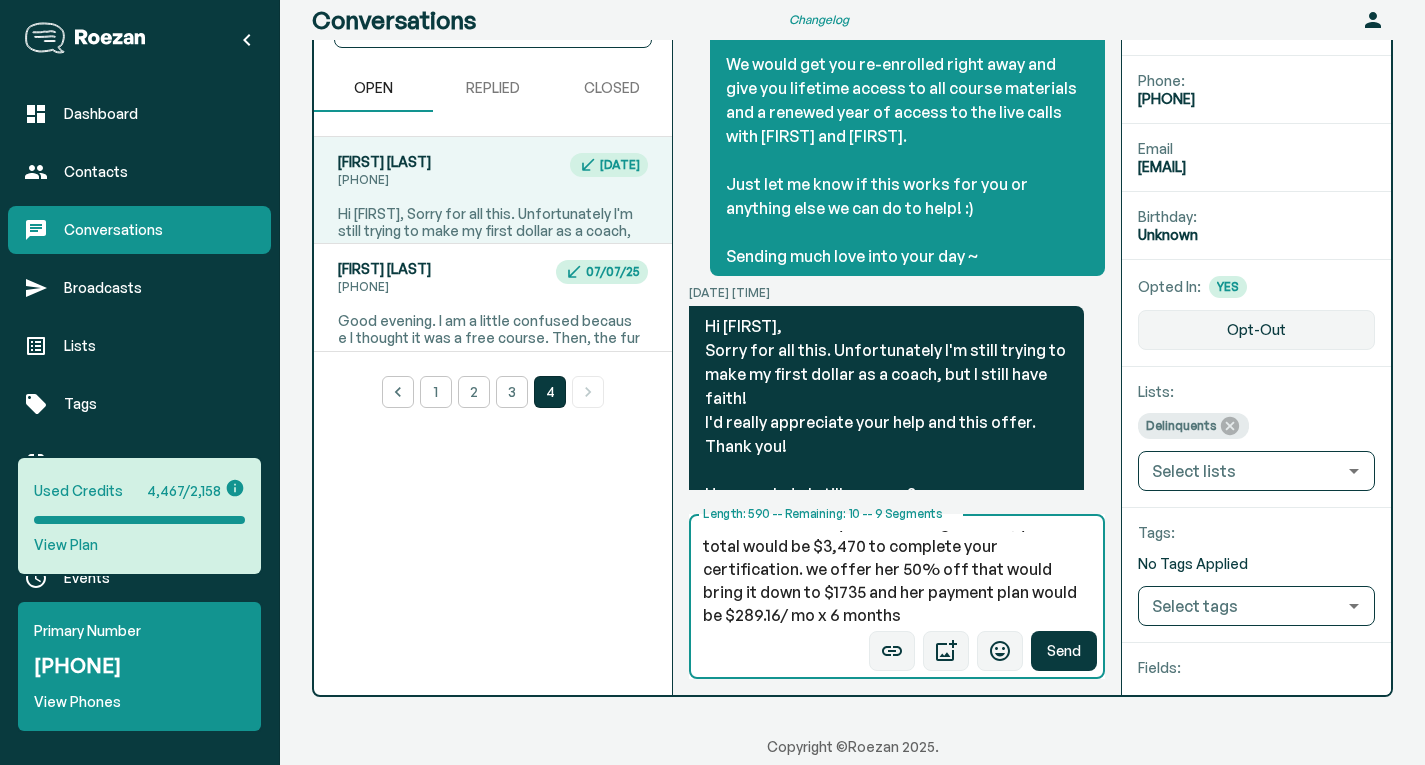 scroll, scrollTop: 99, scrollLeft: 0, axis: vertical 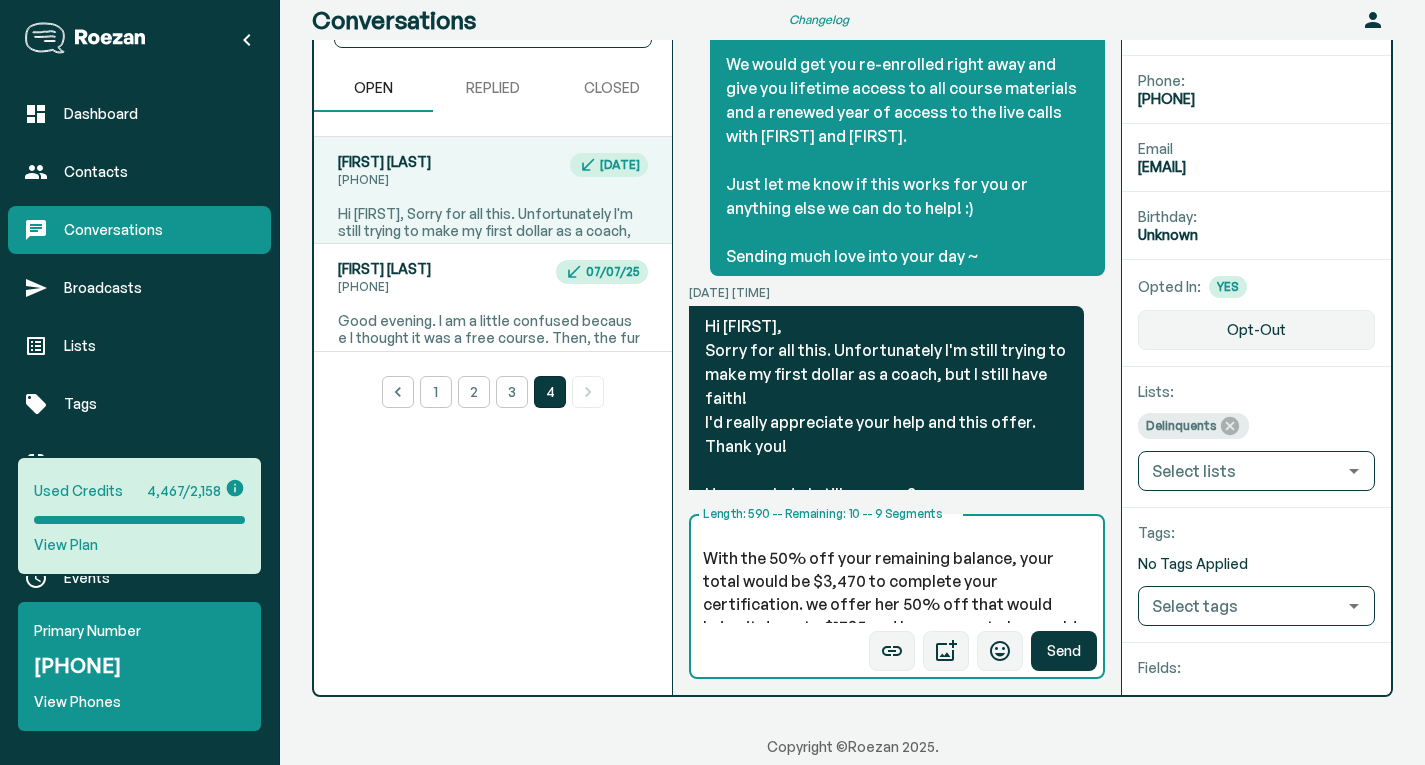 click on "Hi [FIRST]! So sorry for the super delayed response, an you are so welcome -- I completely understand. We absolutely believe in you and are cheering you on every step of the way! 💖
With the 50% off your remaining balance, your total would be $3,470 to complete your certification. we offer her 50% off that would bring it down to $1735 and her payment plan would be $289.16/ mo x 6 months
If you'd like, we're always happy to explore a payment plan to make it even easier for you. Just let me know what would feel most supportive right now! 🌷
Sending you so much love and encouragement 💕" at bounding box center [897, 577] 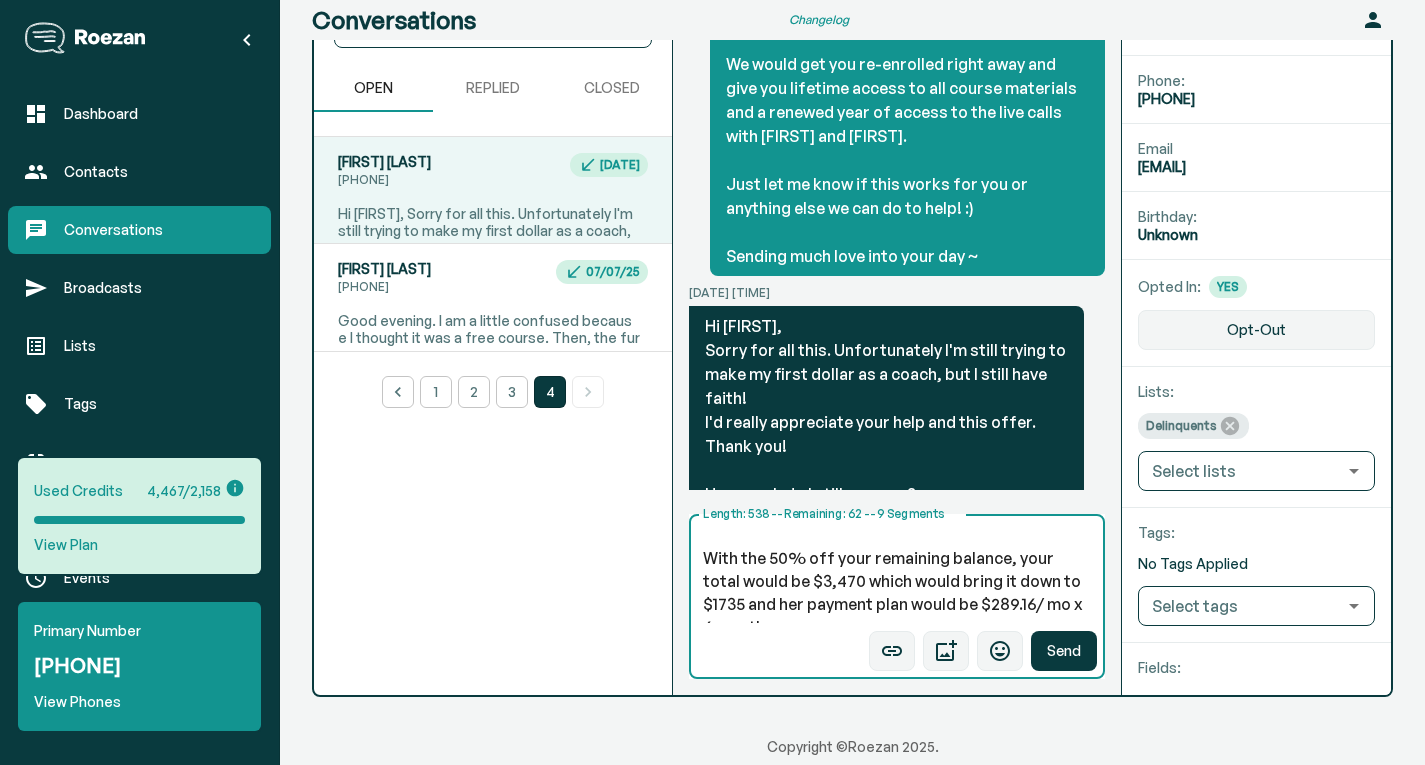 click on "Hi [FIRST]! So sorry for the super delayed response, an you are so welcome -- I completely understand. We absolutely believe in you and are cheering you on every step of the way! 💖
With the 50% off your remaining balance, your total would be $3,470 which would bring it down to $1735 and her payment plan would be $289.16/ mo x 6 months
If you'd like, we're always happy to explore a payment plan to make it even easier for you. Just let me know what would feel most supportive right now! 🌷
Sending you so much love and encouragement 💕" at bounding box center [897, 577] 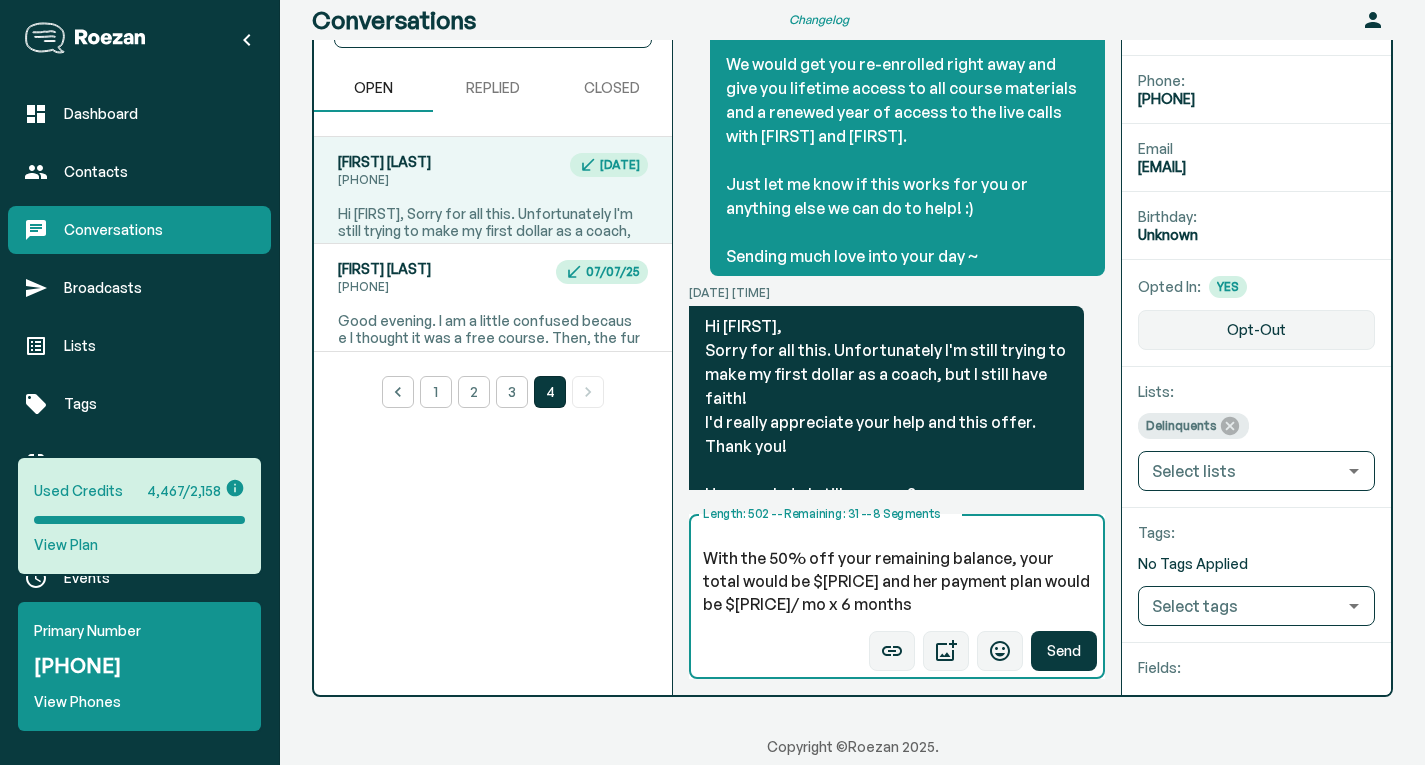 click on "Hi [FIRST]! So sorry for the super delayed response, an you are so welcome -- I completely understand. We absolutely believe in you and are cheering you on every step of the way! 💖
With the 50% off your remaining balance, your total would be $[PRICE] and her payment plan would be $[PRICE]/ mo x 6 months
If you'd like, we're always happy to explore a payment plan to make it even easier for you. Just let me know what would feel most supportive right now! 🌷
Sending you so much love and encouragement 💕" at bounding box center [897, 577] 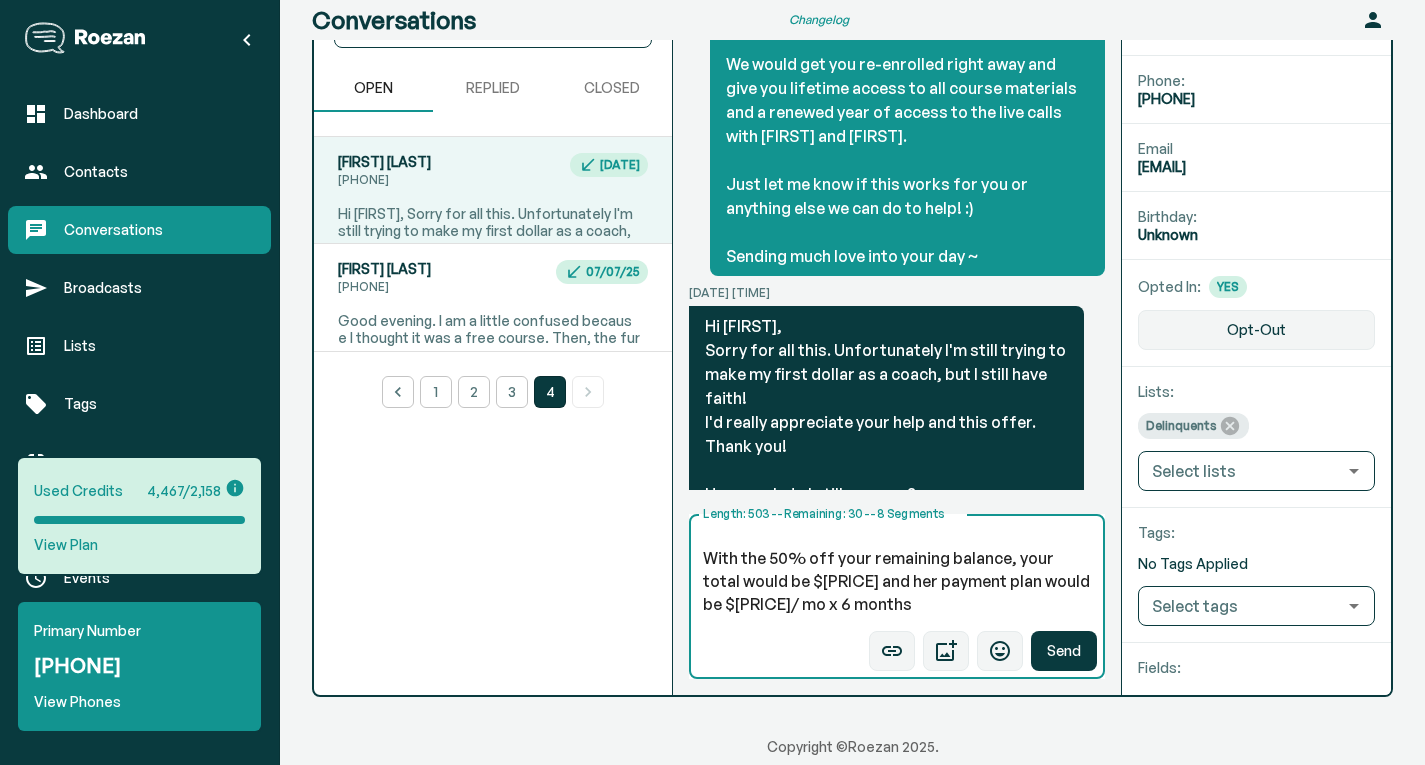 click on "Hi [FIRST]! So sorry for the super delayed response, an you are so welcome -- I completely understand. We absolutely believe in you and are cheering you on every step of the way! 💖
With the 50% off your remaining balance, your total would be $[PRICE] and her payment plan would be $[PRICE]/ mo x 6 months
If you'd like, we're always happy to explore a payment plan to make it even easier for you. Just let me know what would feel most supportive right now! 🌷
Sending you so much love and encouragement 💕" at bounding box center (897, 577) 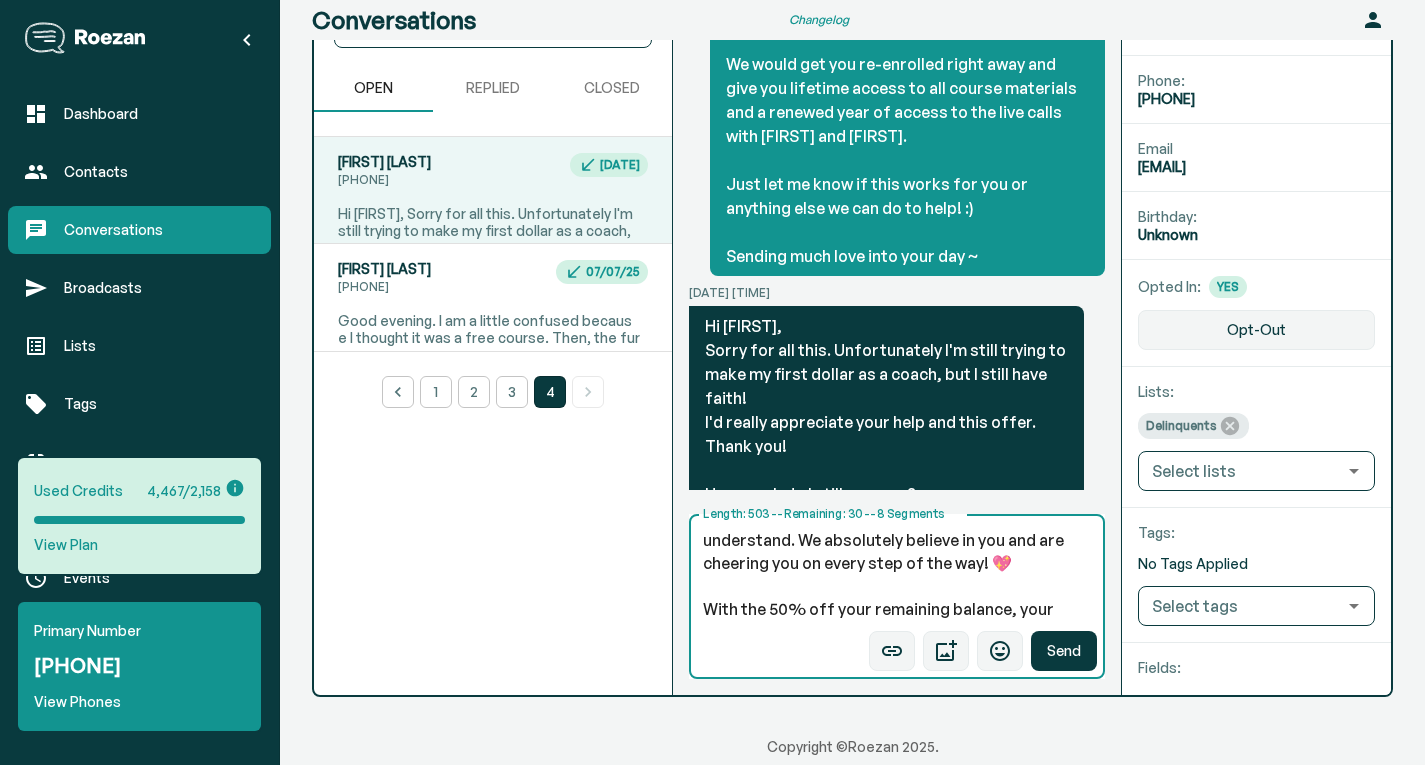 scroll, scrollTop: 0, scrollLeft: 0, axis: both 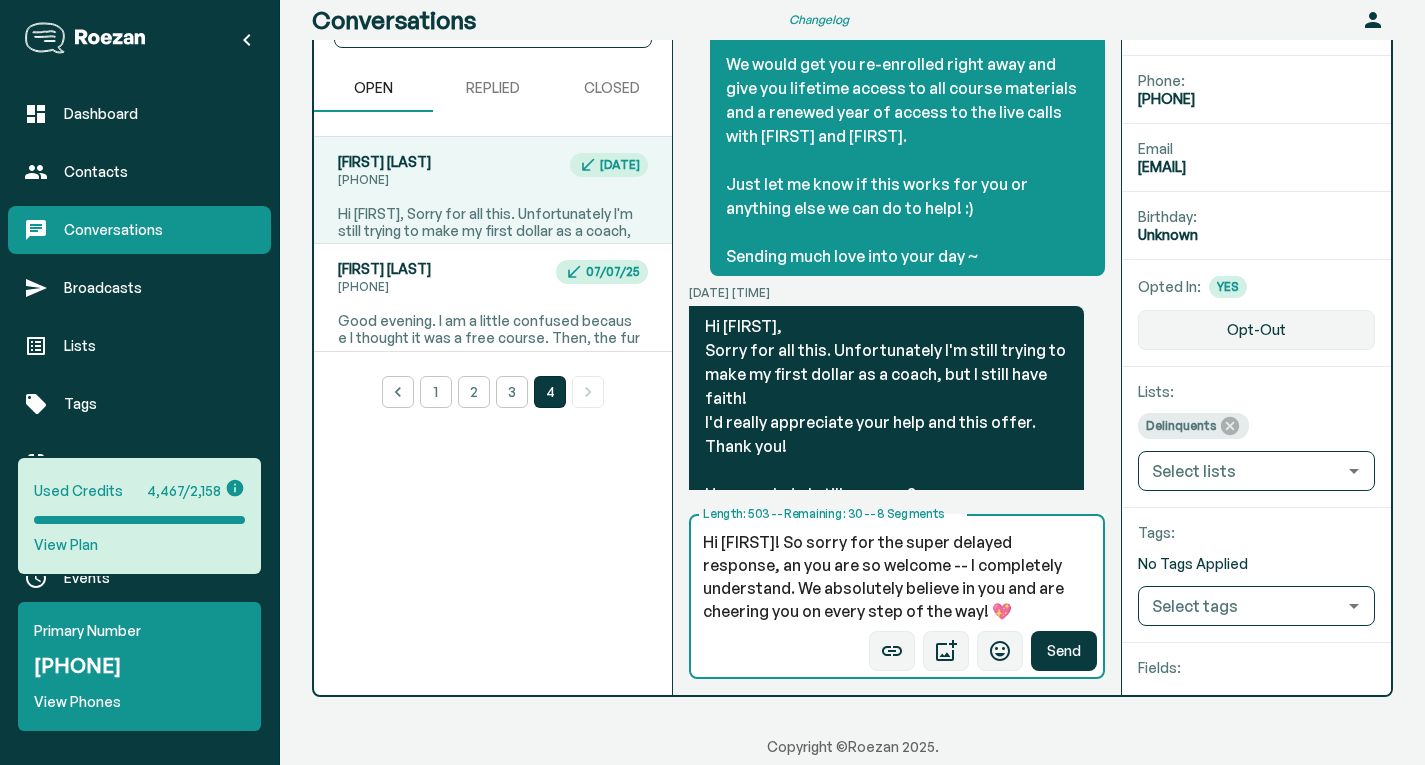 click on "Hi [FIRST]! So sorry for the super delayed response, an you are so welcome -- I completely understand. We absolutely believe in you and are cheering you on every step of the way! 💖
With the 50% off your remaining balance, your total would be $[PRICE] and her payment plan would be $[PRICE]/ mo x 6 months
If you'd like, we're always happy to explore a payment plan to make it even easier for you. Just let me know what would feel most supportive right now! 🌷
Sending you so much love and encouragement 💕" at bounding box center (897, 577) 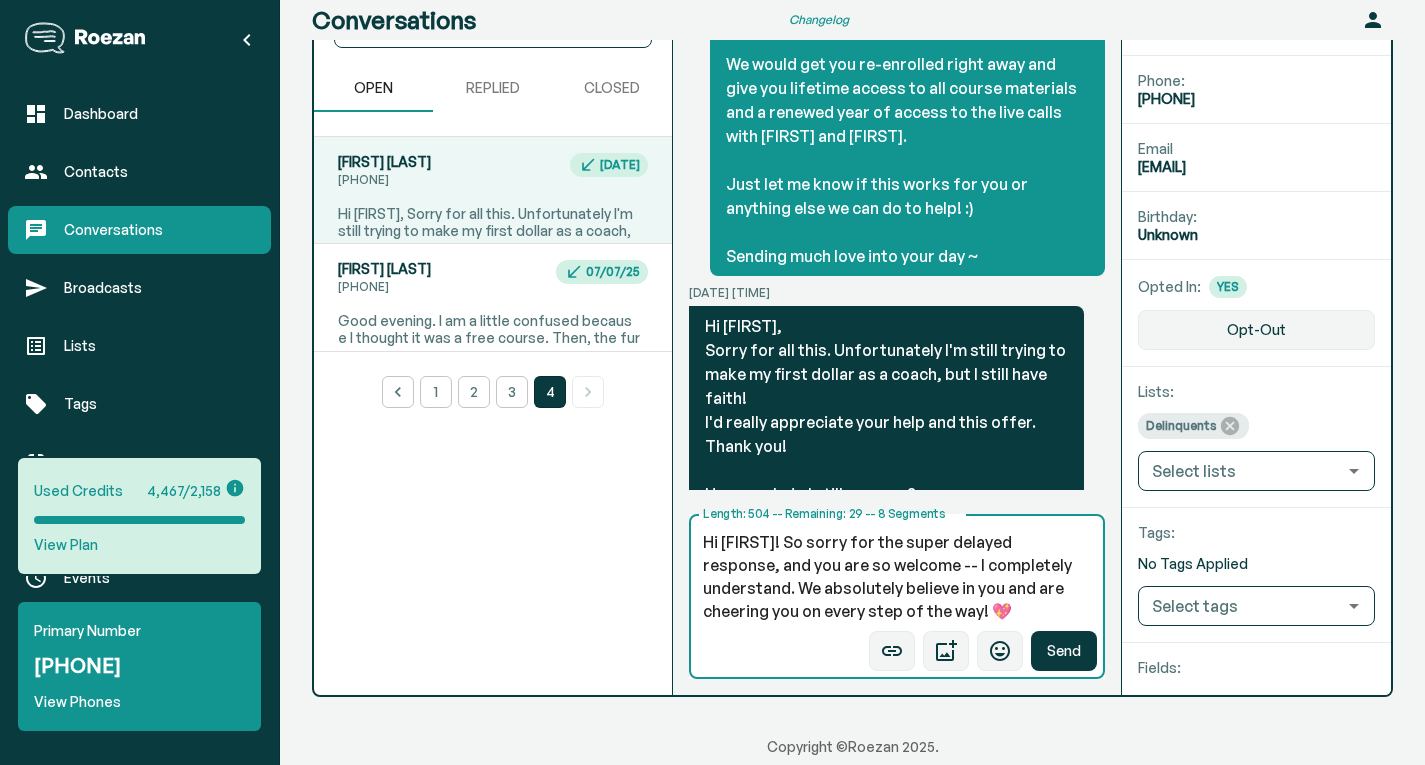 click on "Hi [FIRST]! So sorry for the super delayed response, and you are so welcome -- I completely understand. We absolutely believe in you and are cheering you on every step of the way! 💖
With the 50% off your remaining balance, your total would be $1,735 and her payment plan would be $289.16/ mo x 6 months
If you'd like, we're always happy to explore a payment plan to make it even easier for you. Just let me know what would feel most supportive right now! 🌷
Sending you so much love and encouragement 💕" at bounding box center [897, 577] 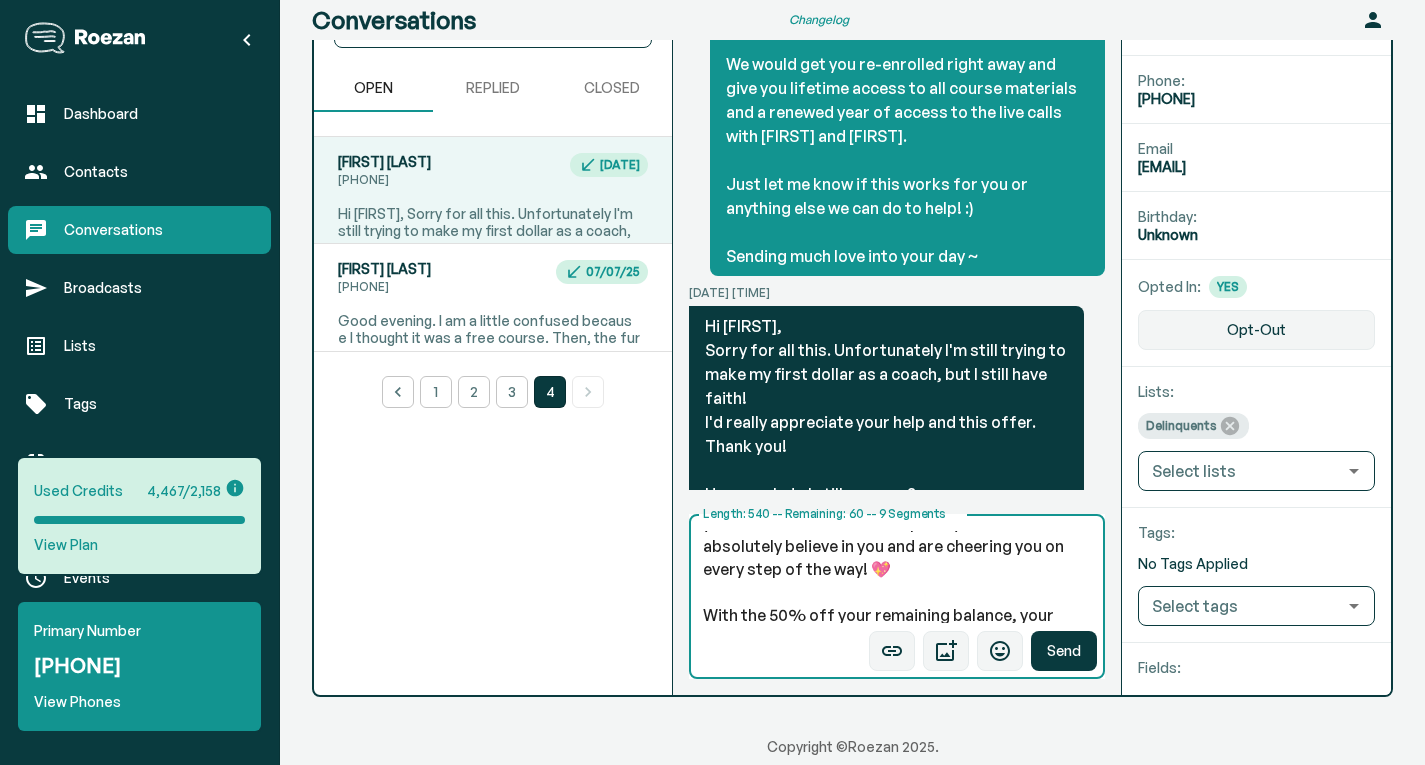 scroll, scrollTop: 100, scrollLeft: 0, axis: vertical 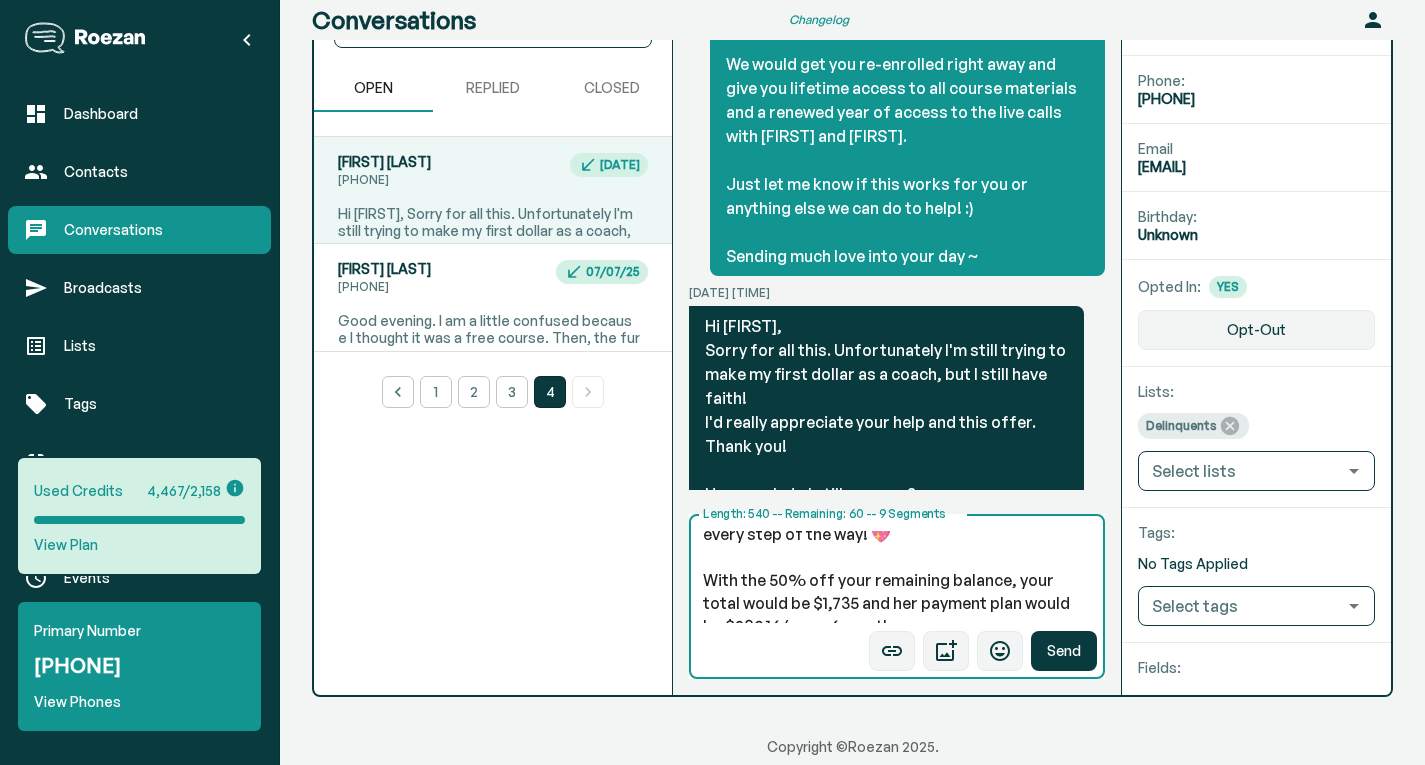 click on "Hi [FIRST]! So sorry for the super delayed response, we have been so wrapped up in work. And you are so welcome -- I completely understand. We absolutely believe in you and are cheering you on every step of the way! 💖
With the 50% off your remaining balance, your total would be $1,735 and her payment plan would be $289.16/ mo x 6 months
If you'd like, we're always happy to explore a payment plan to make it even easier for you. Just let me know what would feel most supportive right now! 🌷
Sending you so much love and encouragement 💕" at bounding box center (897, 577) 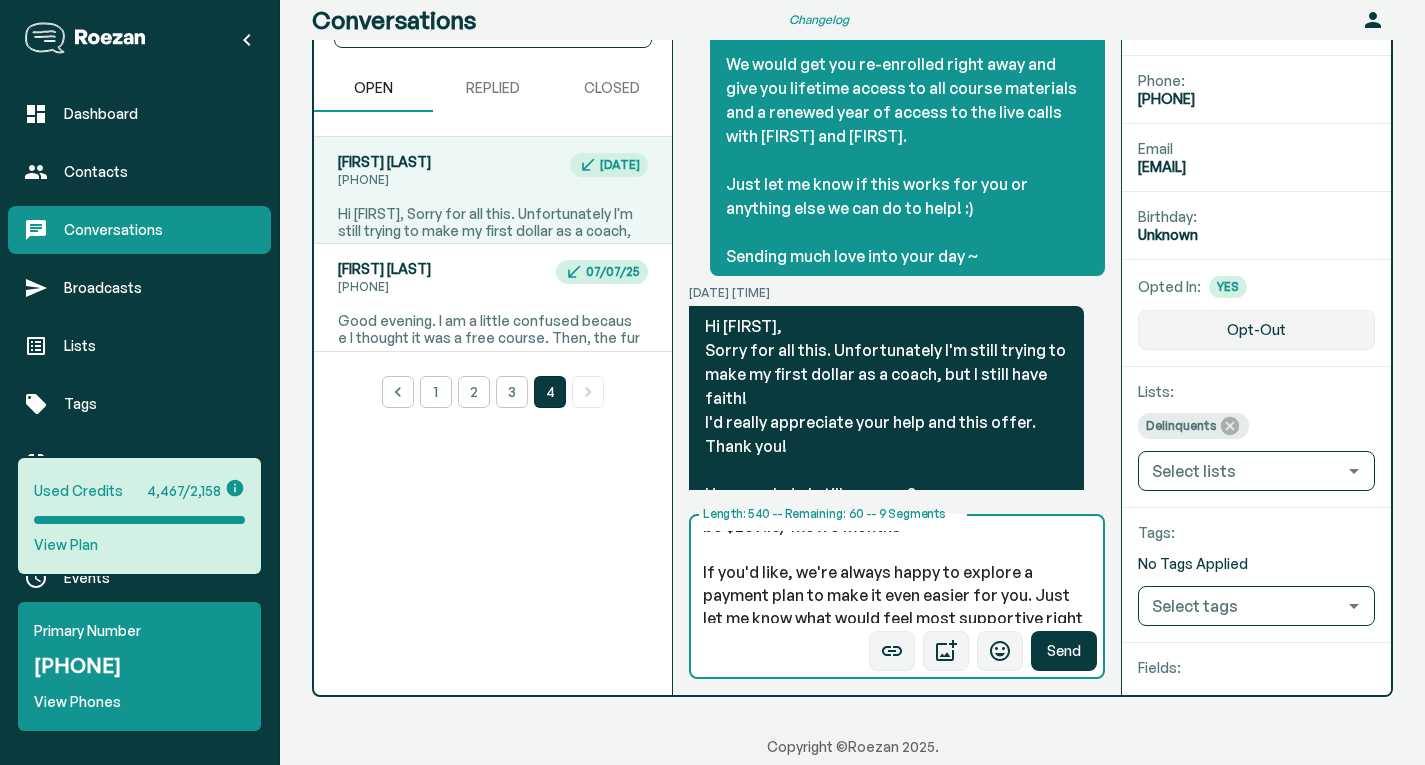 scroll, scrollTop: 100, scrollLeft: 0, axis: vertical 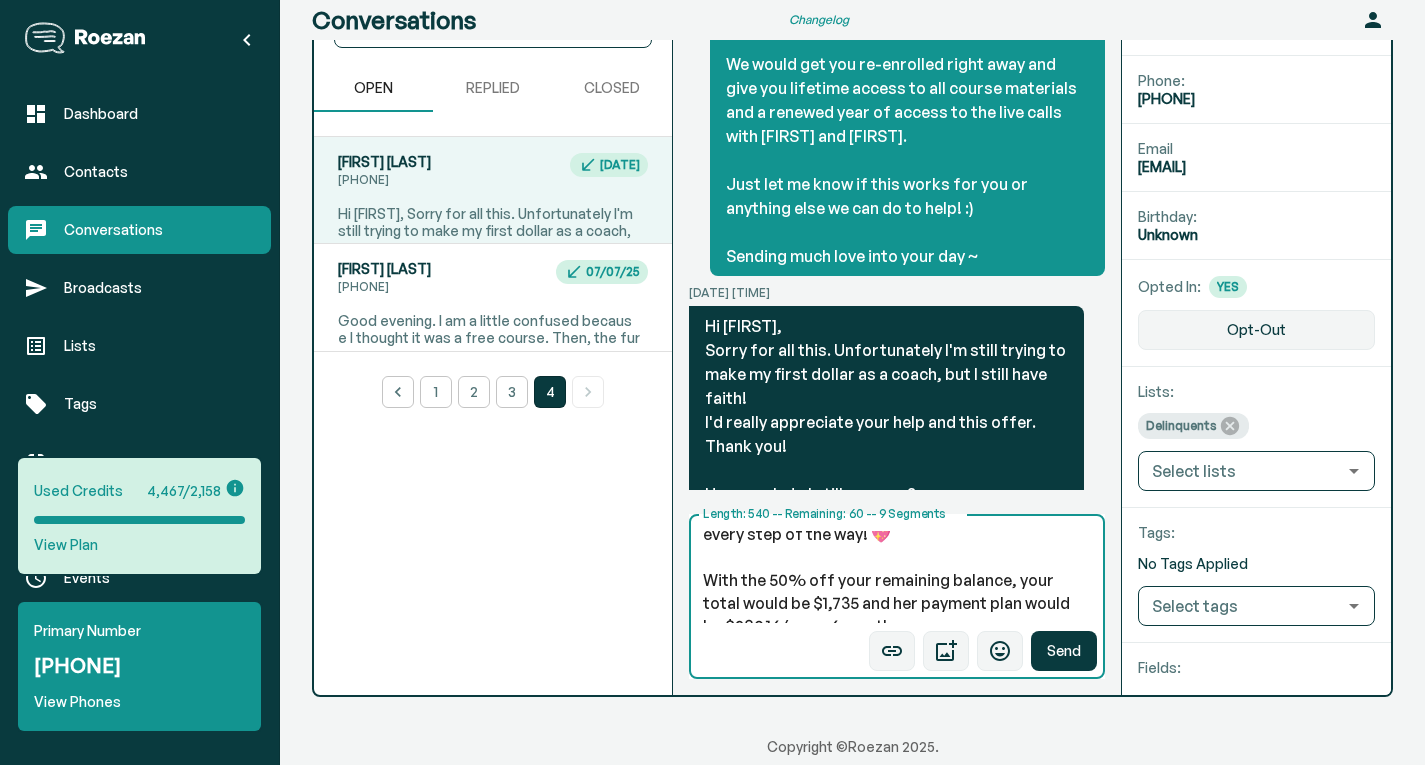 click on "Hi [FIRST]! So sorry for the super delayed response, we have been so wrapped up in work. And you are so welcome -- I completely understand. We absolutely believe in you and are cheering you on every step of the way! 💖
With the 50% off your remaining balance, your total would be $1,735 and her payment plan would be $289.16/ mo x 6 months
If you'd like, we're always happy to explore a payment plan to make it even easier for you. Just let me know what would feel most supportive right now! 🌷
Sending you so much love and encouragement 💕" at bounding box center [897, 577] 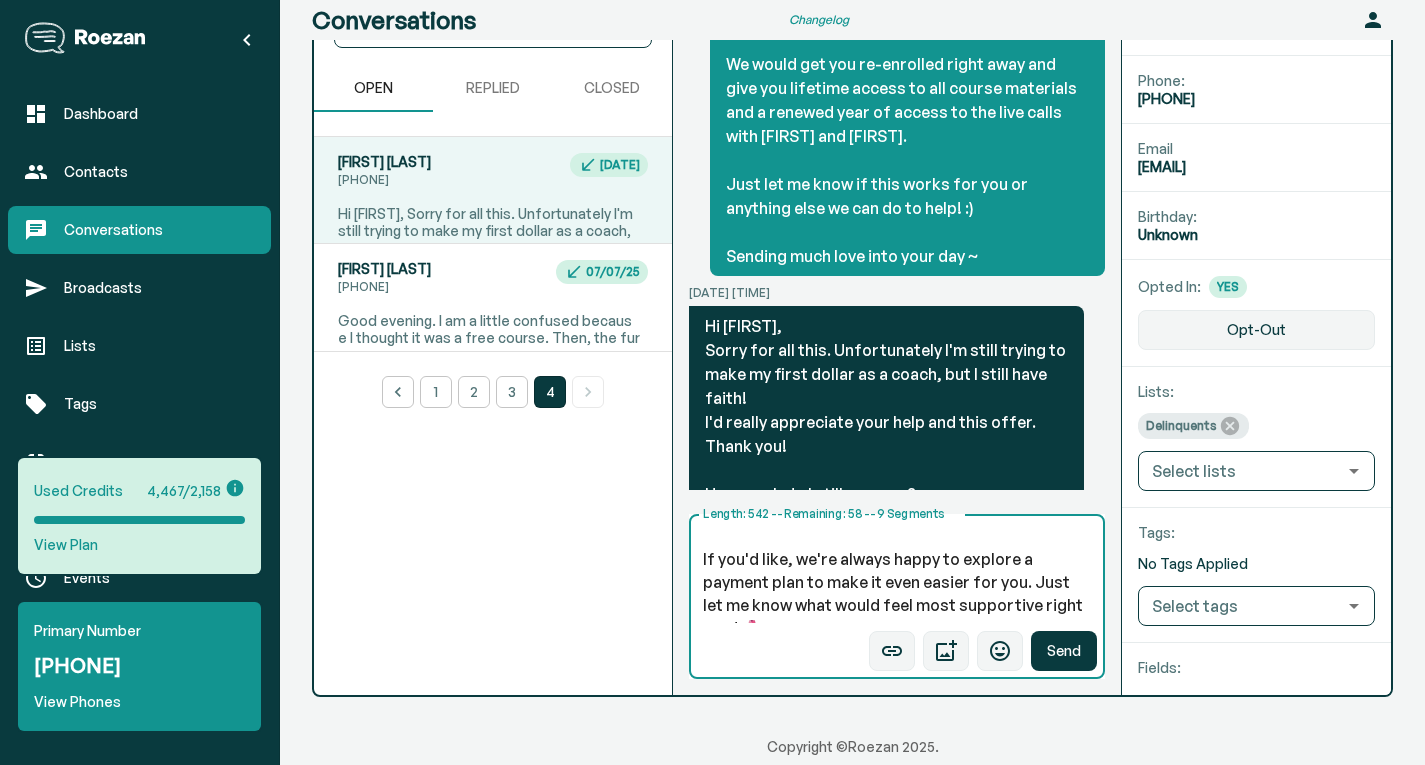 scroll, scrollTop: 214, scrollLeft: 0, axis: vertical 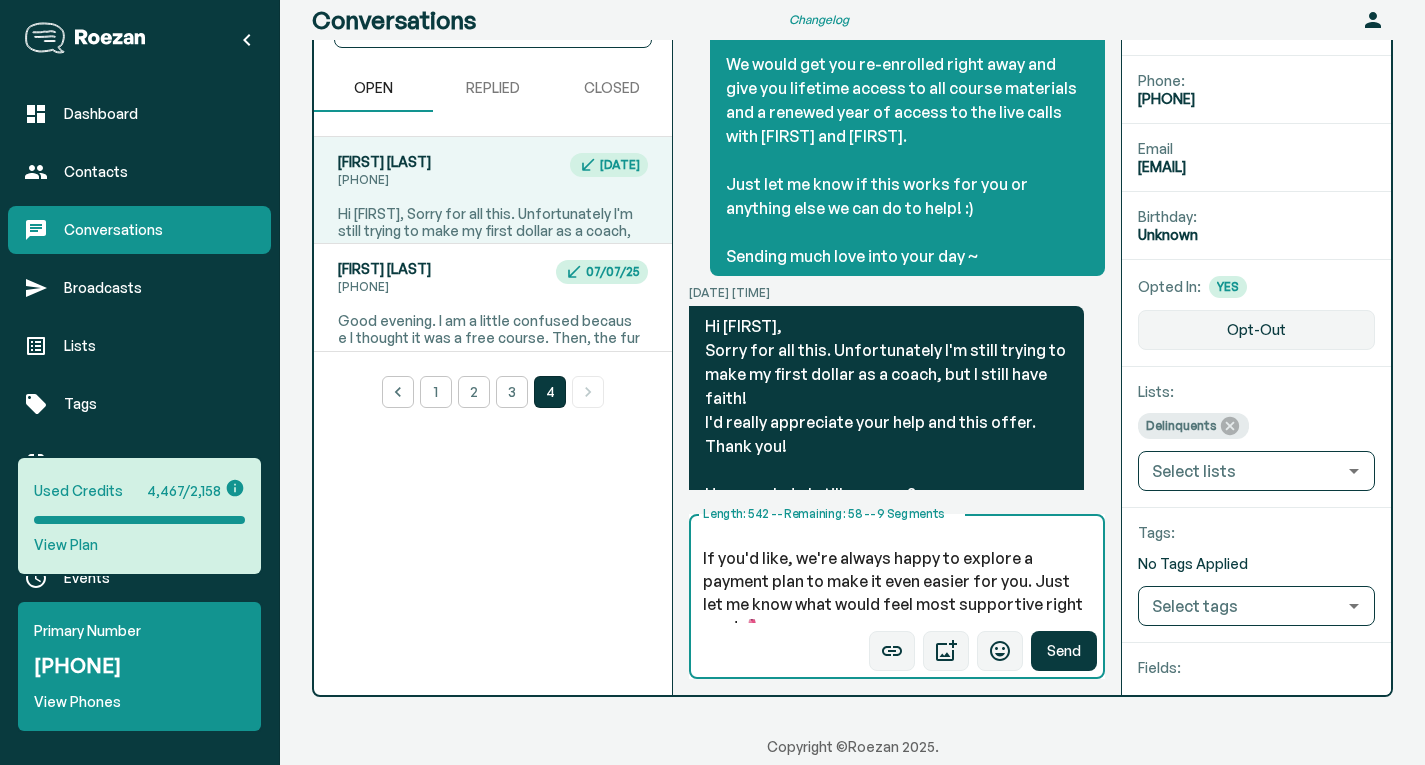 click on "Hi [NAME]! So sorry for the super delayed response, we have been so wrapped up in work. And you are so welcome -- I completely understand. We absolutely believe in you and are cheering you on every step of the way! 💖
With the 50% off your remaining balance, your total would be $1,735 and your payment plan would be $289.16/ mo x 6 months.
If you'd like, we're always happy to explore a payment plan to make it even easier for you. Just let me know what would feel most supportive right now! 🌷
Sending you so much love and encouragement 💕" at bounding box center [897, 577] 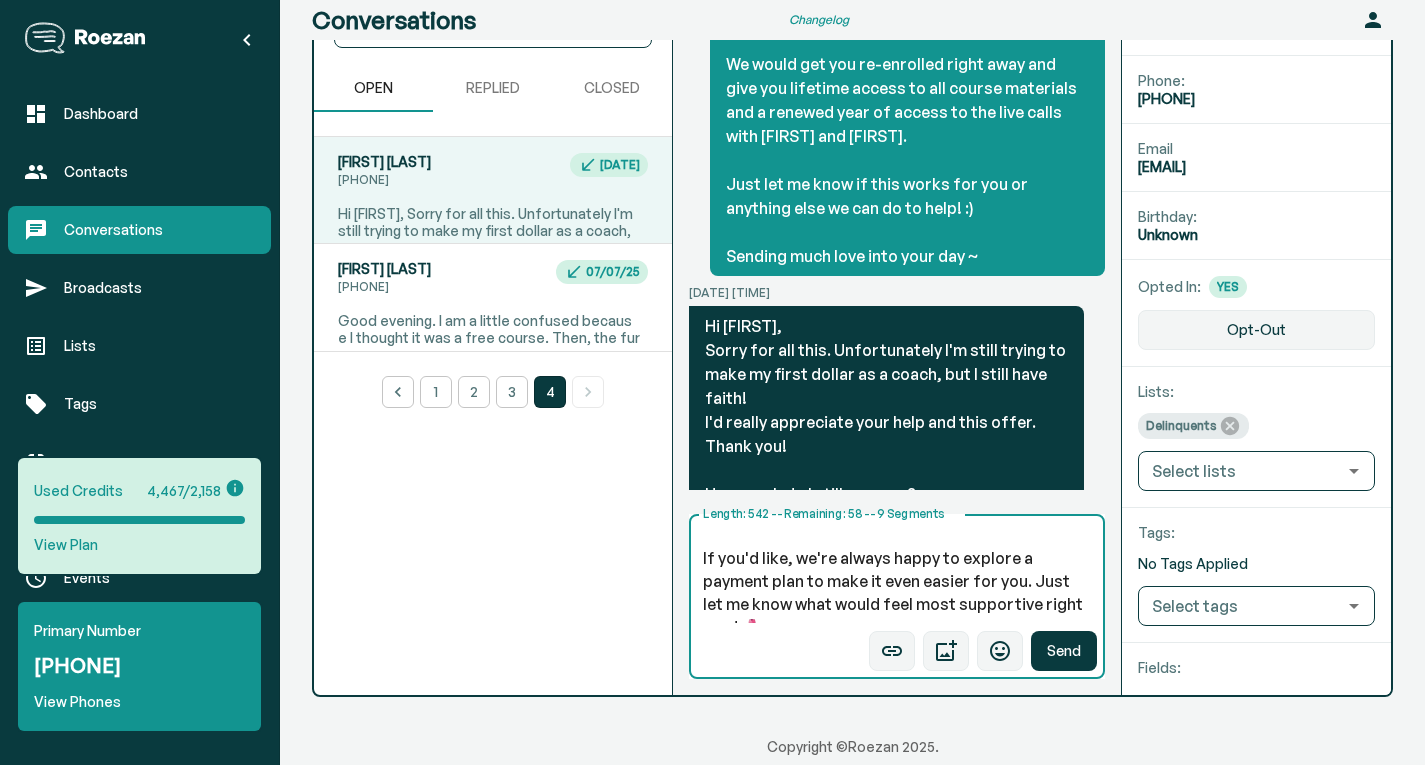 drag, startPoint x: 1027, startPoint y: 580, endPoint x: 793, endPoint y: 564, distance: 234.54637 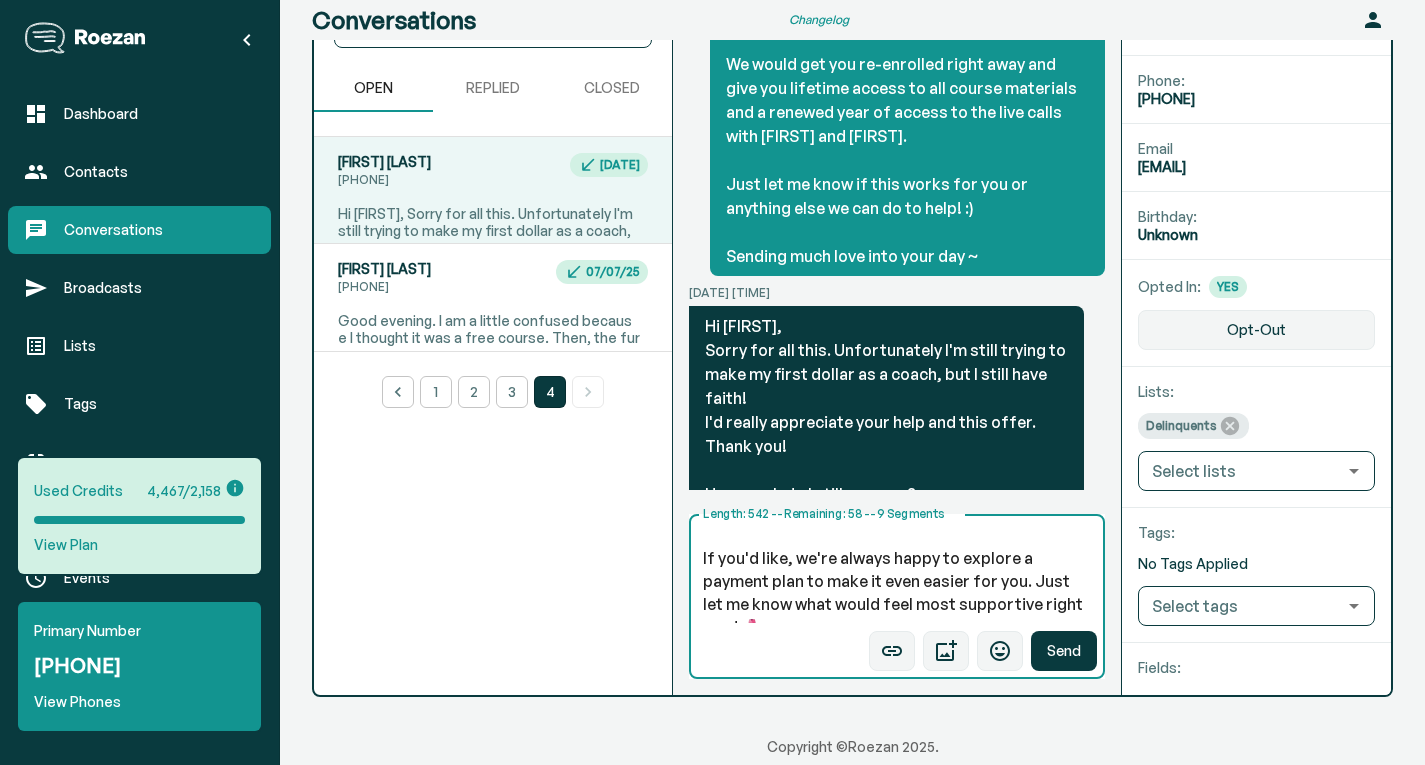 click on "Hi [NAME]! So sorry for the super delayed response, we have been so wrapped up in work. And you are so welcome -- I completely understand. We absolutely believe in you and are cheering you on every step of the way! 💖
With the 50% off your remaining balance, your total would be $1,735 and your payment plan would be $289.16/ mo x 6 months.
If you'd like, we're always happy to explore a payment plan to make it even easier for you. Just let me know what would feel most supportive right now! 🌷
Sending you so much love and encouragement 💕" at bounding box center (897, 577) 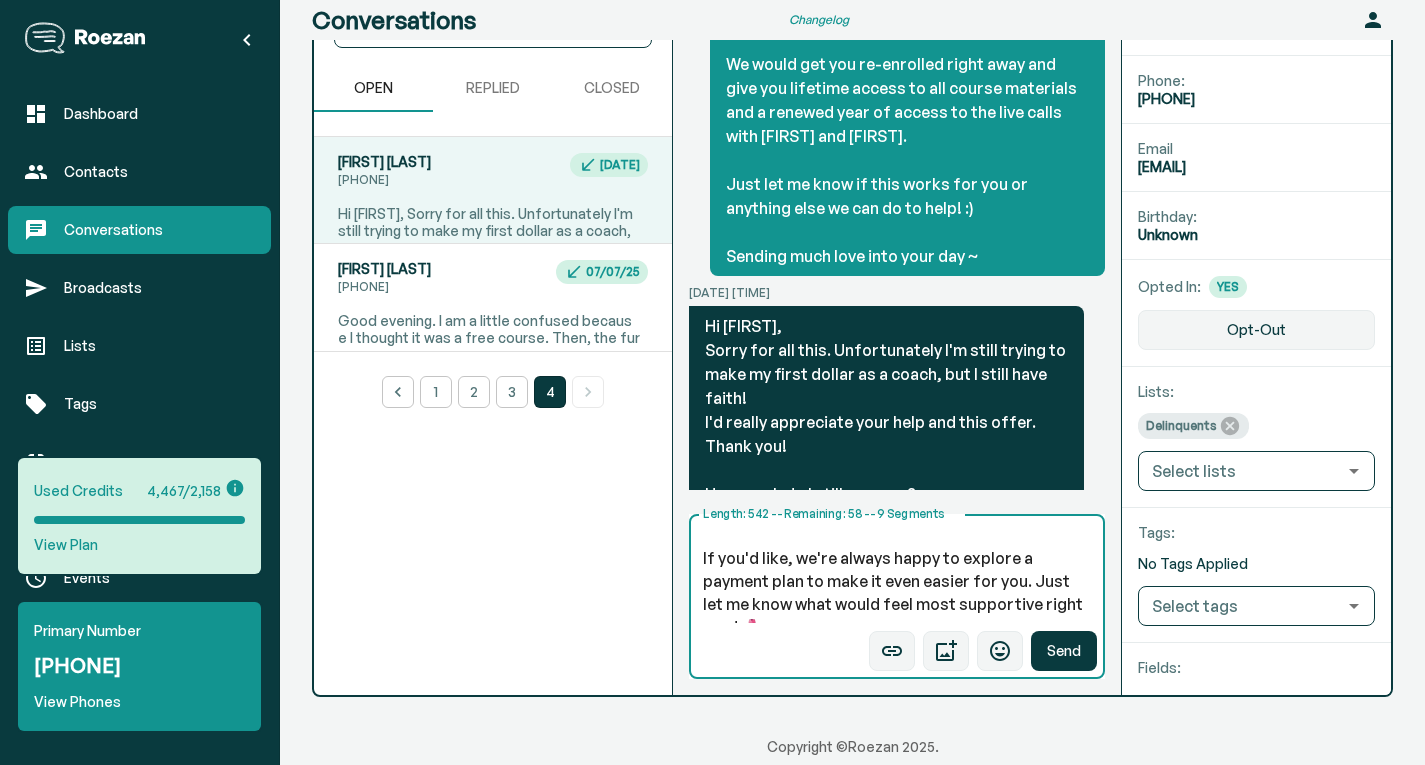 drag, startPoint x: 750, startPoint y: 587, endPoint x: 786, endPoint y: 581, distance: 36.496574 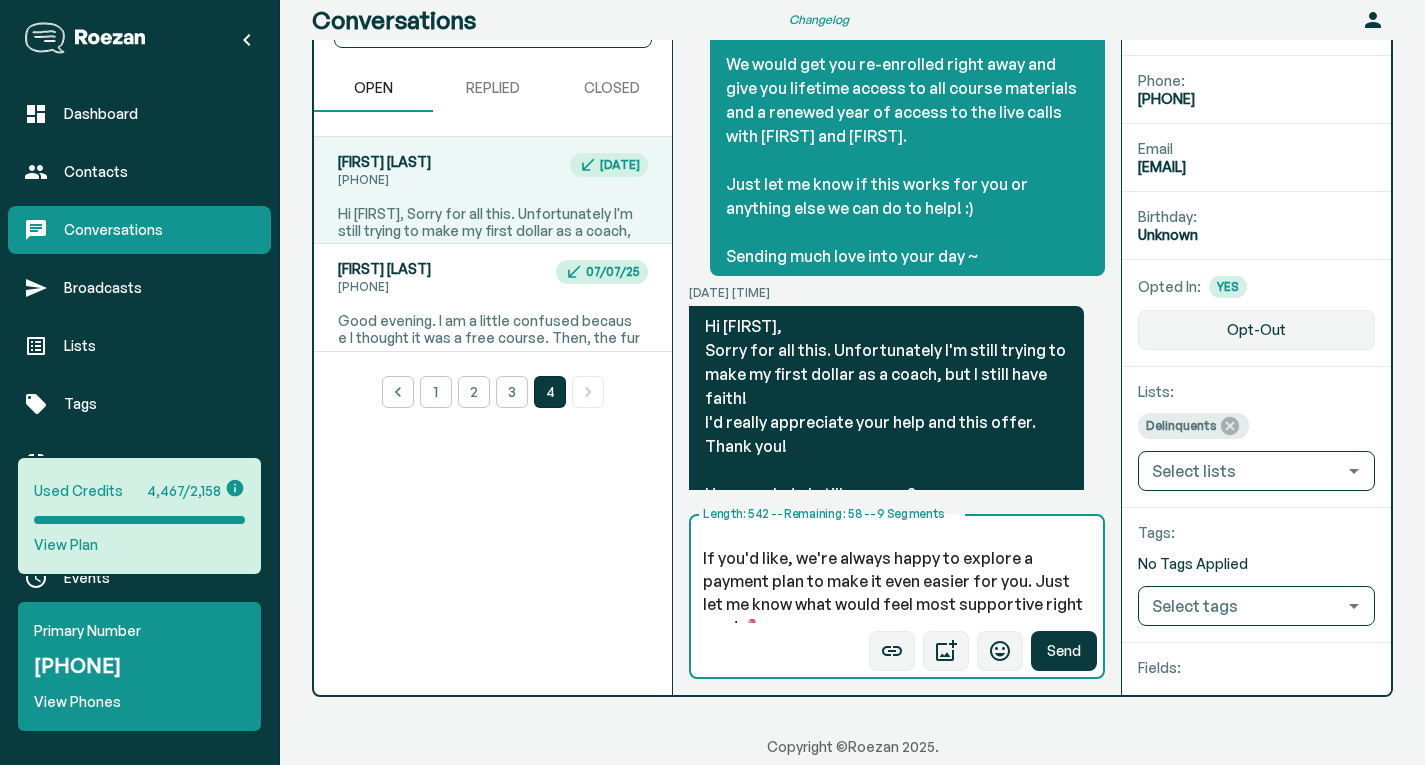 click on "Hi [NAME]! So sorry for the super delayed response, we have been so wrapped up in work. And you are so welcome -- I completely understand. We absolutely believe in you and are cheering you on every step of the way! 💖
With the 50% off your remaining balance, your total would be $1,735 and your payment plan would be $289.16/ mo x 6 months.
If you'd like, we're always happy to explore a payment plan to make it even easier for you. Just let me know what would feel most supportive right now! 🌷
Sending you so much love and encouragement 💕" at bounding box center [897, 577] 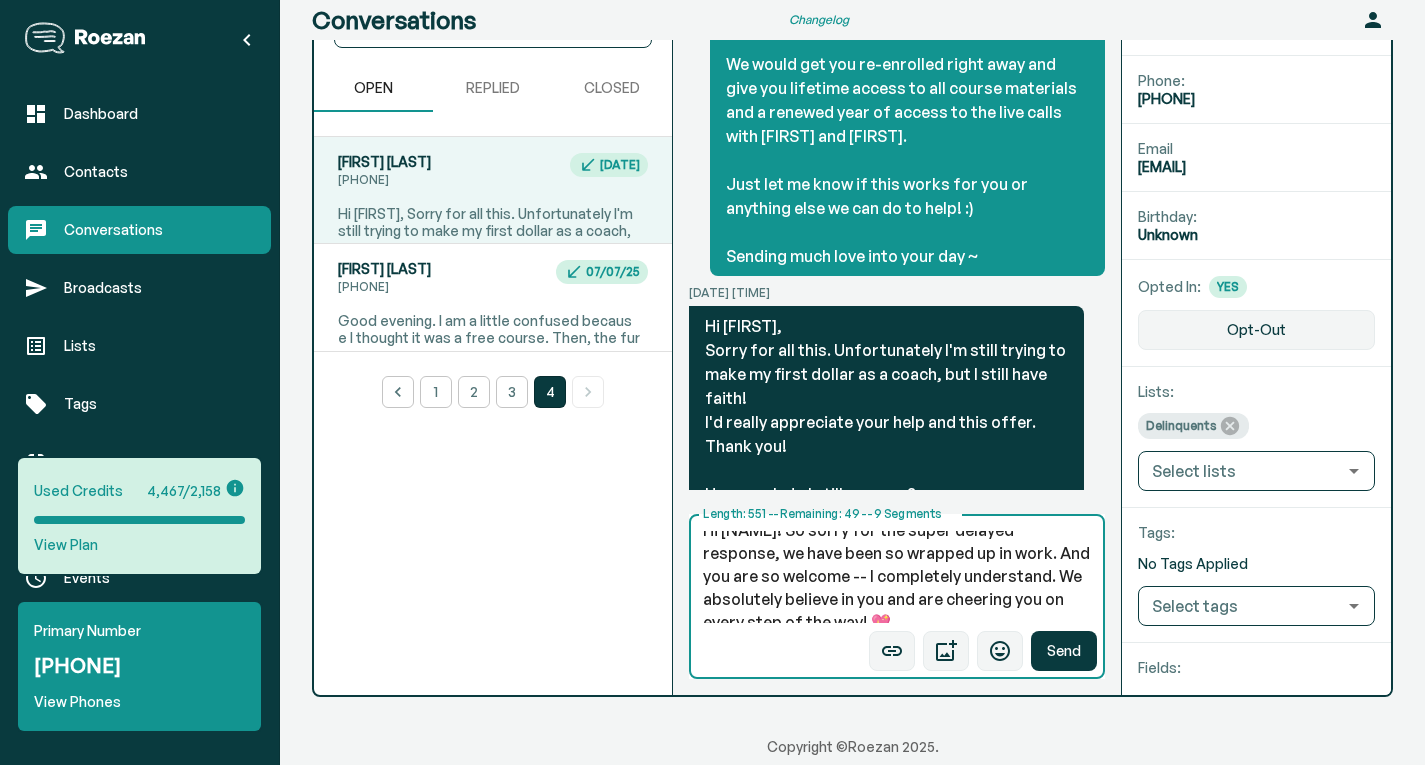 scroll, scrollTop: 0, scrollLeft: 0, axis: both 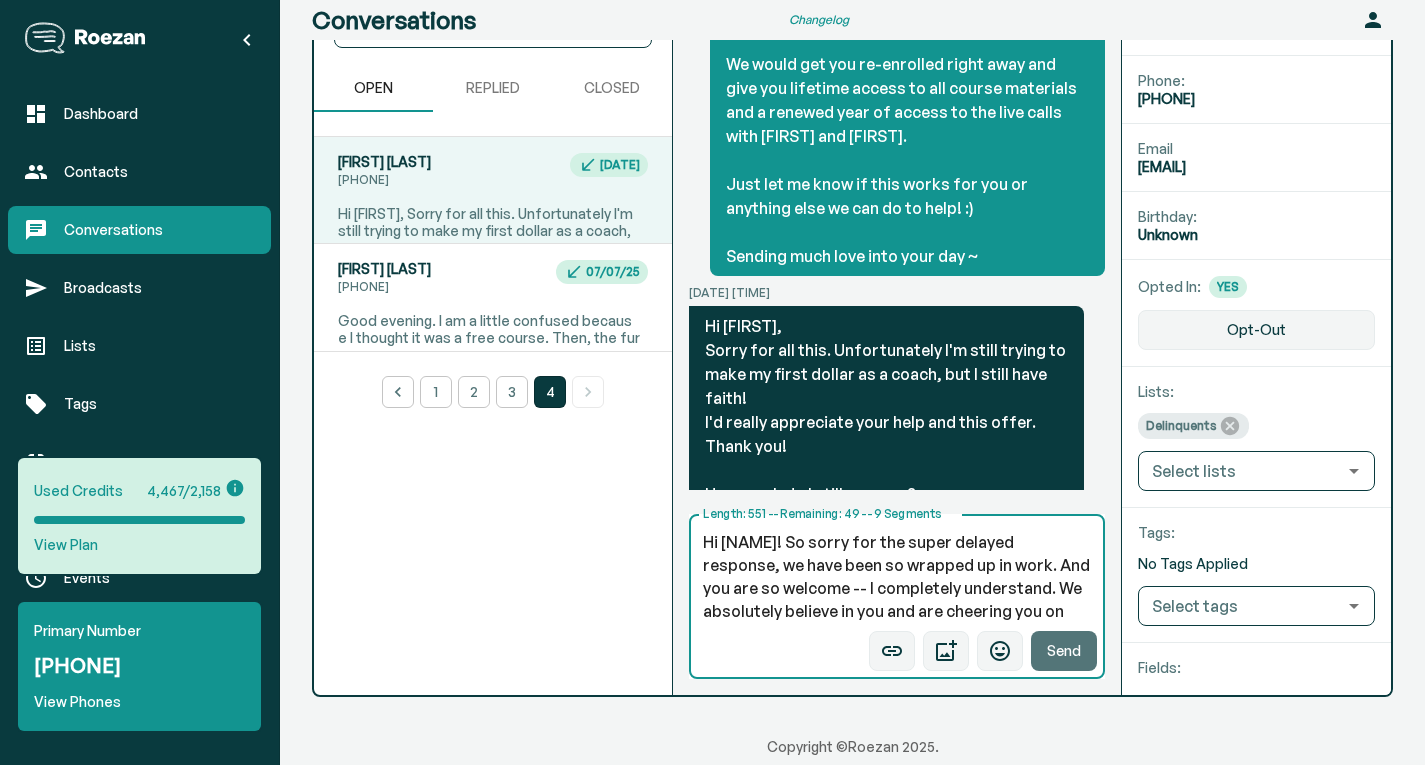 type on "Hi [NAME]! So sorry for the super delayed response, we have been so wrapped up in work. And you are so welcome -- I completely understand. We absolutely believe in you and are cheering you on every step of the way! 💖
With the 50% off your remaining balance, your total would be $1,735 and your payment plan would be $289.16/ mo x 6 months.
If you'd like, we're always happy to explore different payment plans to make it even easier for you. Just let me know what would feel most supportive right now! 🌷
Sending you so much love and encouragement 💕" 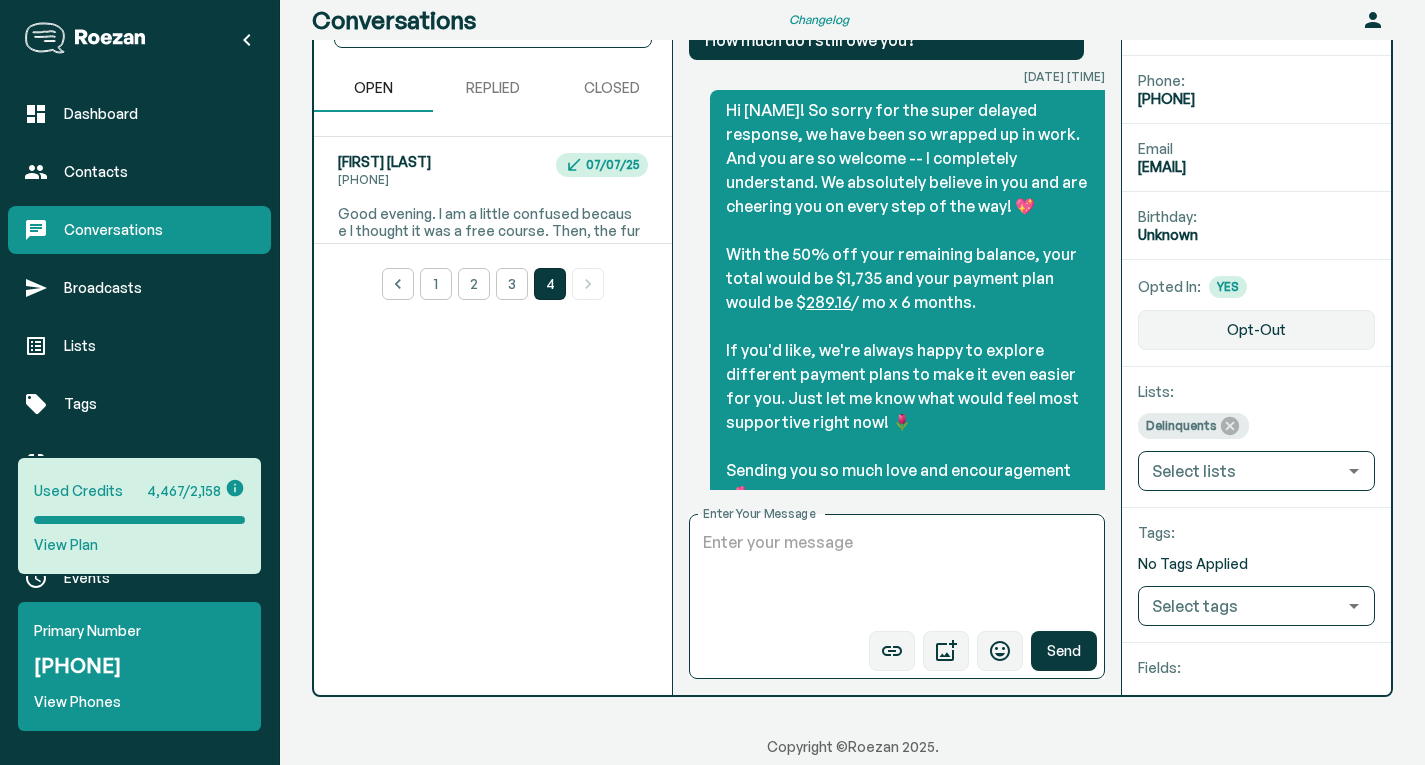 scroll, scrollTop: 3022, scrollLeft: 0, axis: vertical 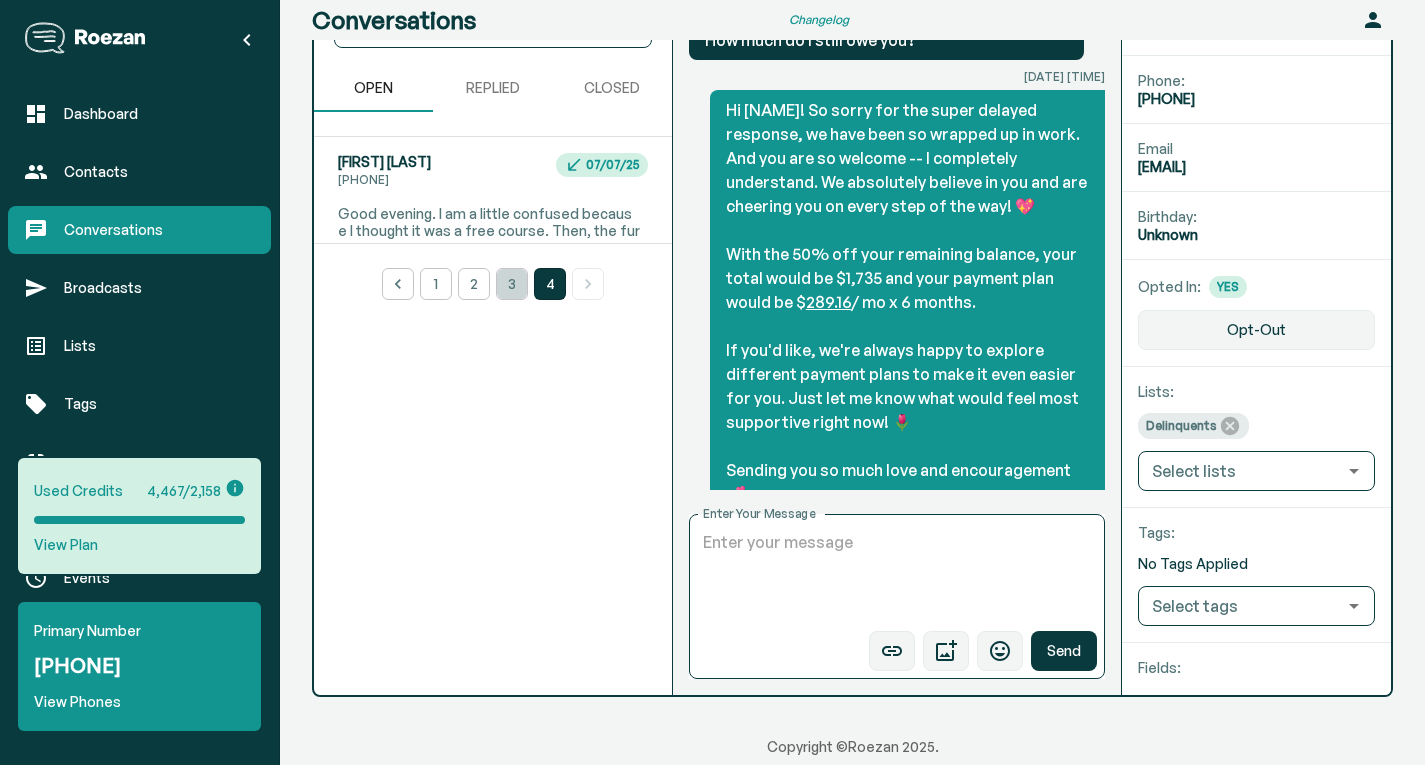 click on "3" at bounding box center [512, 284] 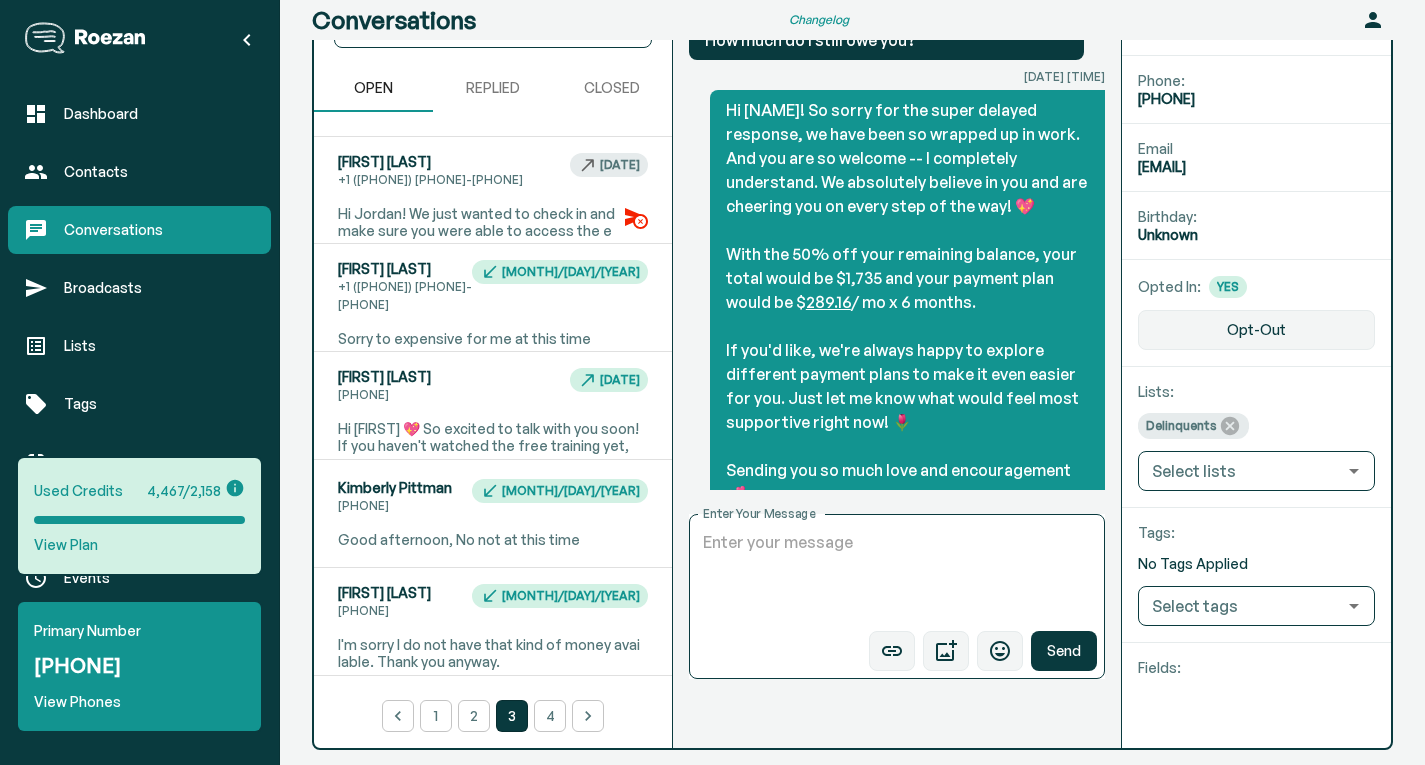 click on "4" at bounding box center (550, 716) 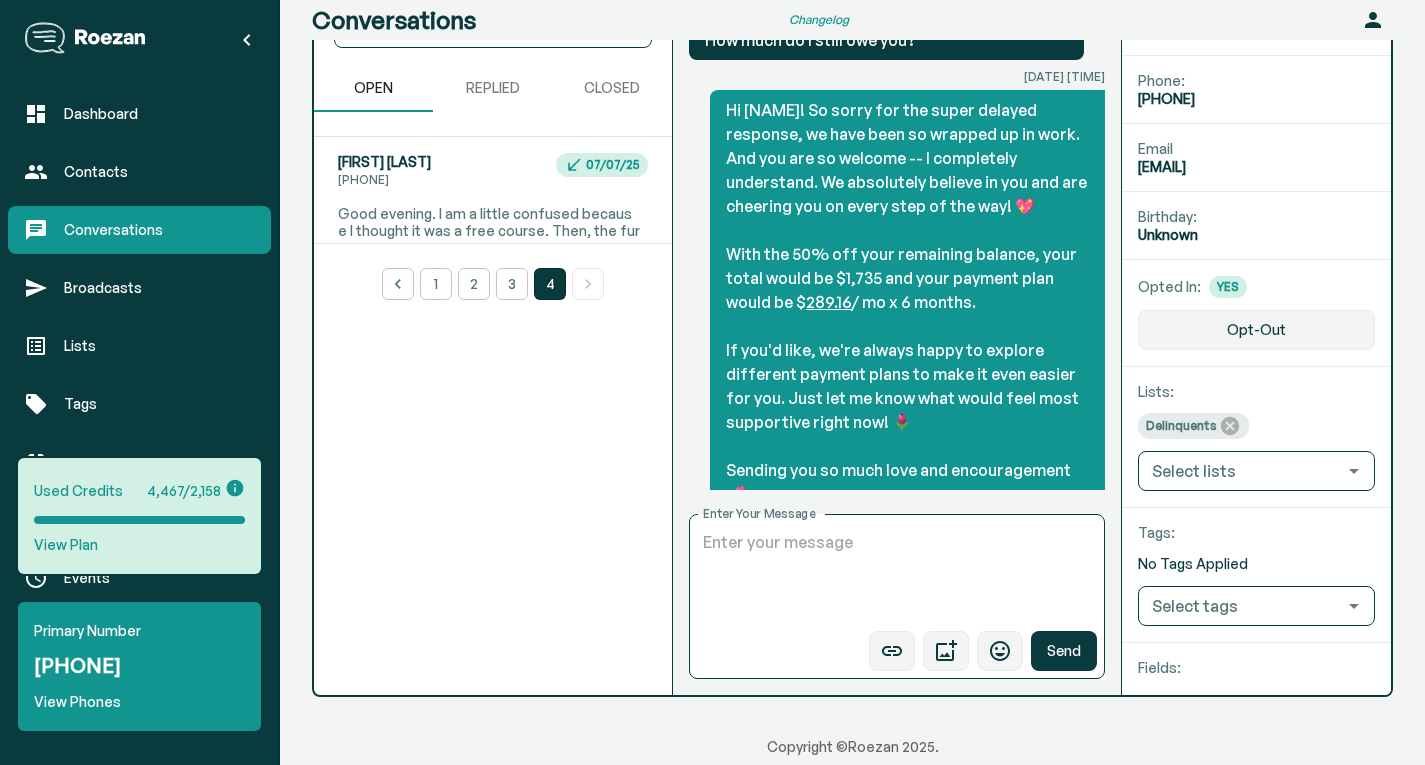 click on "[NAME] [PHONE] [DATE] Good evening.
I am a little confused because I  thought it was a free course.
Then, the further along     I went with reading , there I saw payment plans.
I would really like to know before Thursday exactly how much the class is because that will truly determine if I will continue or cancel." at bounding box center [493, 190] 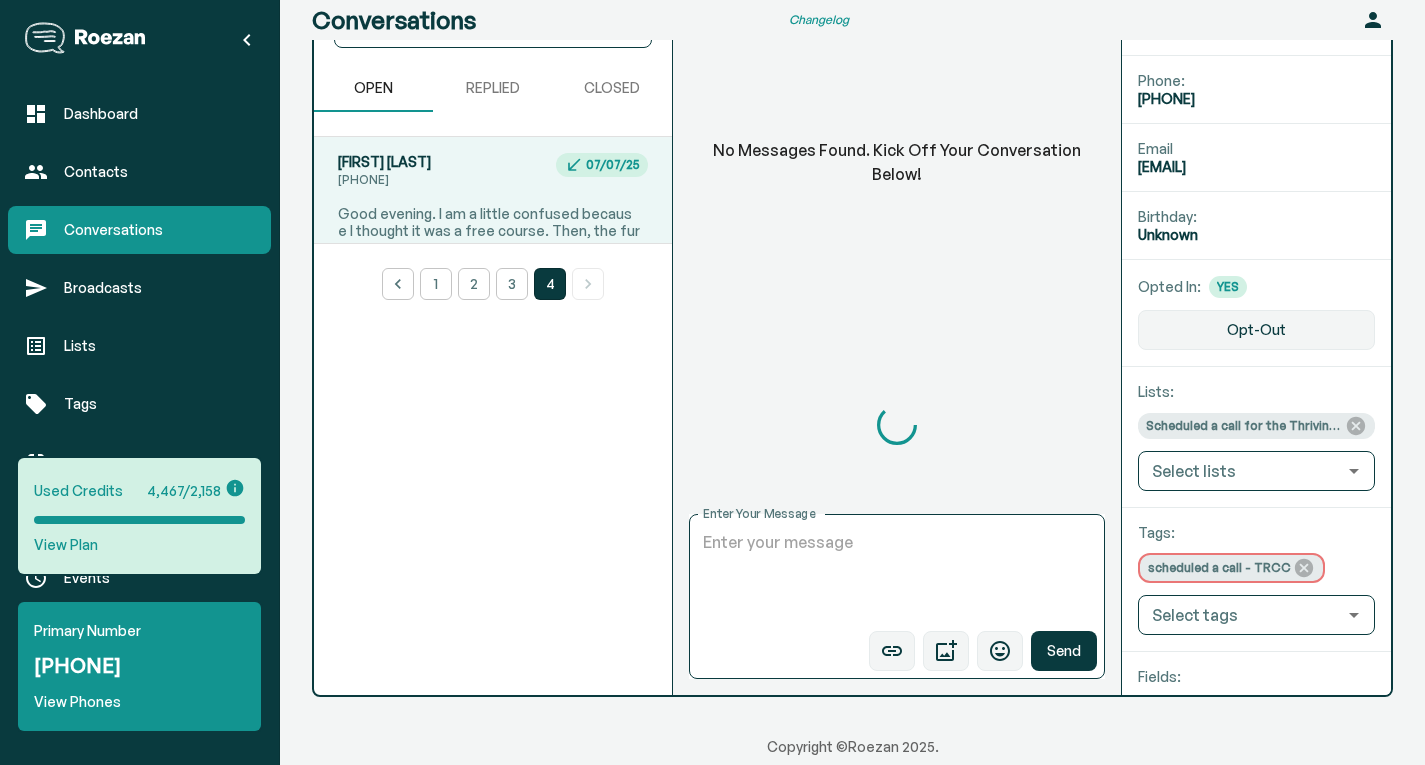 scroll, scrollTop: 798, scrollLeft: 0, axis: vertical 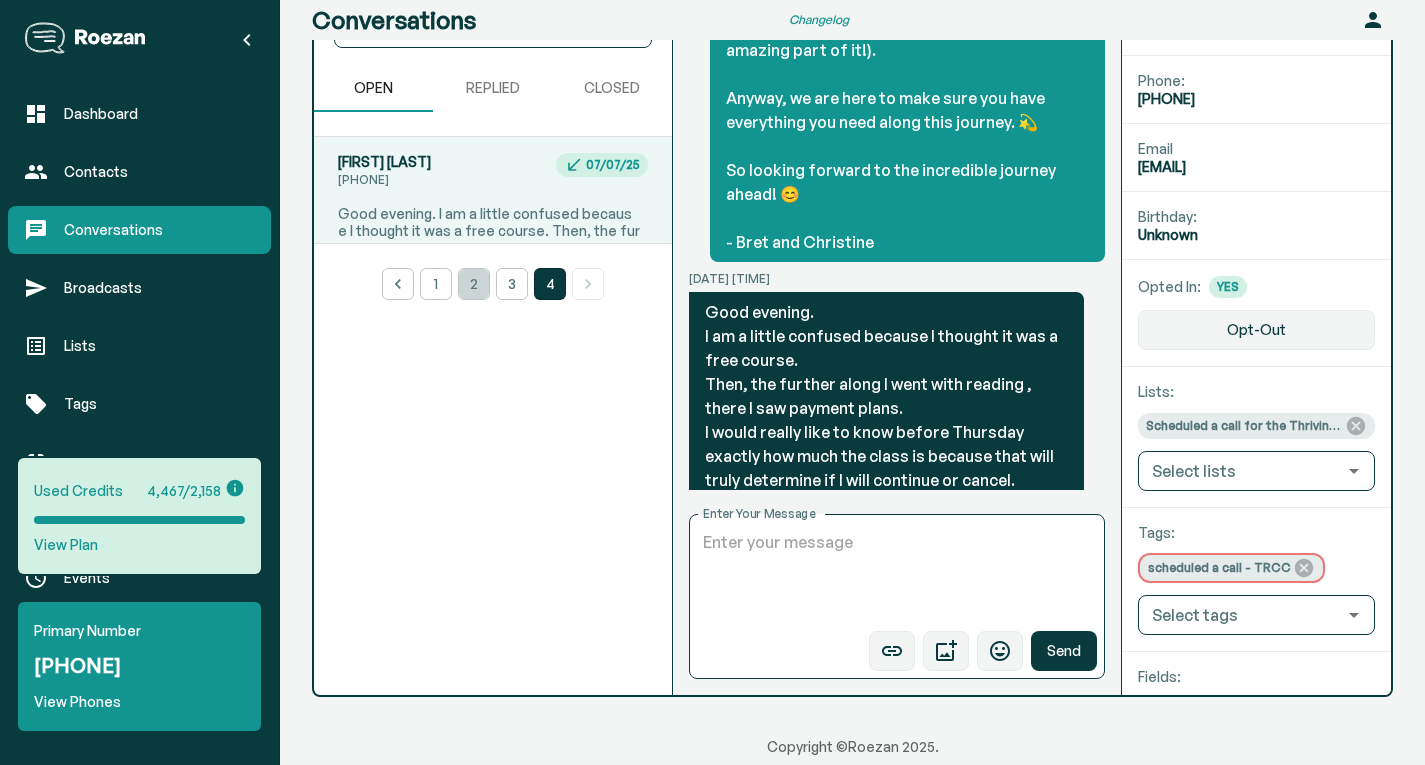 click on "2" at bounding box center (474, 284) 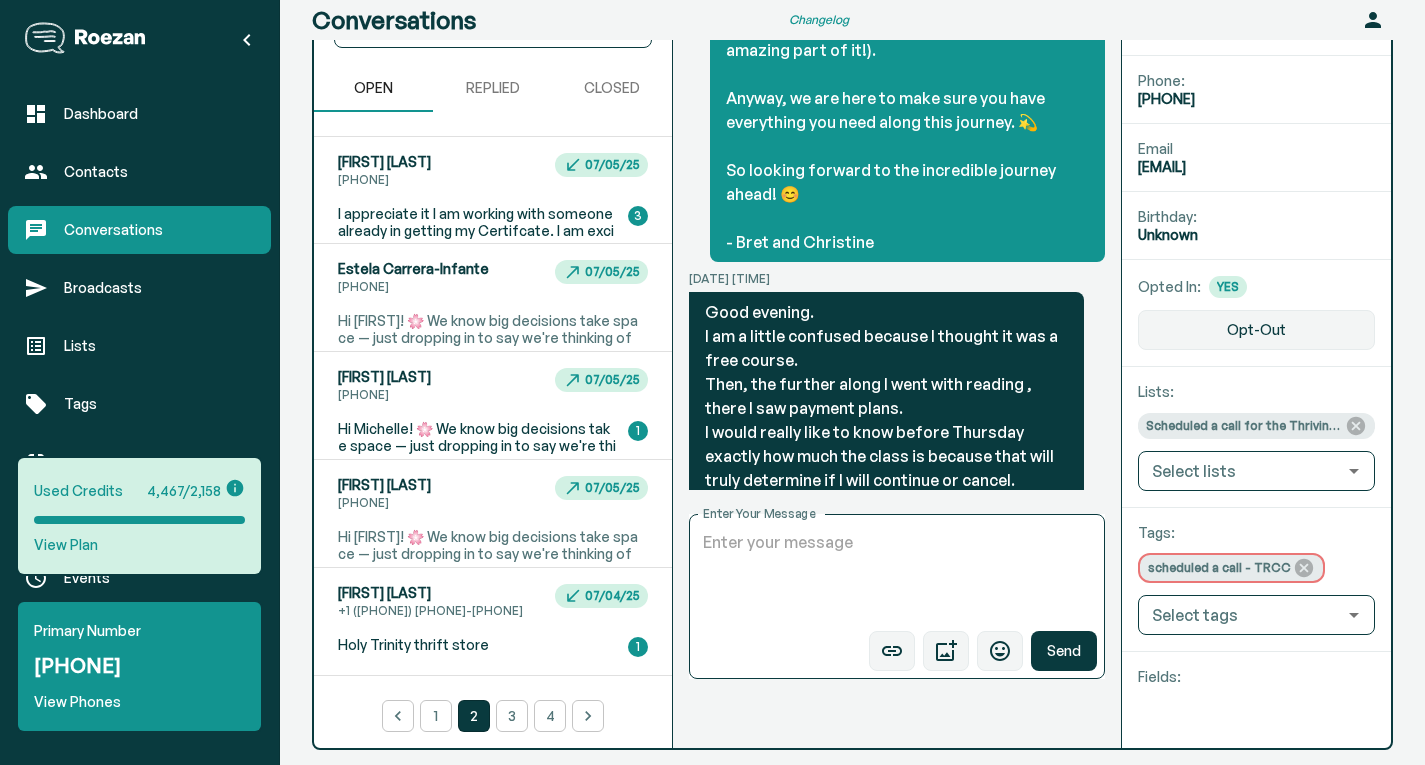 click on "[FIRST] [LAST] [PHONE] [DATE]" at bounding box center (493, 278) 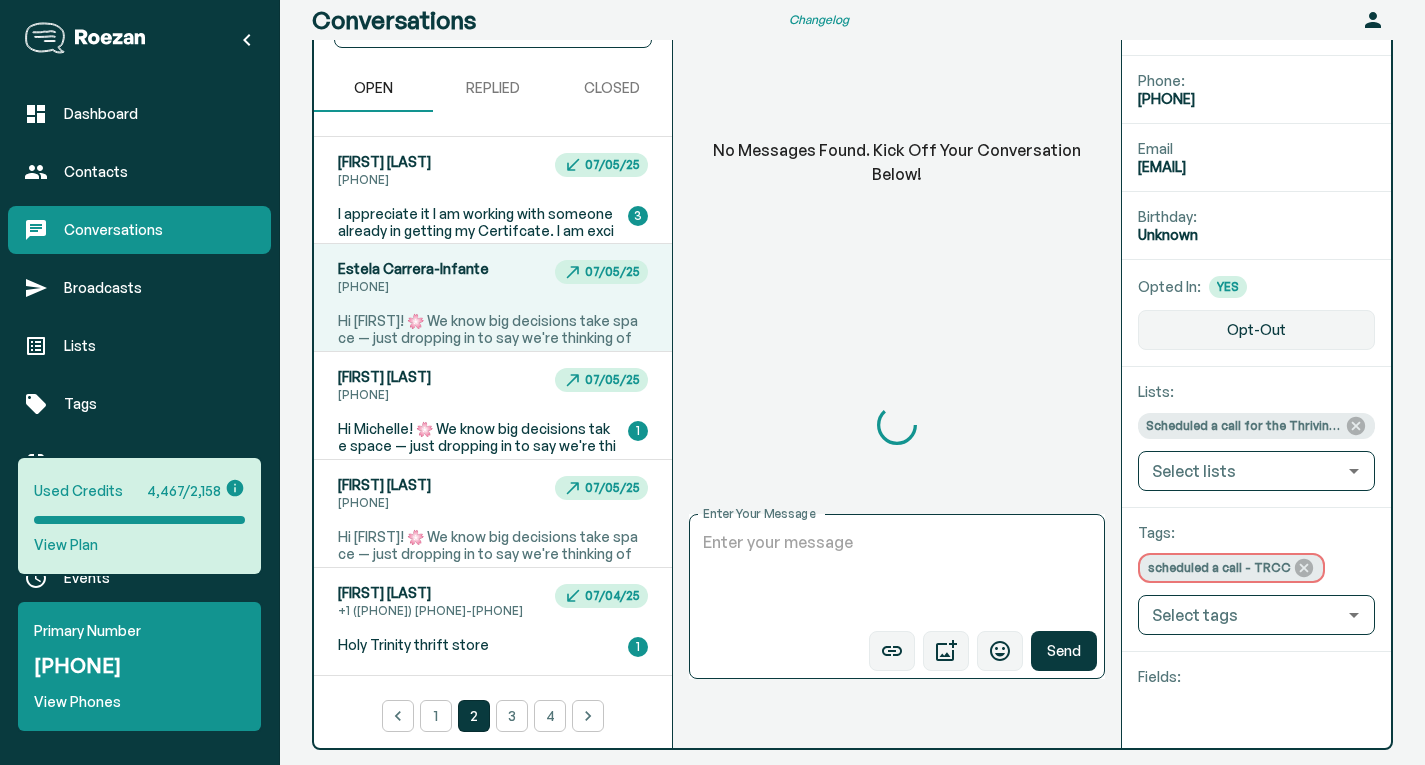 scroll, scrollTop: 0, scrollLeft: 0, axis: both 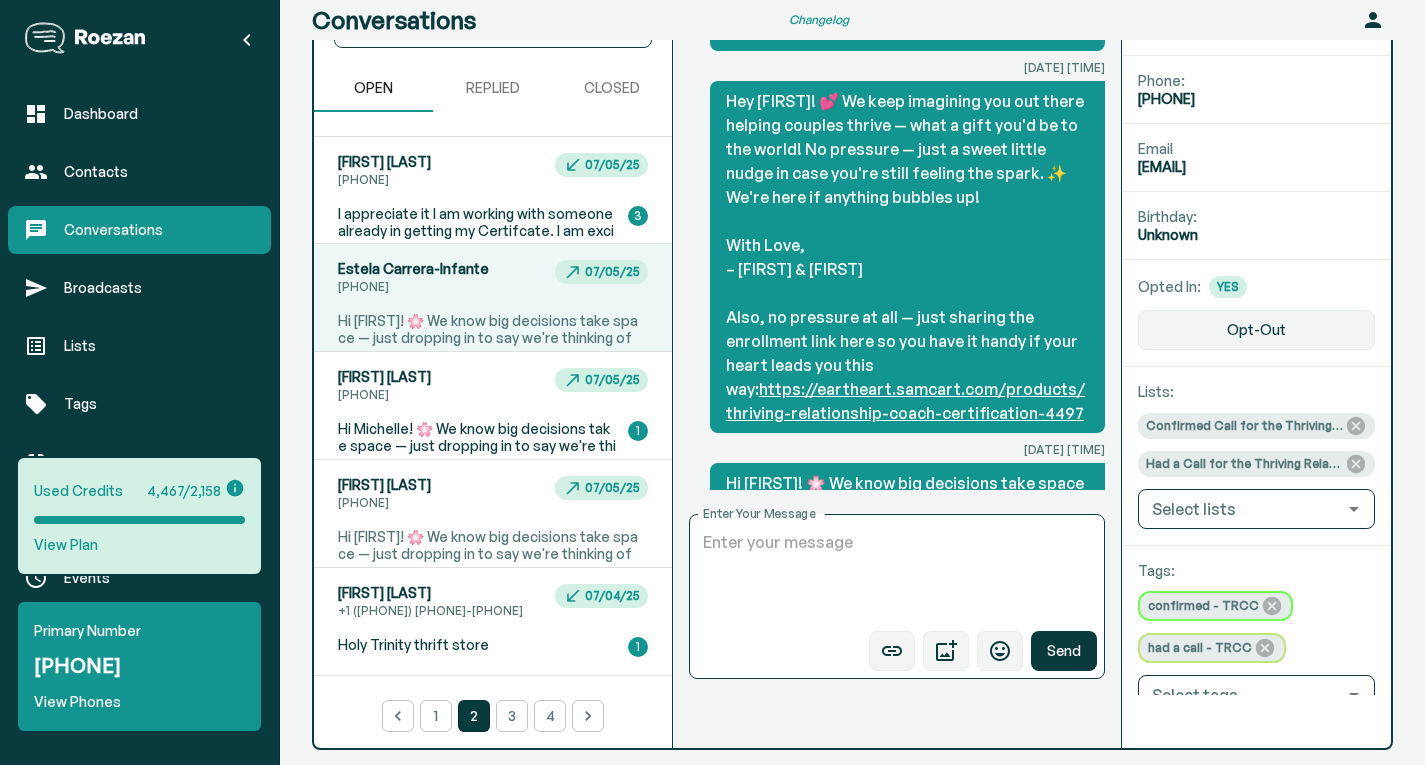 click on "[FIRST] [LAST] [PHONE] [DATE] [LOCATION]" at bounding box center (493, 297) 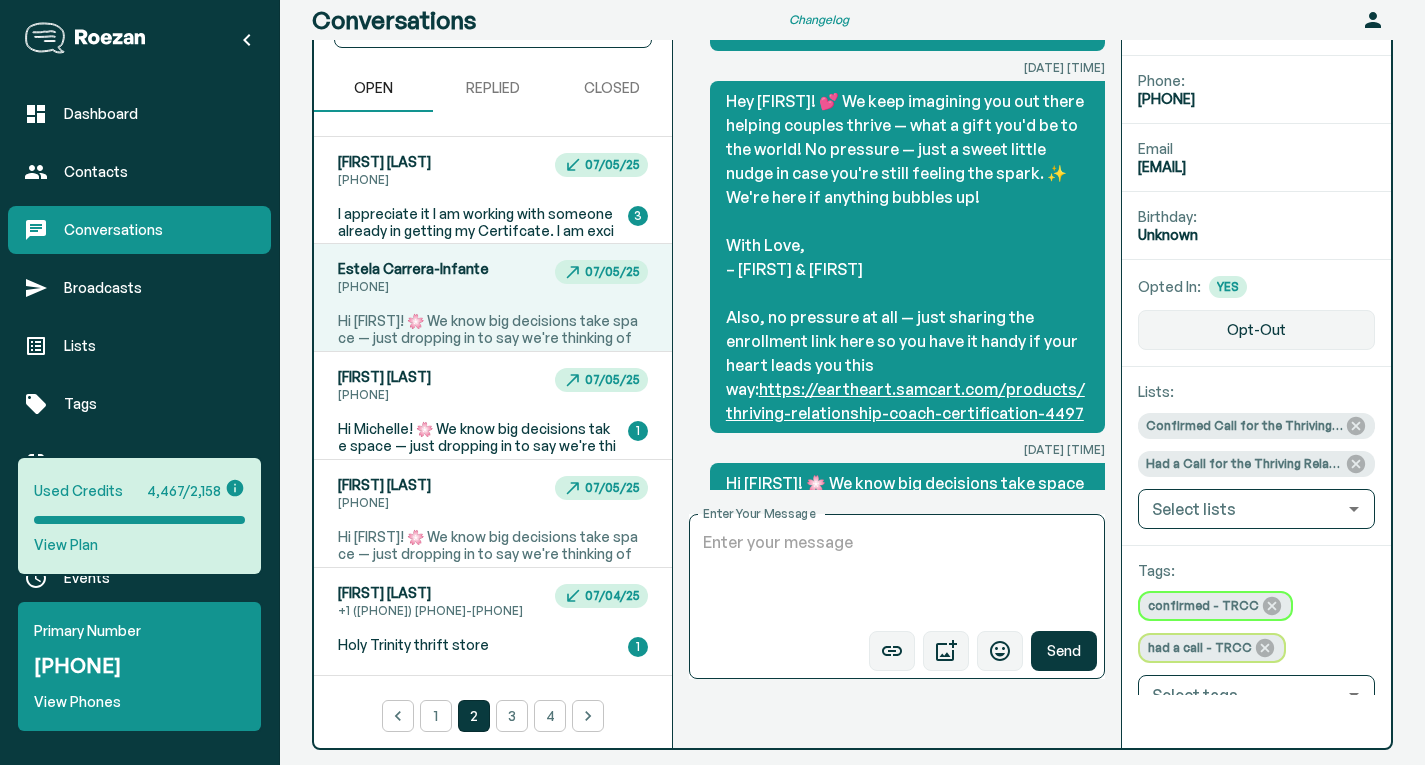 scroll, scrollTop: 7201, scrollLeft: 0, axis: vertical 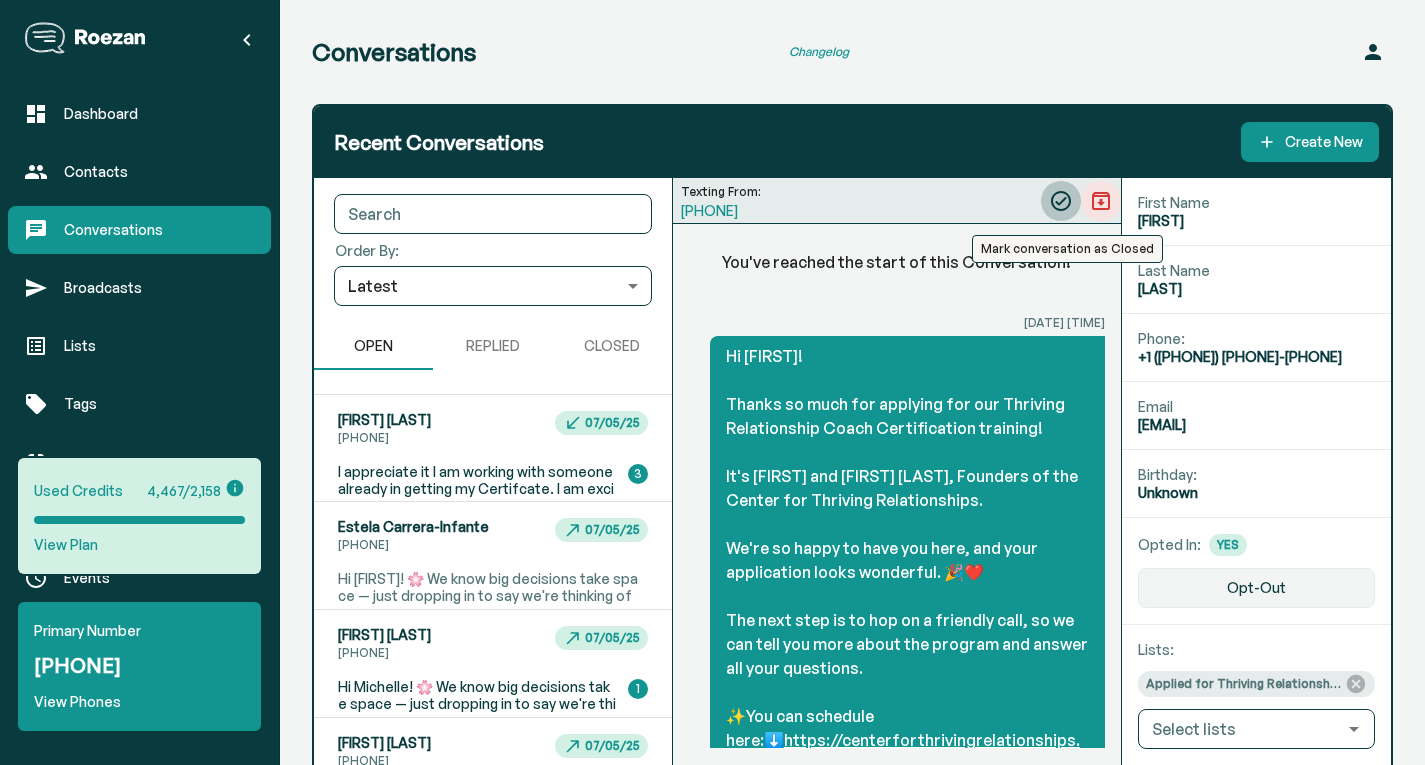 click at bounding box center (1061, 201) 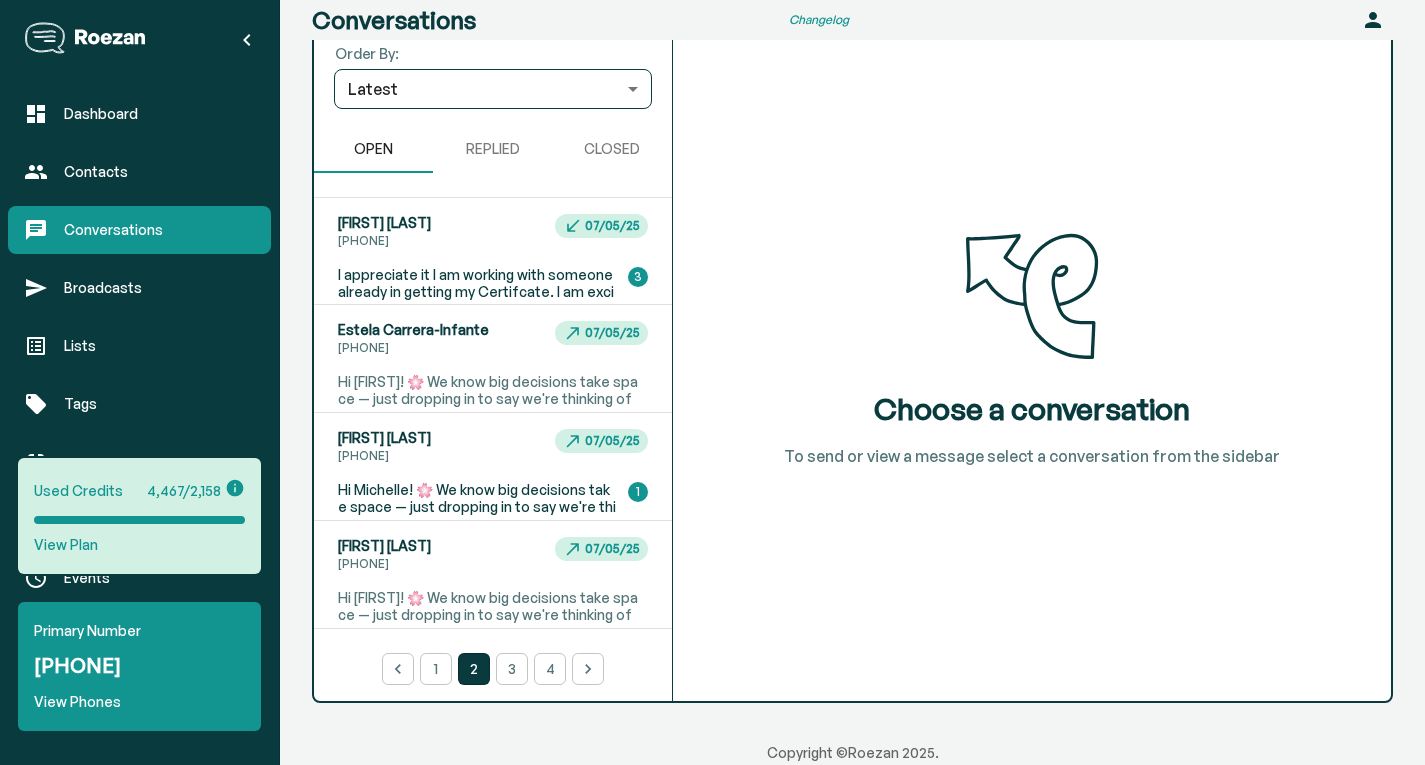 scroll, scrollTop: 203, scrollLeft: 0, axis: vertical 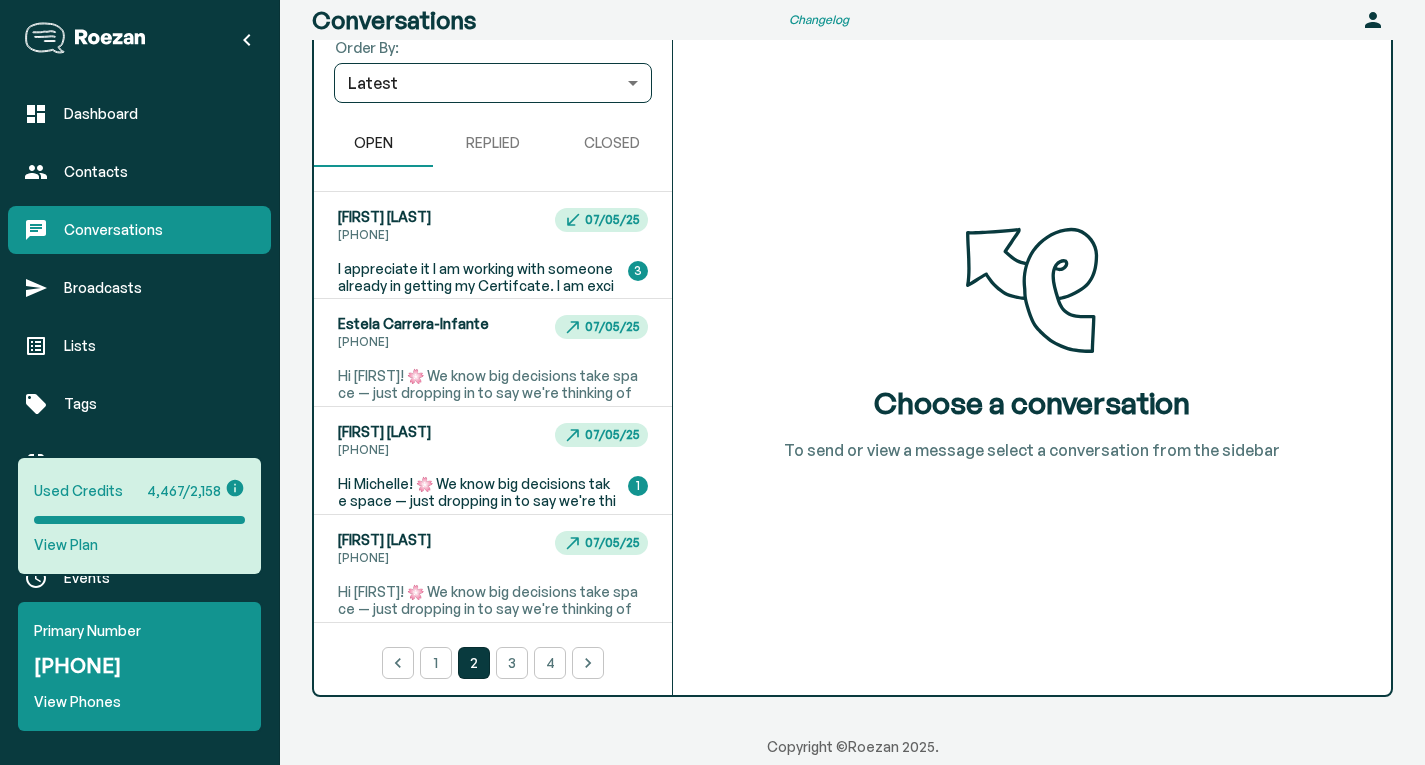 click on "[FIRST] [LAST] [PHONE] [DATE] Hi [FIRST]! 🌸 We know big decisions take space — just dropping in to say we're thinking of you and trusting your timing.
If any questions pop up or you want to talk things through, we're only a text away.
With joy,
- [NAME] & [NAME]
And if and when it feels aligned, here's the enrollment link to make it easy:
https://eartheart.samcart.com/products/thriving-relationship-coach-certification-4497" at bounding box center [493, 352] 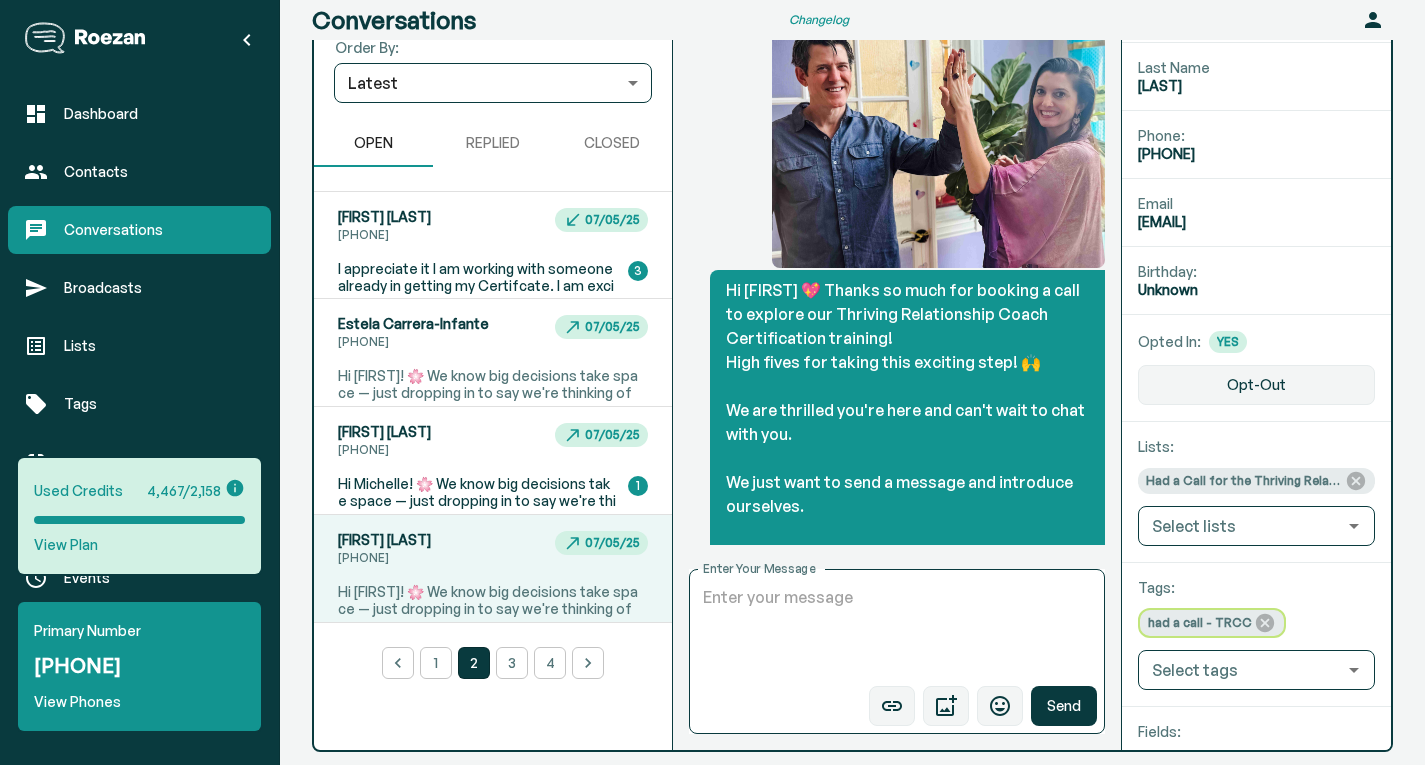 scroll, scrollTop: 0, scrollLeft: 0, axis: both 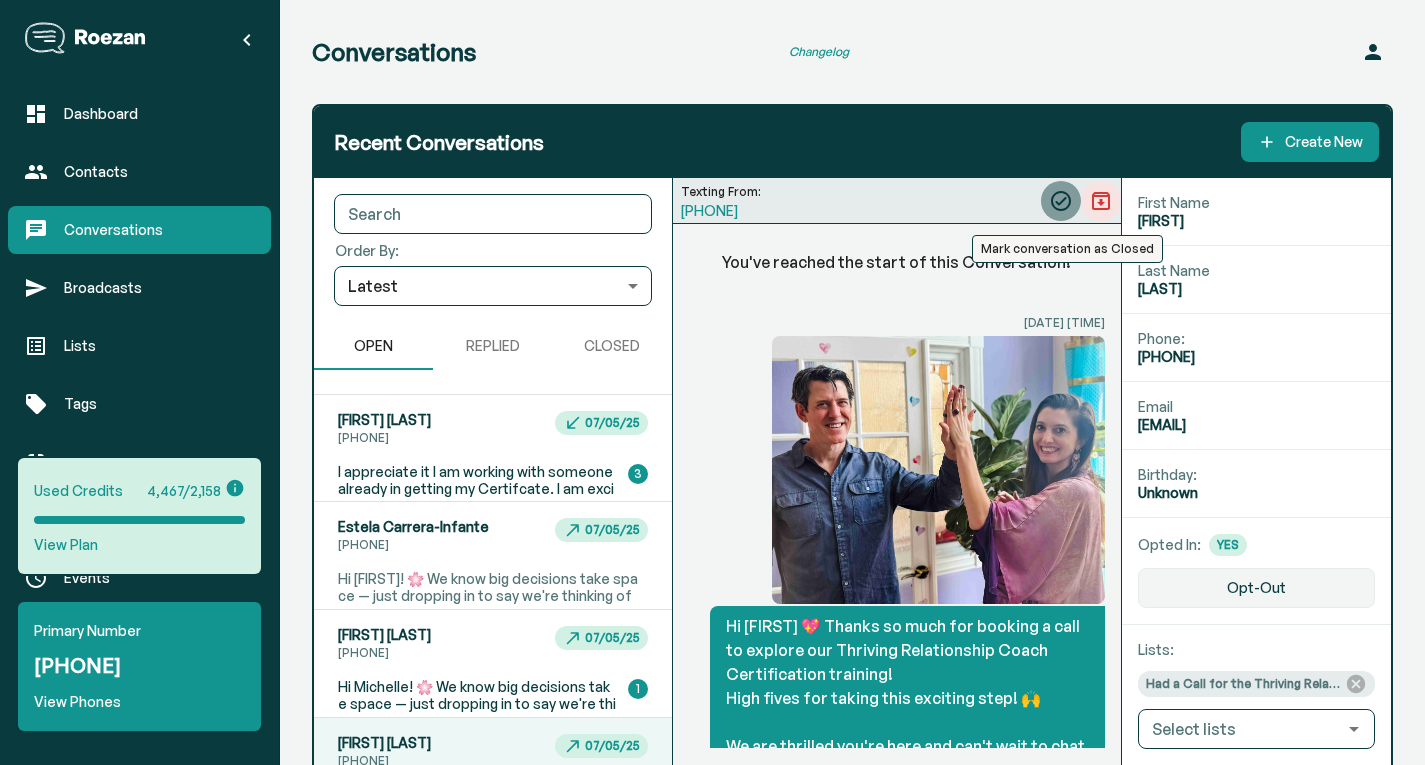 click at bounding box center [1061, 201] 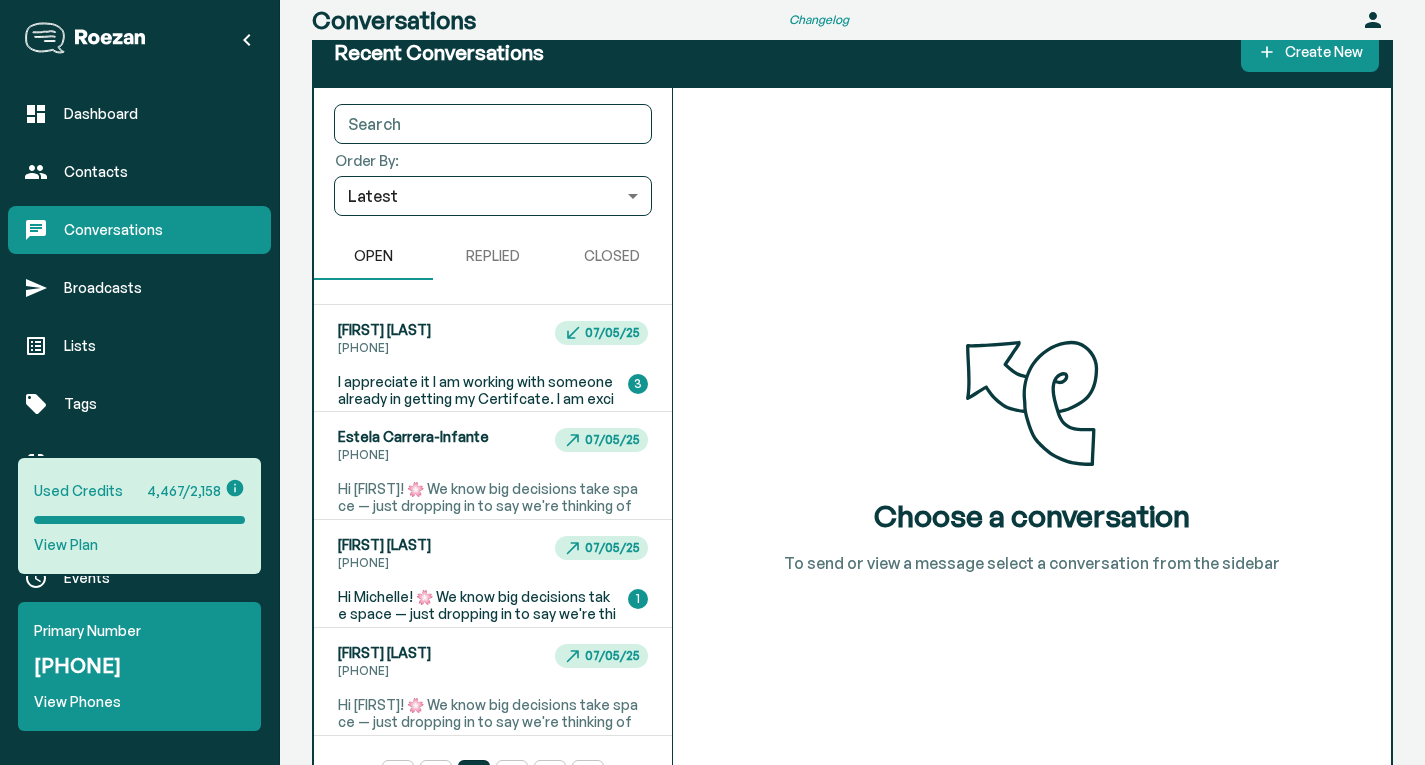 scroll, scrollTop: 95, scrollLeft: 0, axis: vertical 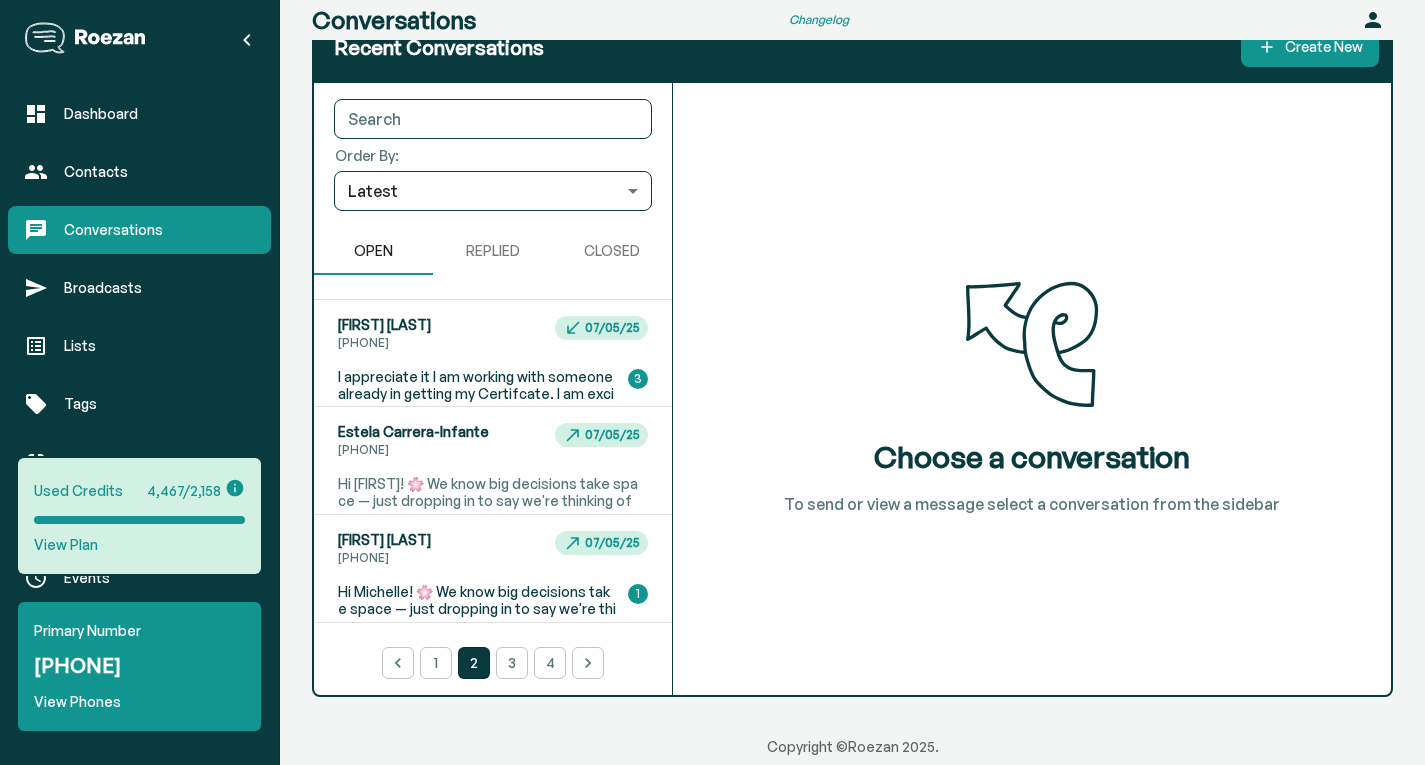 click on "4" at bounding box center (550, 663) 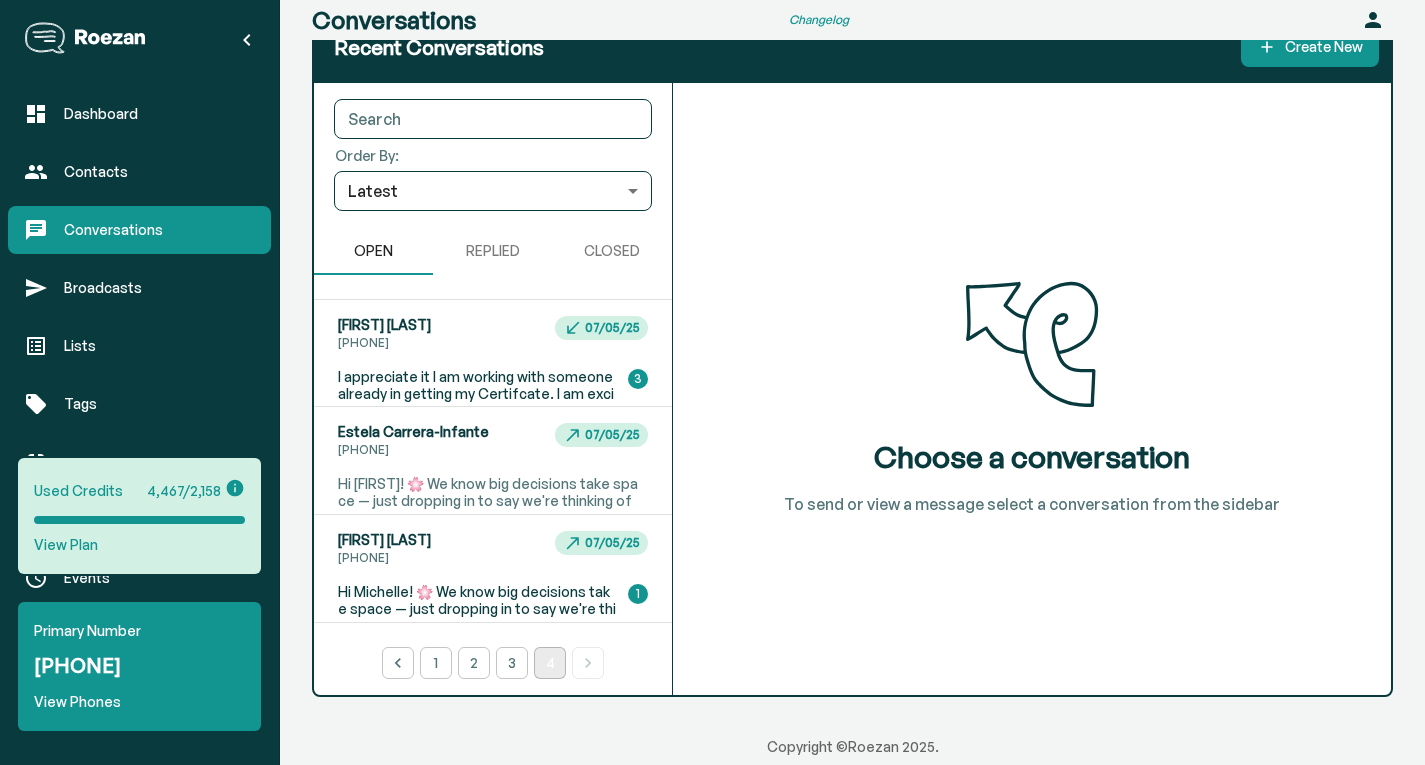 scroll, scrollTop: 0, scrollLeft: 0, axis: both 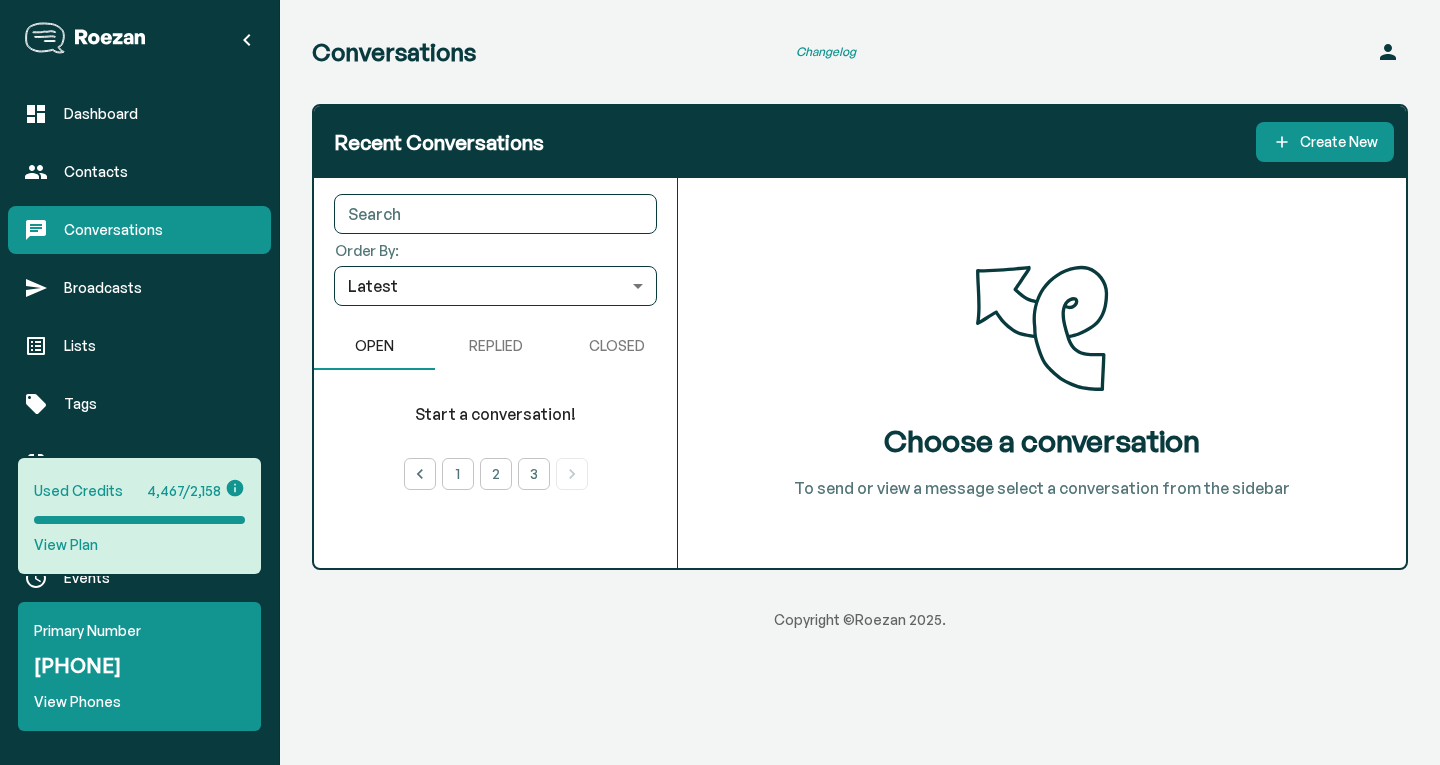 click on "2" at bounding box center [496, 474] 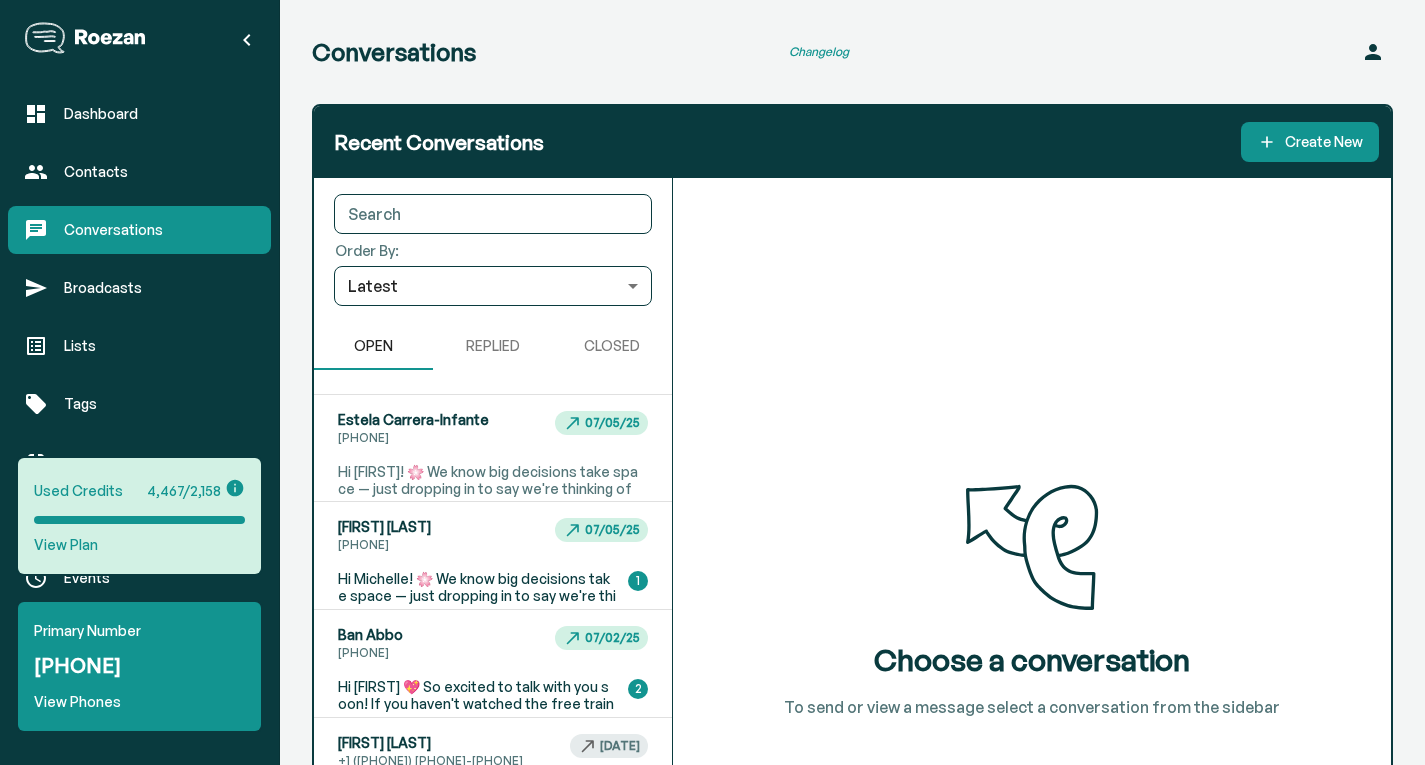 click on "Hi [FIRST]! 🌸 We know big decisions take space — just dropping in to say we're thinking of you and trusting your timing.
If any questions pop up or you want to talk things through, we're only a text away.
With joy,
- [FIRST] & [FIRST]
And if and when it feels aligned, here's the enrollment link to make it easy:
https://eartheart.samcart.com/products/thriving-relationship-coach-certification-4497" at bounding box center [489, 542] 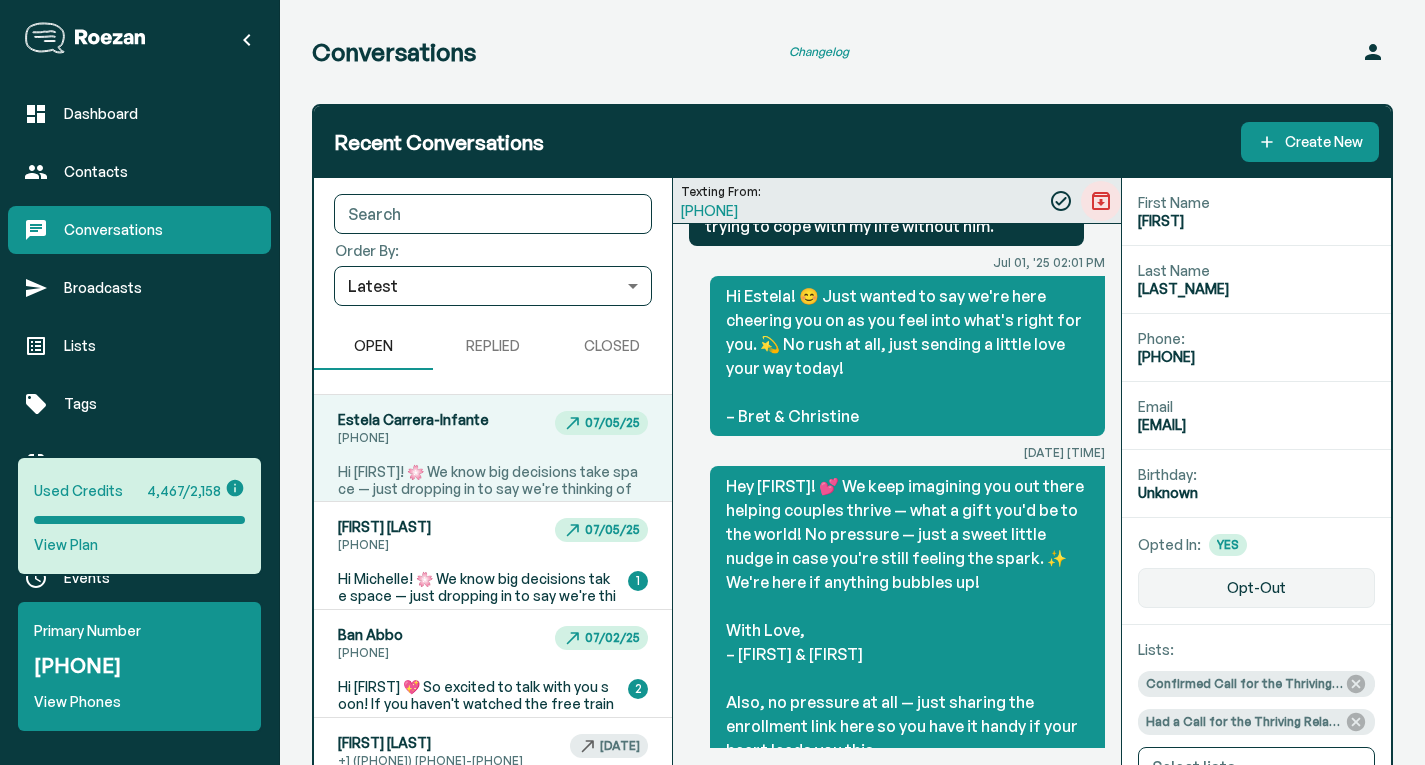 scroll, scrollTop: 6401, scrollLeft: 0, axis: vertical 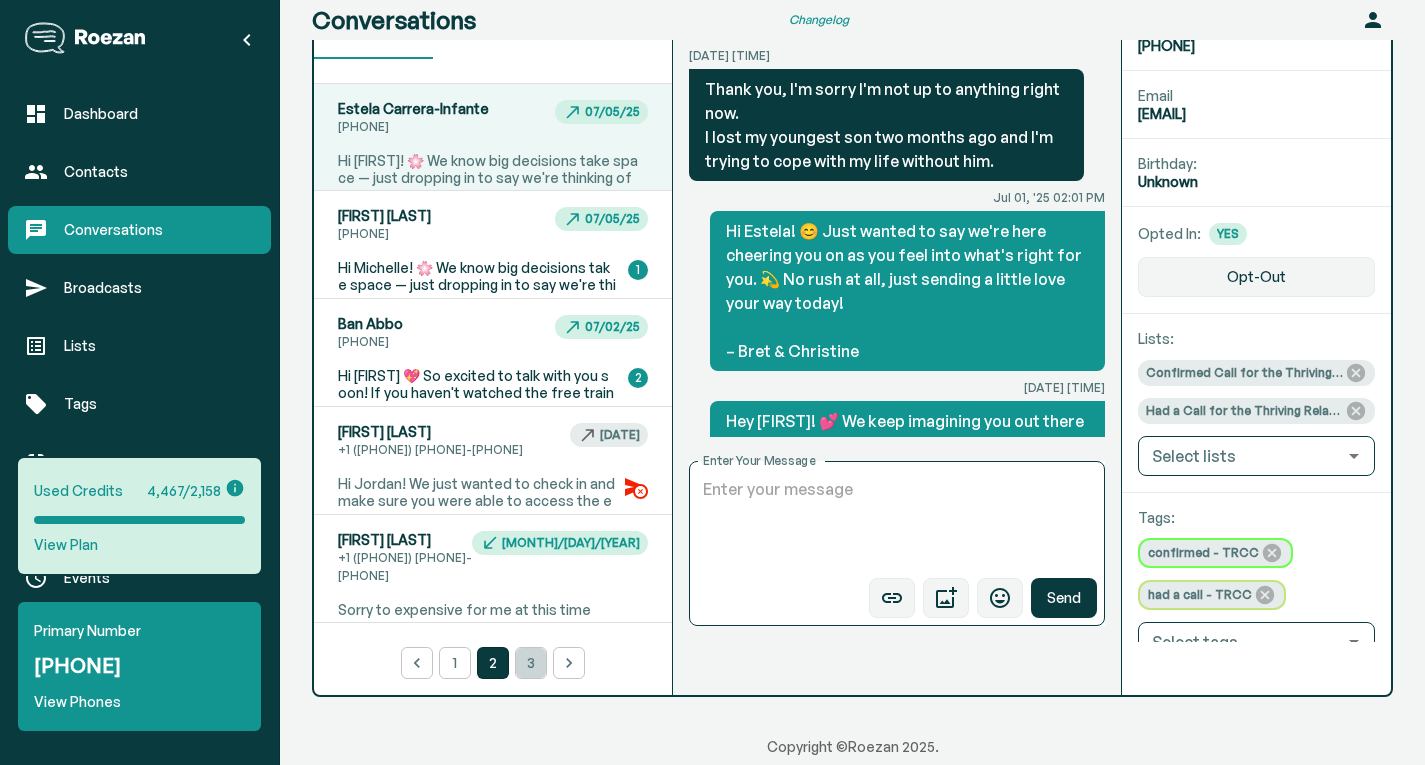 click on "3" at bounding box center (531, 663) 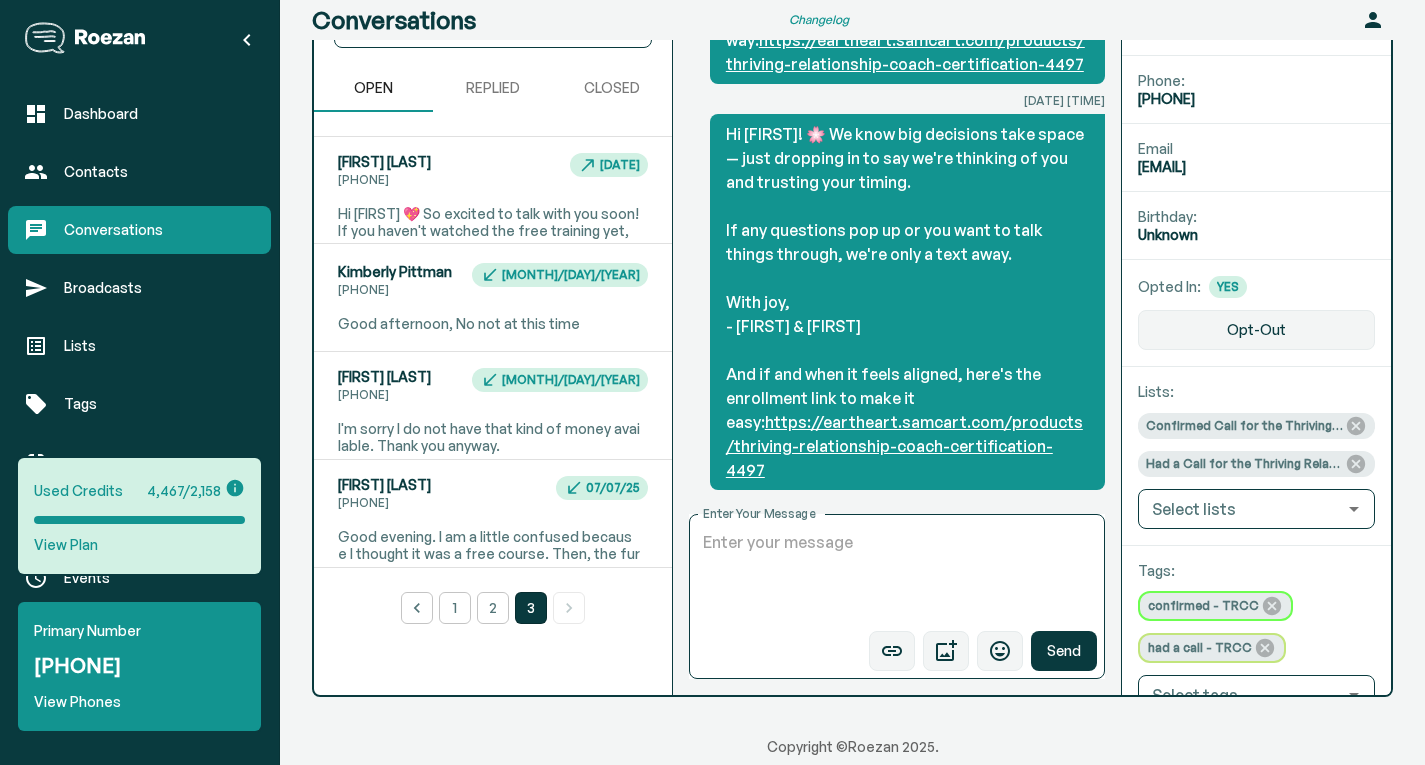 click on "[FIRST] [LAST] [PHONE] [DATE]" at bounding box center [493, 281] 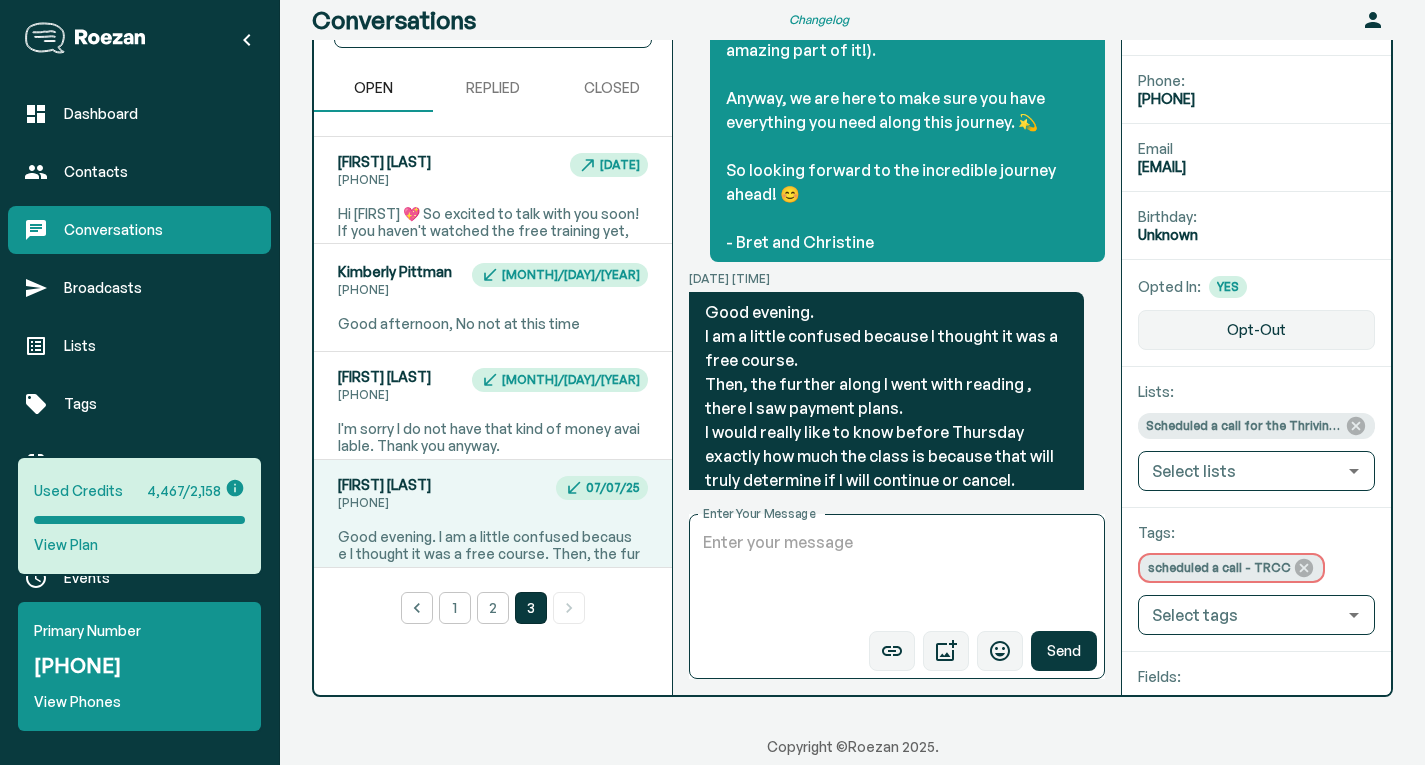 click on "I'm sorry I do not have that kind of money available. Thank you anyway." at bounding box center (489, 324) 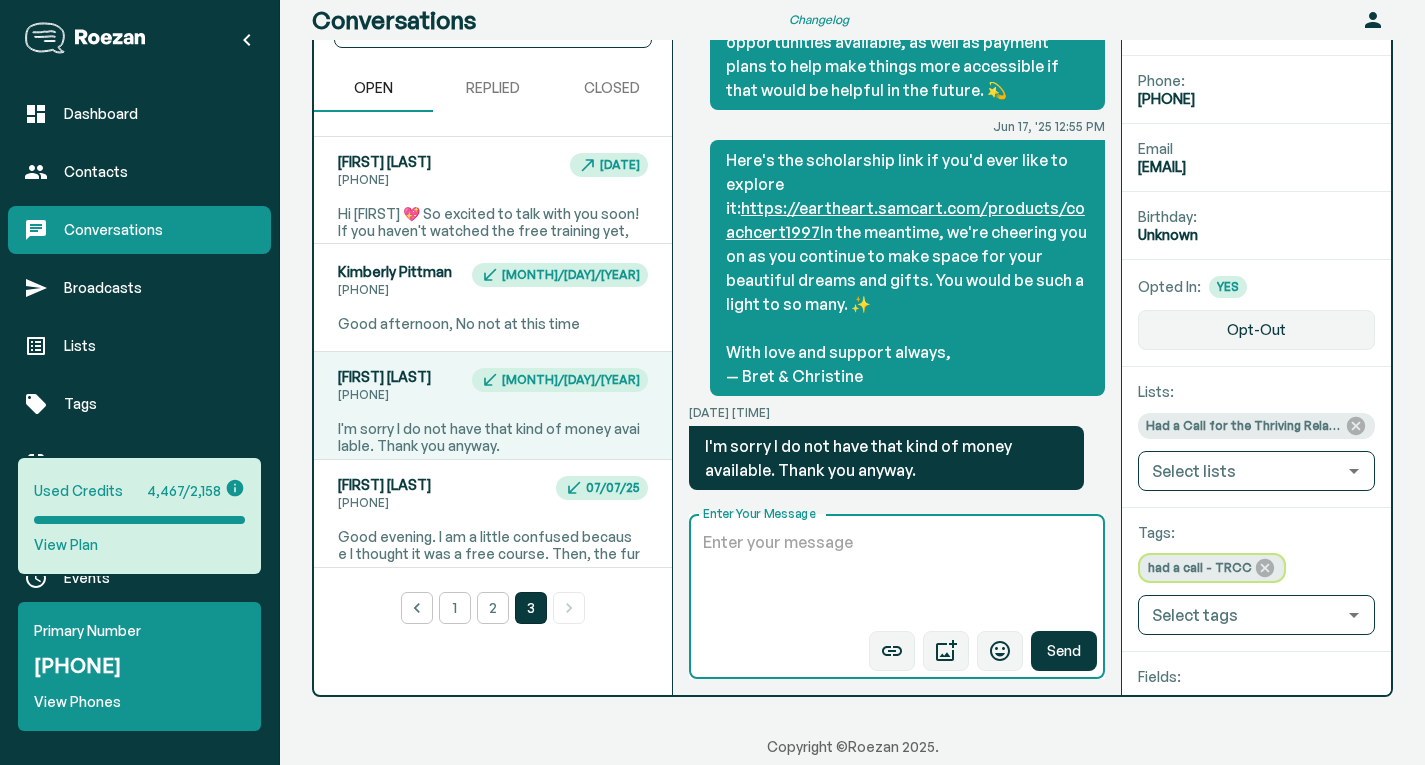 click on "Enter Your Message" at bounding box center (897, 577) 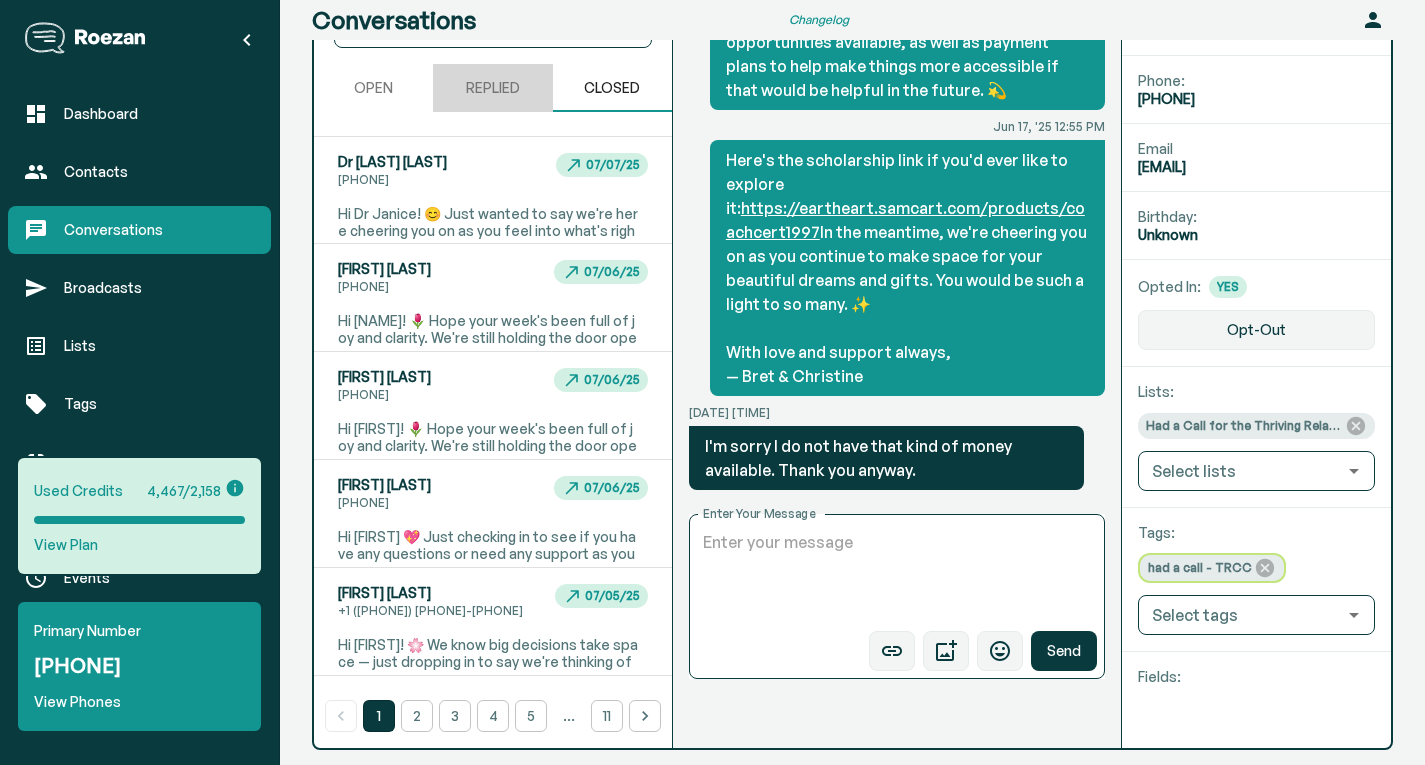 click on "REPLIED" at bounding box center (492, 88) 